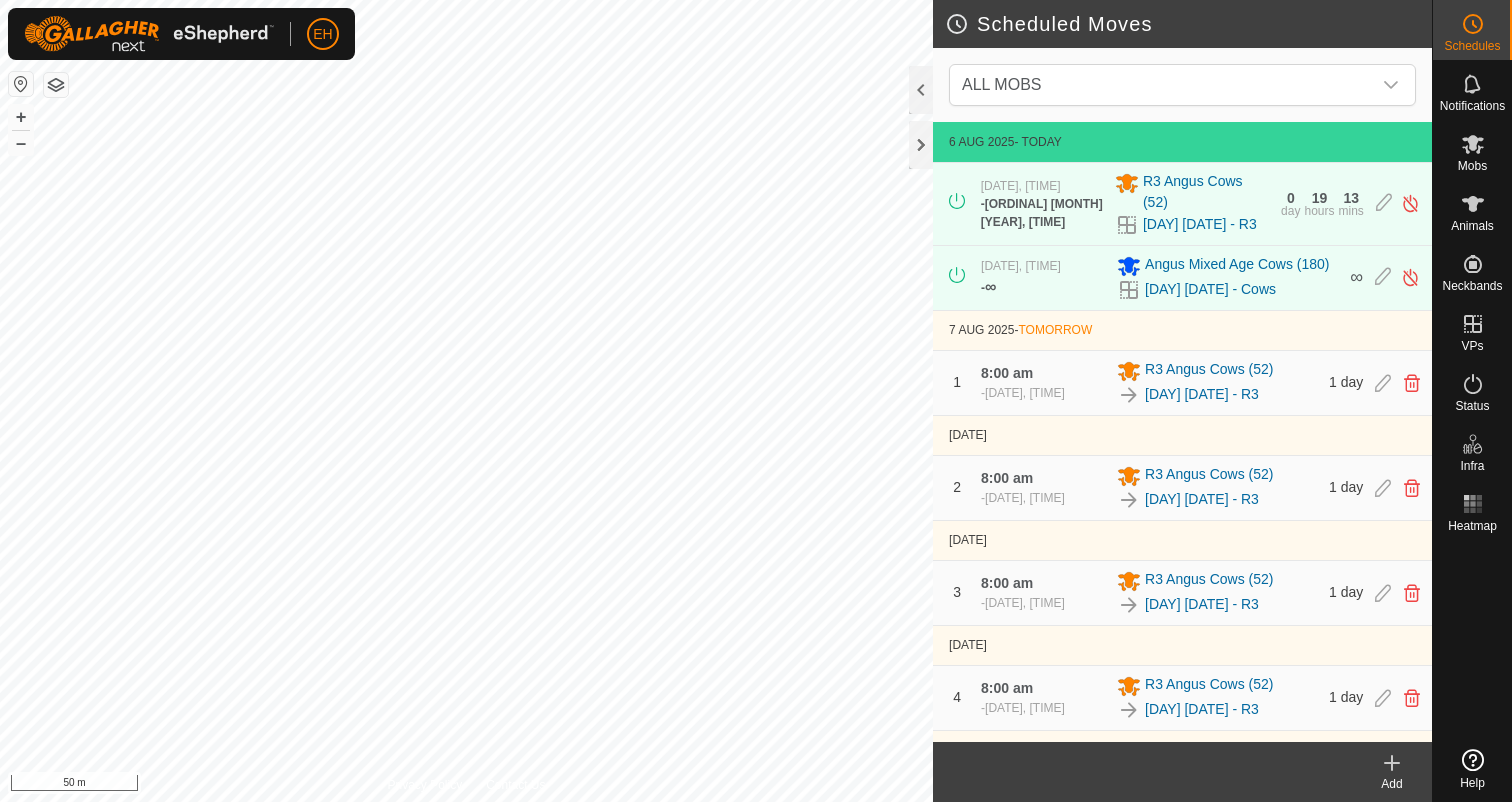 scroll, scrollTop: 0, scrollLeft: 0, axis: both 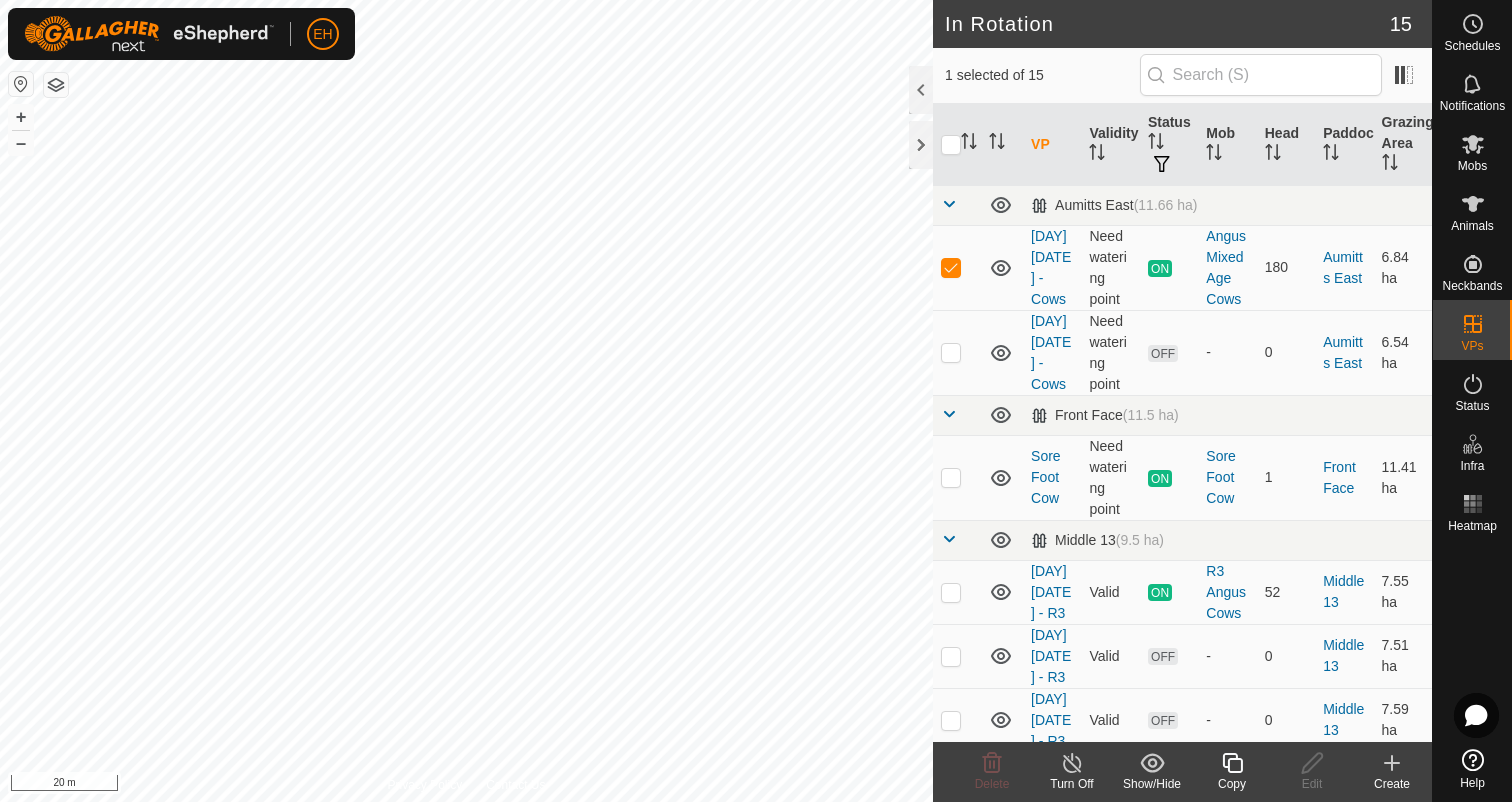 checkbox on "false" 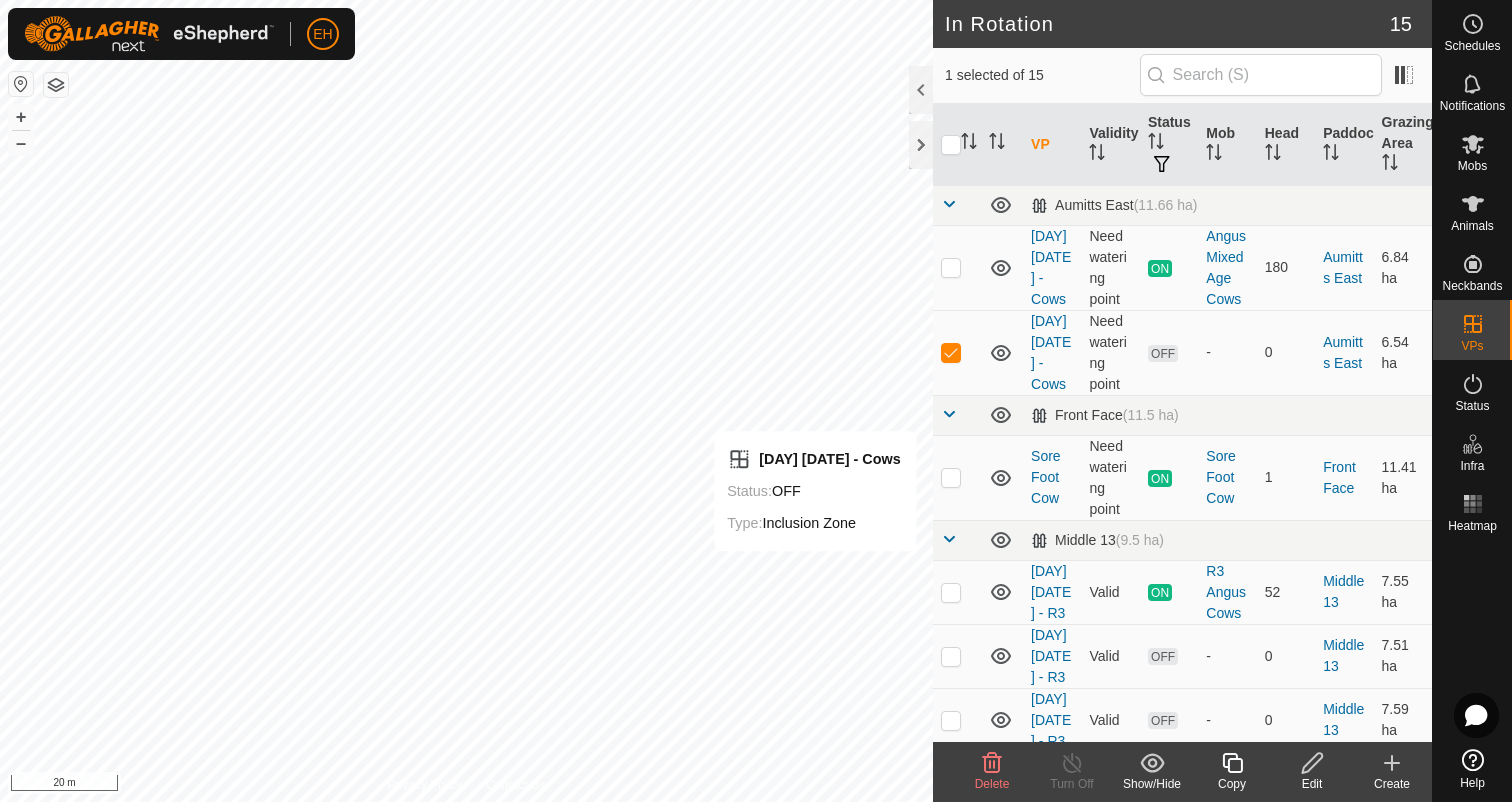 click 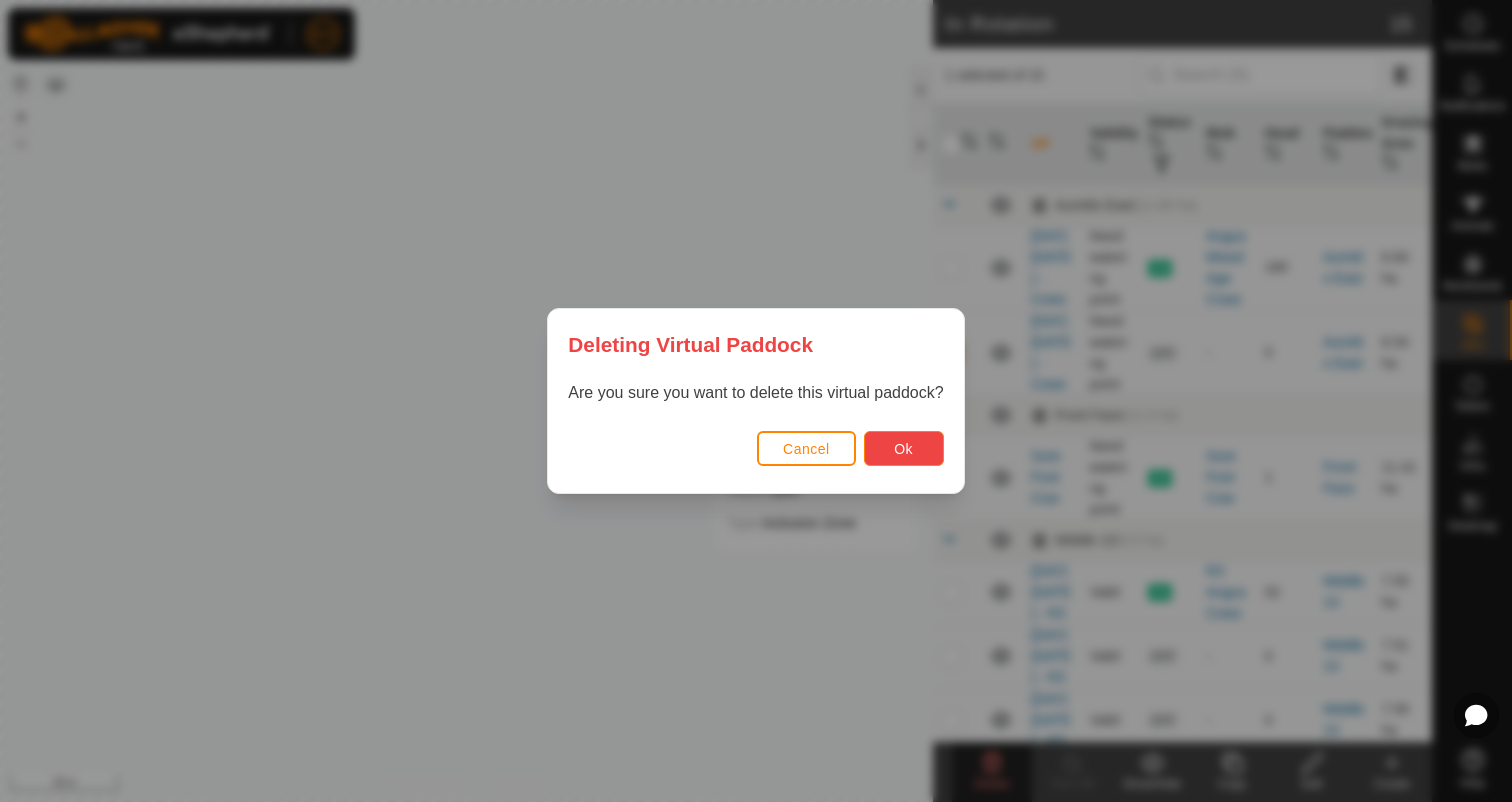 click on "Ok" at bounding box center [903, 449] 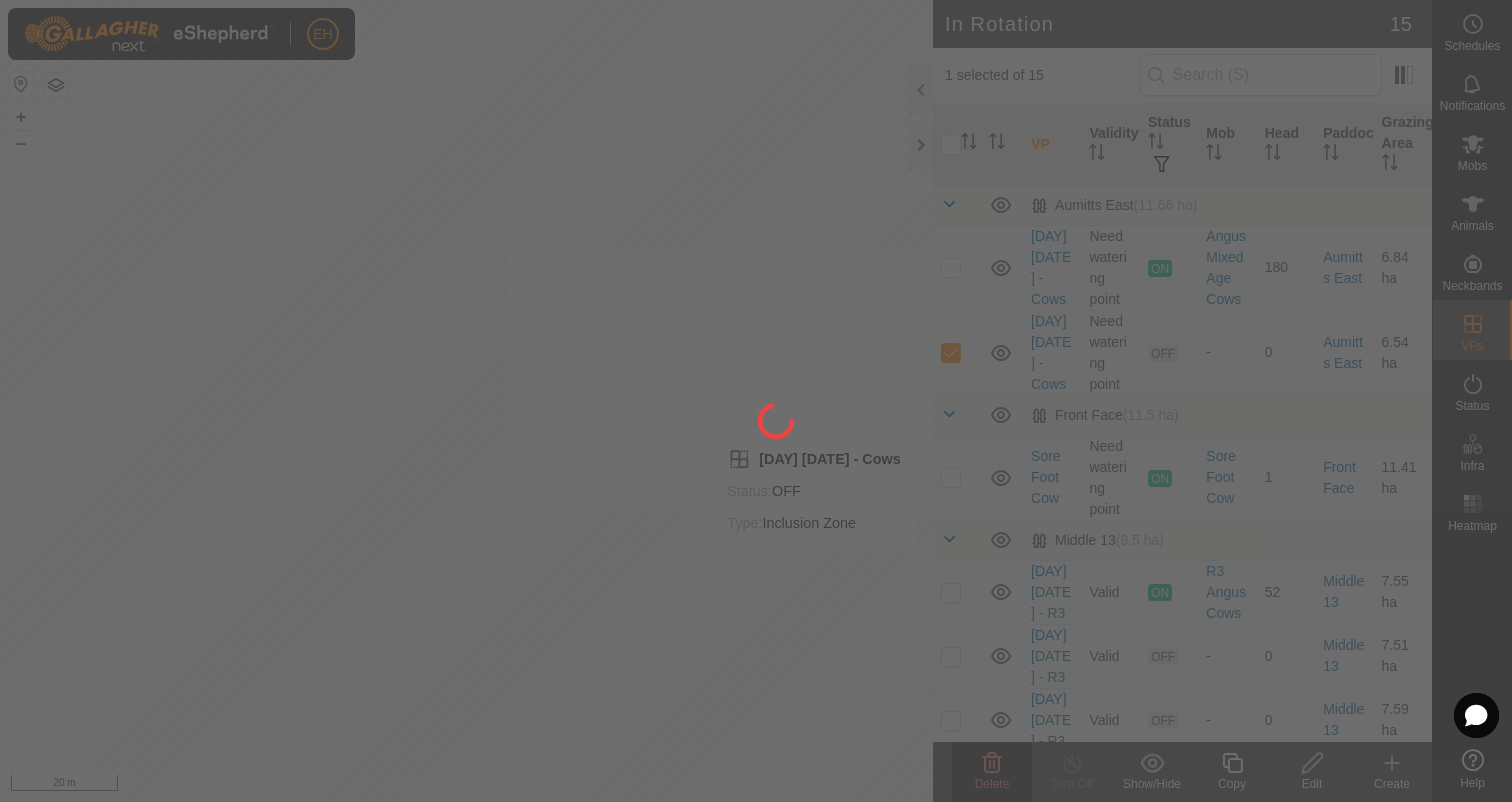 checkbox on "false" 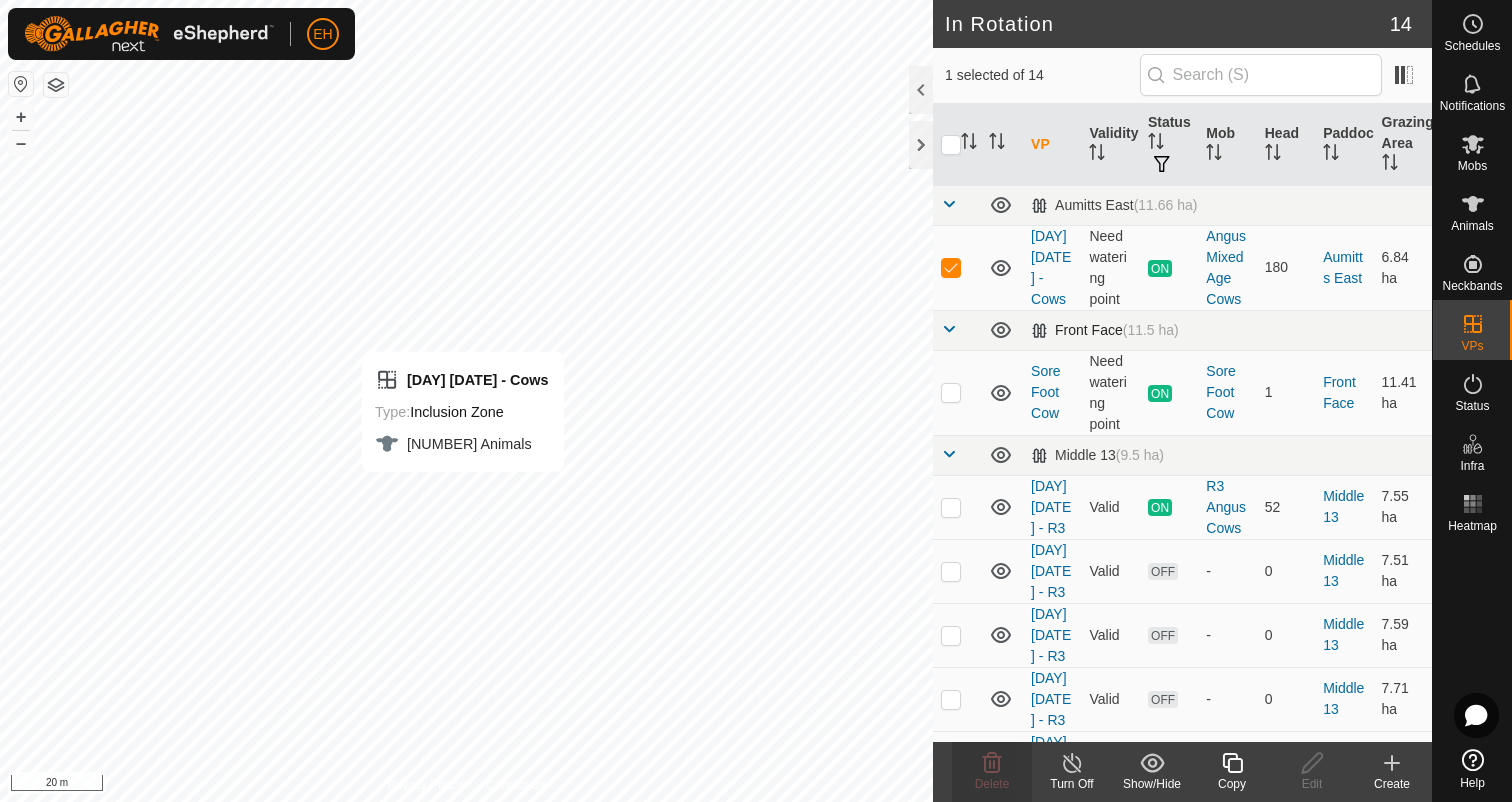 checkbox on "false" 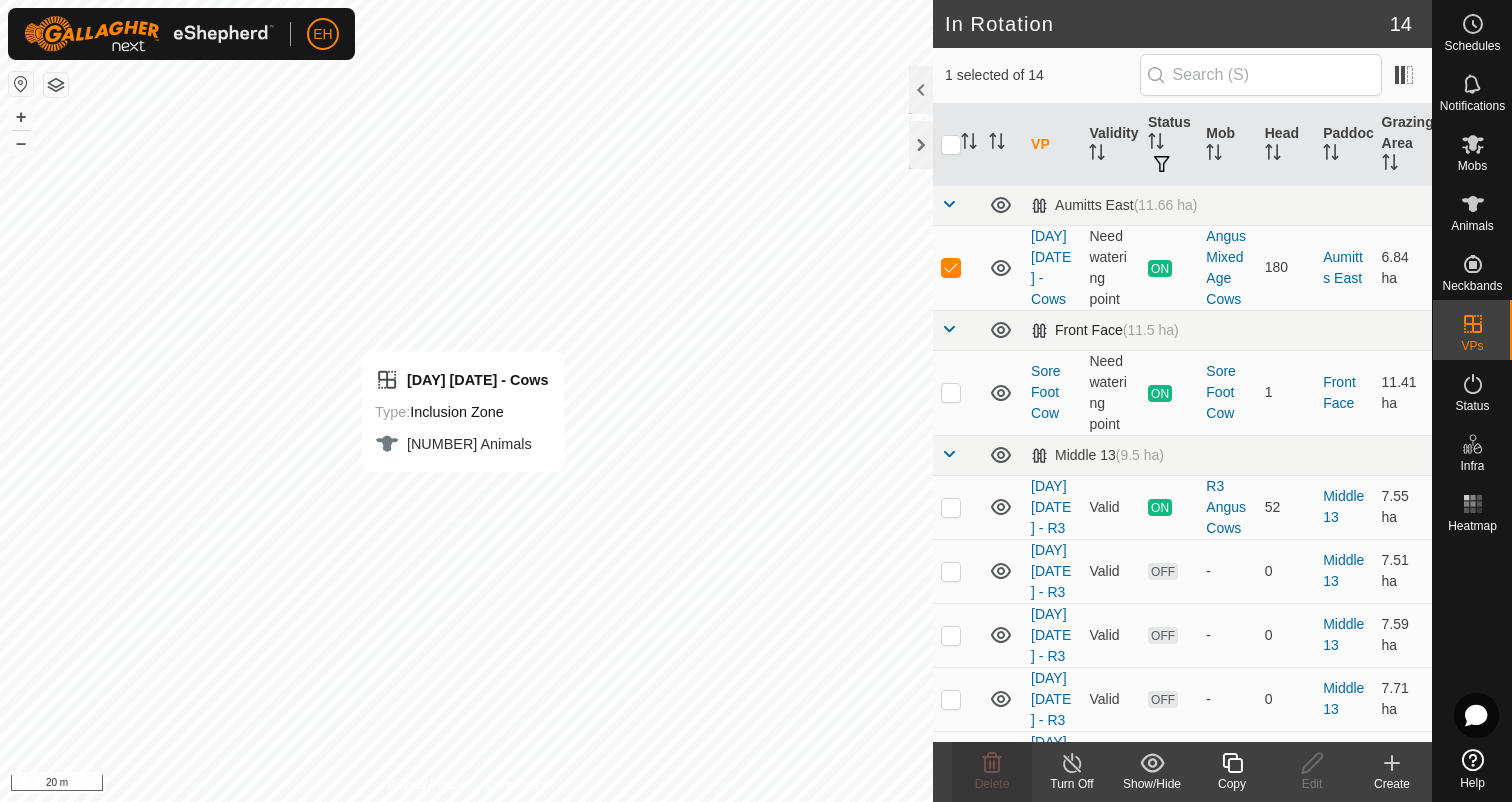 checkbox on "true" 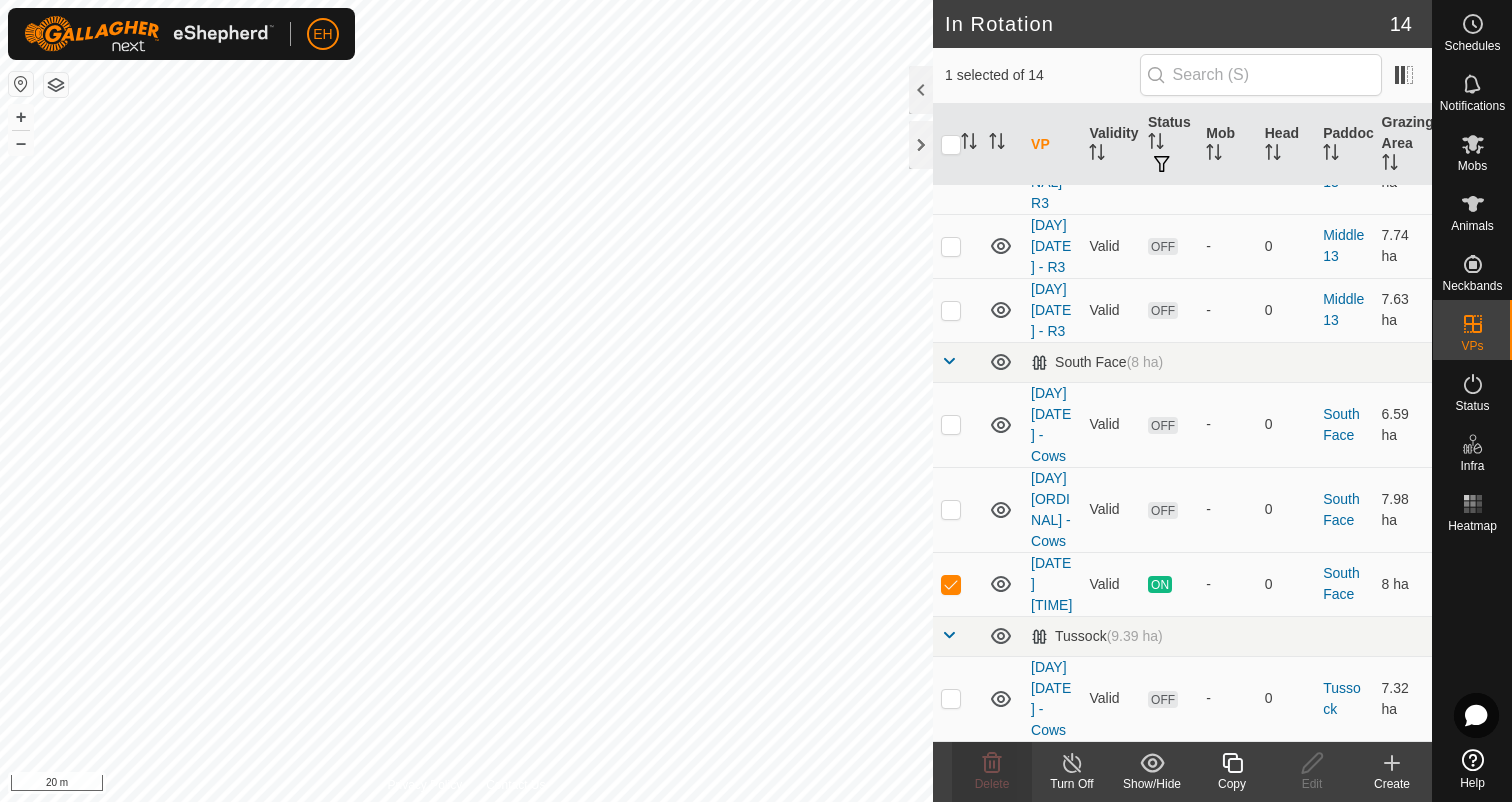 scroll, scrollTop: 728, scrollLeft: 0, axis: vertical 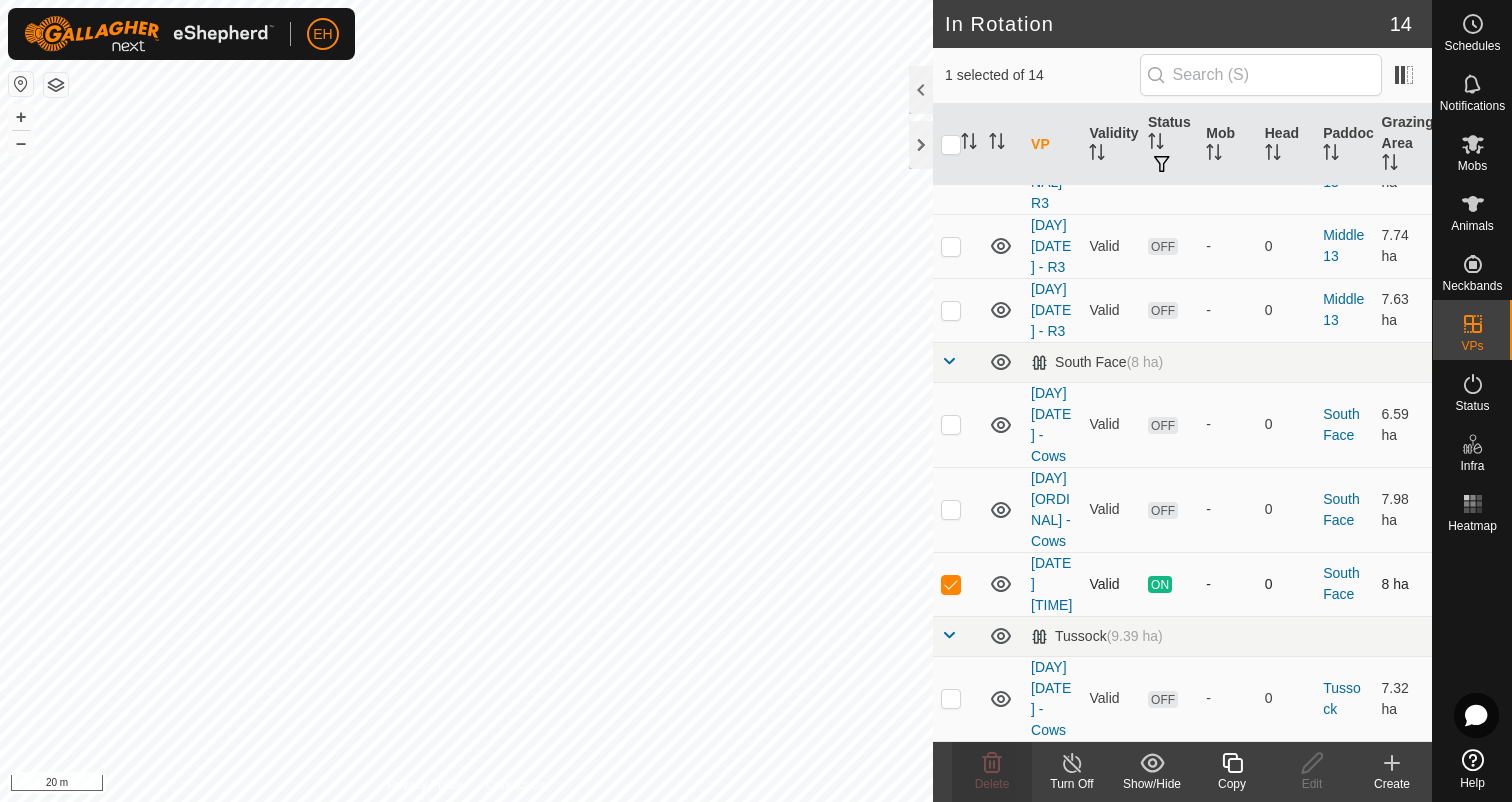 click on "ON" at bounding box center [1160, 584] 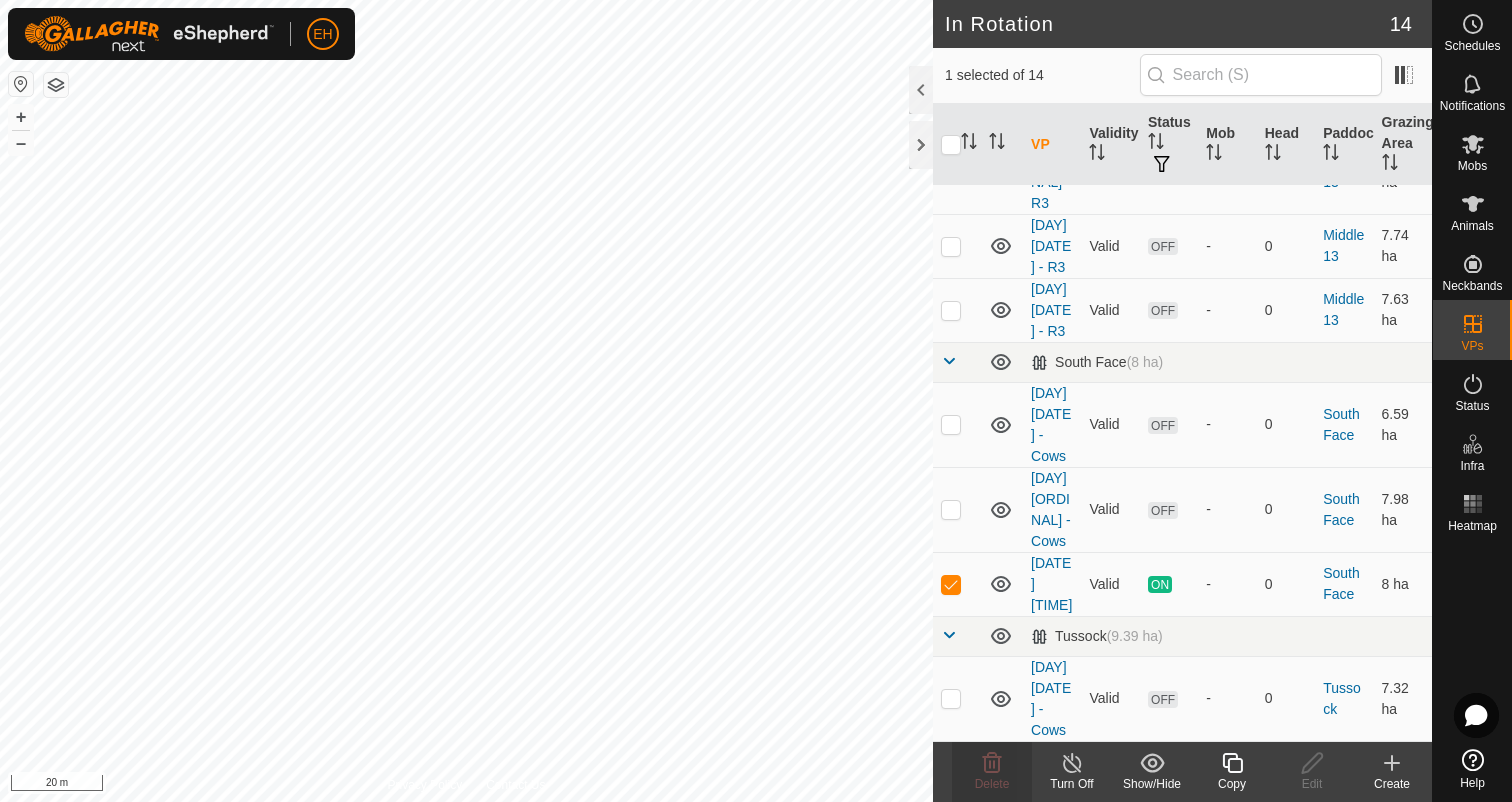 click 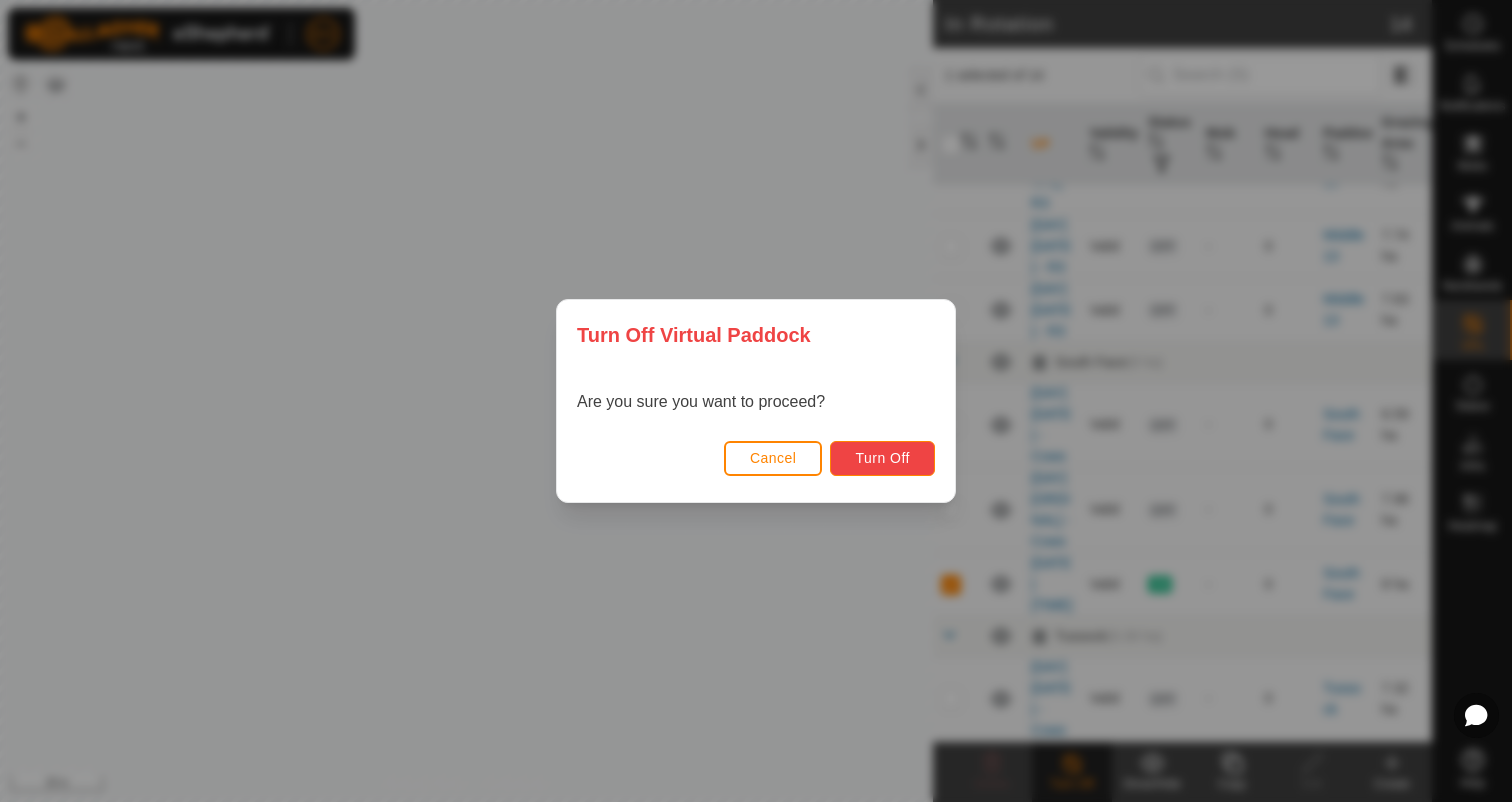 click on "Turn Off" at bounding box center [882, 458] 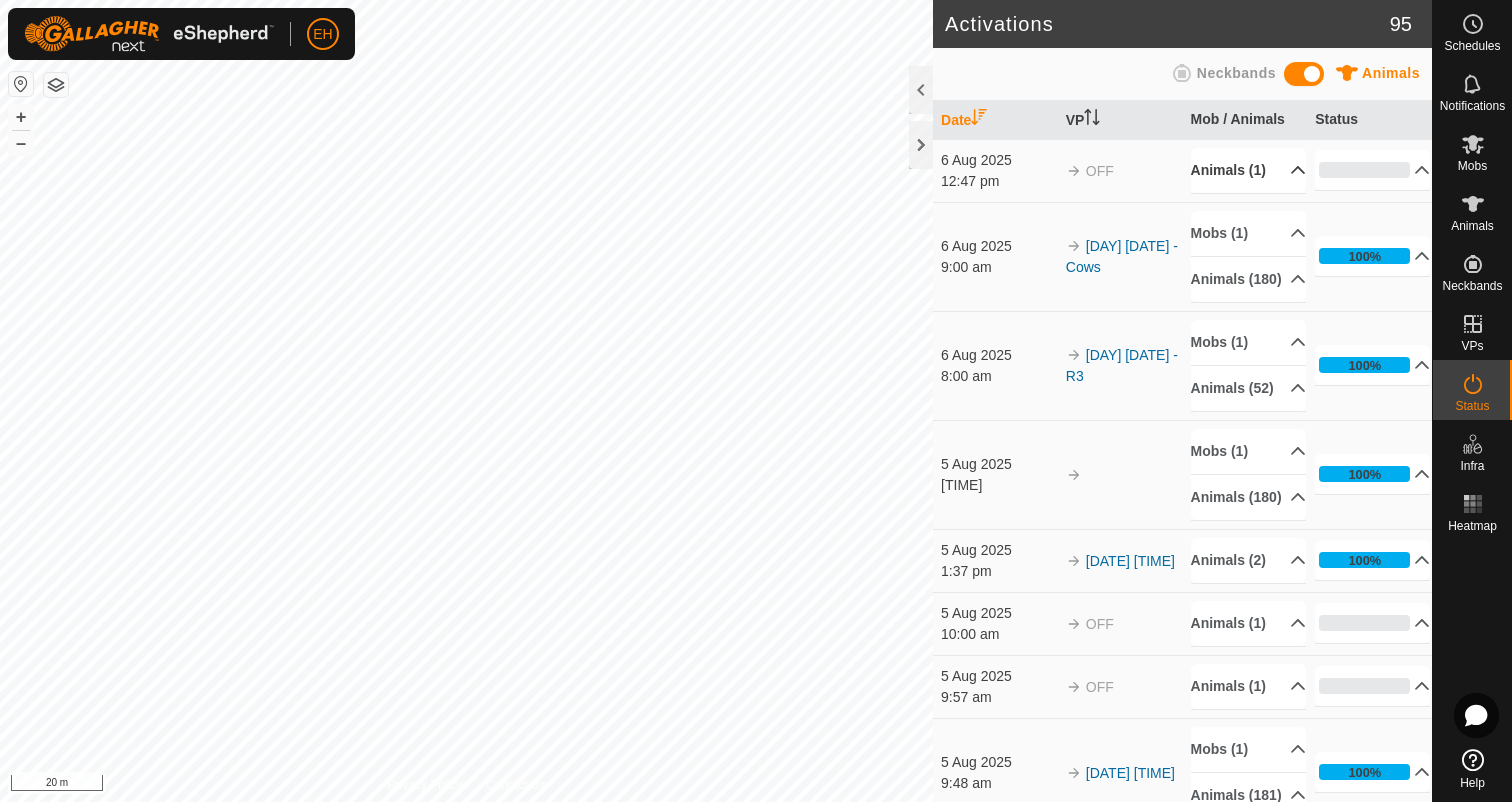 click on "Animals (1)" at bounding box center (1248, 170) 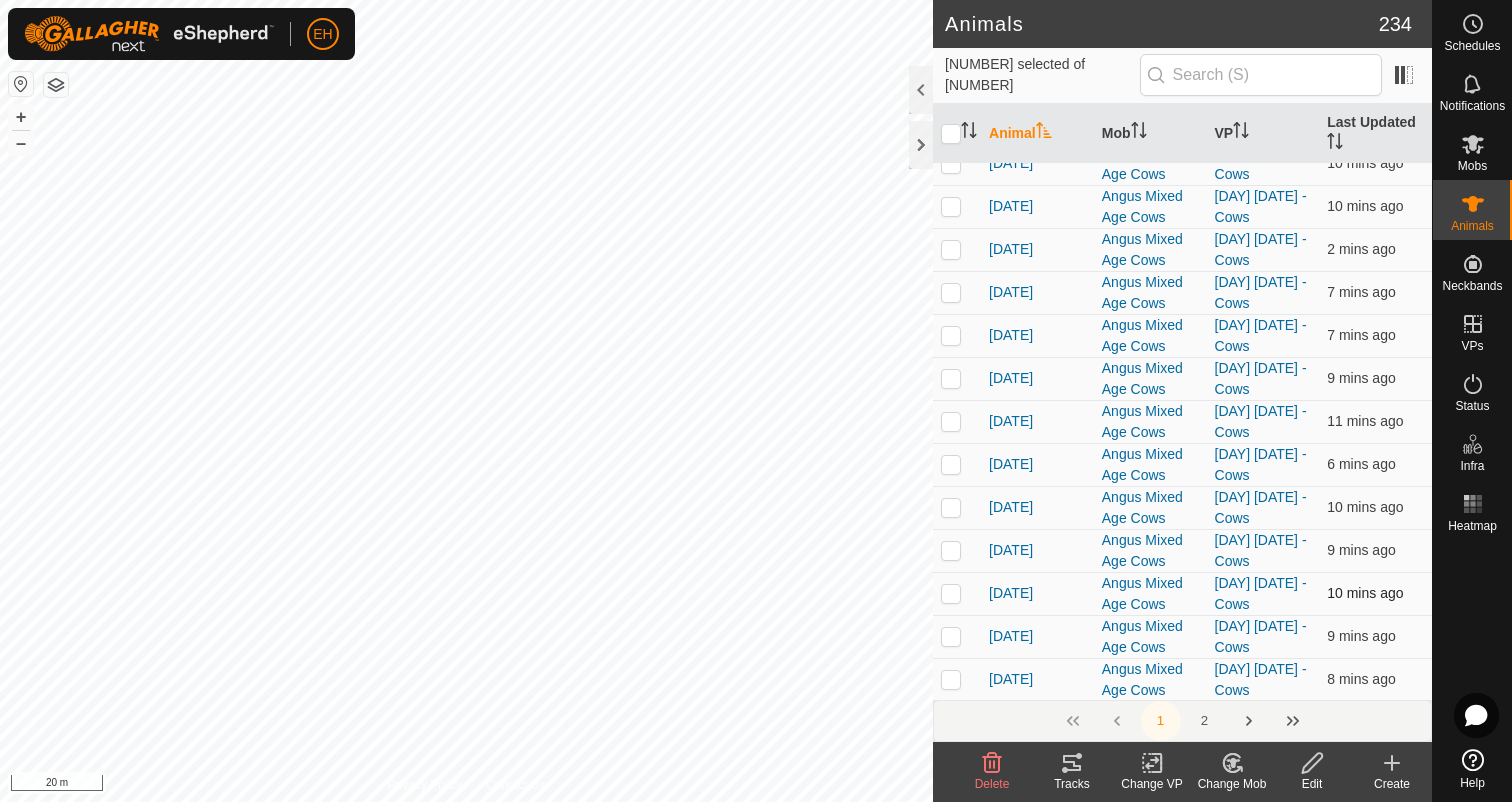 scroll, scrollTop: 0, scrollLeft: 0, axis: both 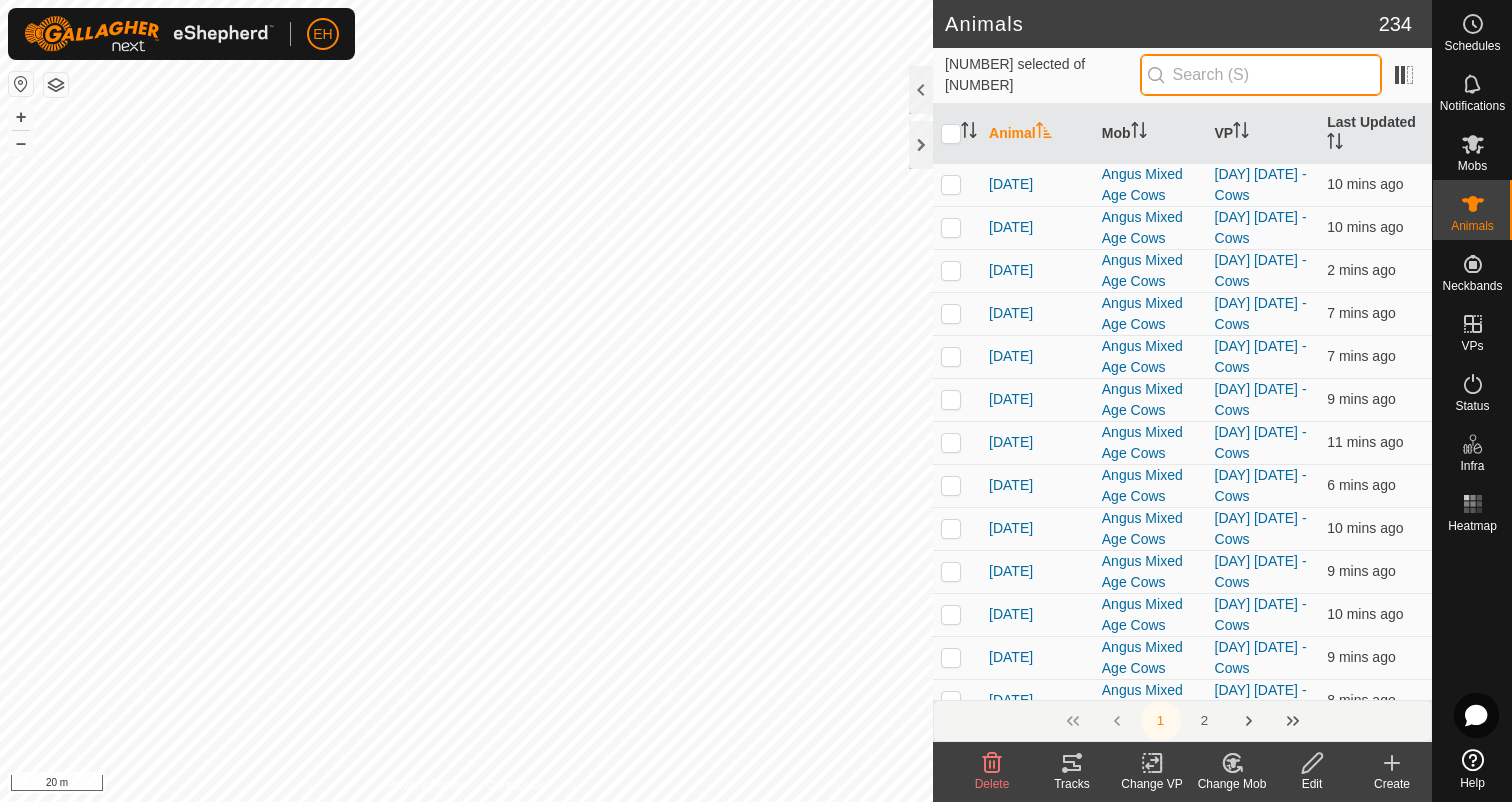 click at bounding box center (1261, 75) 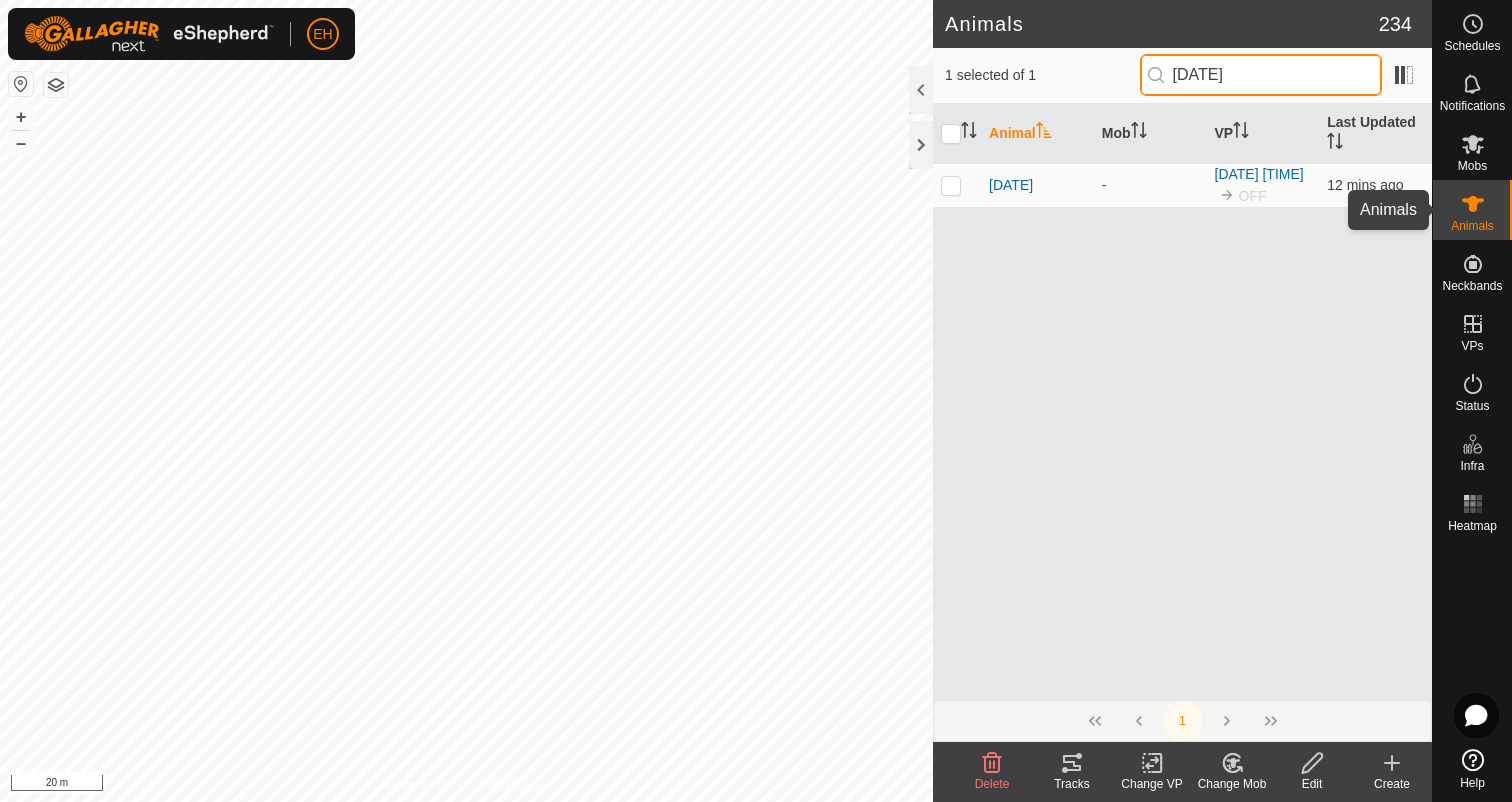type on "[DATE]" 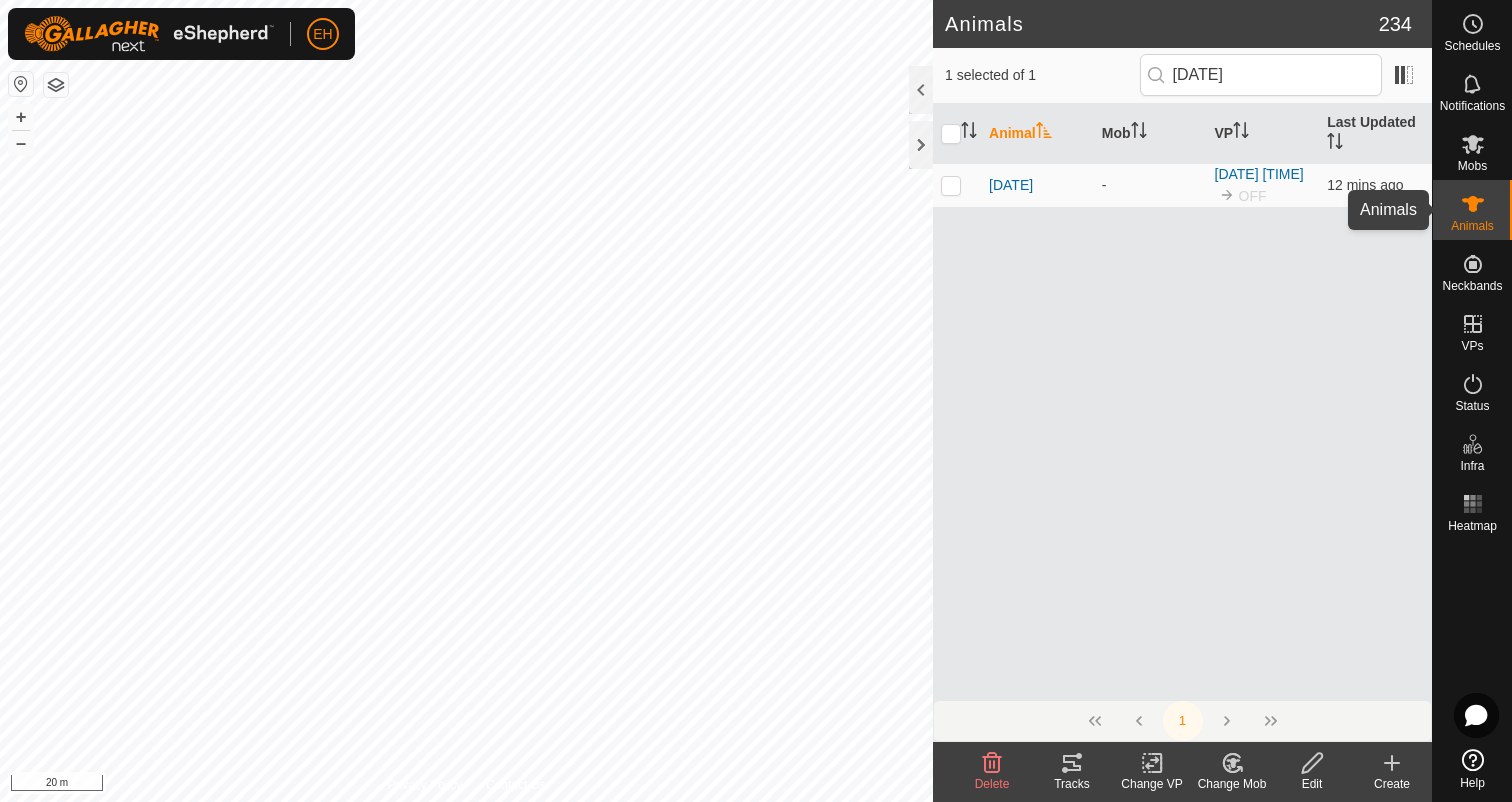 click on "Animals" at bounding box center (1472, 226) 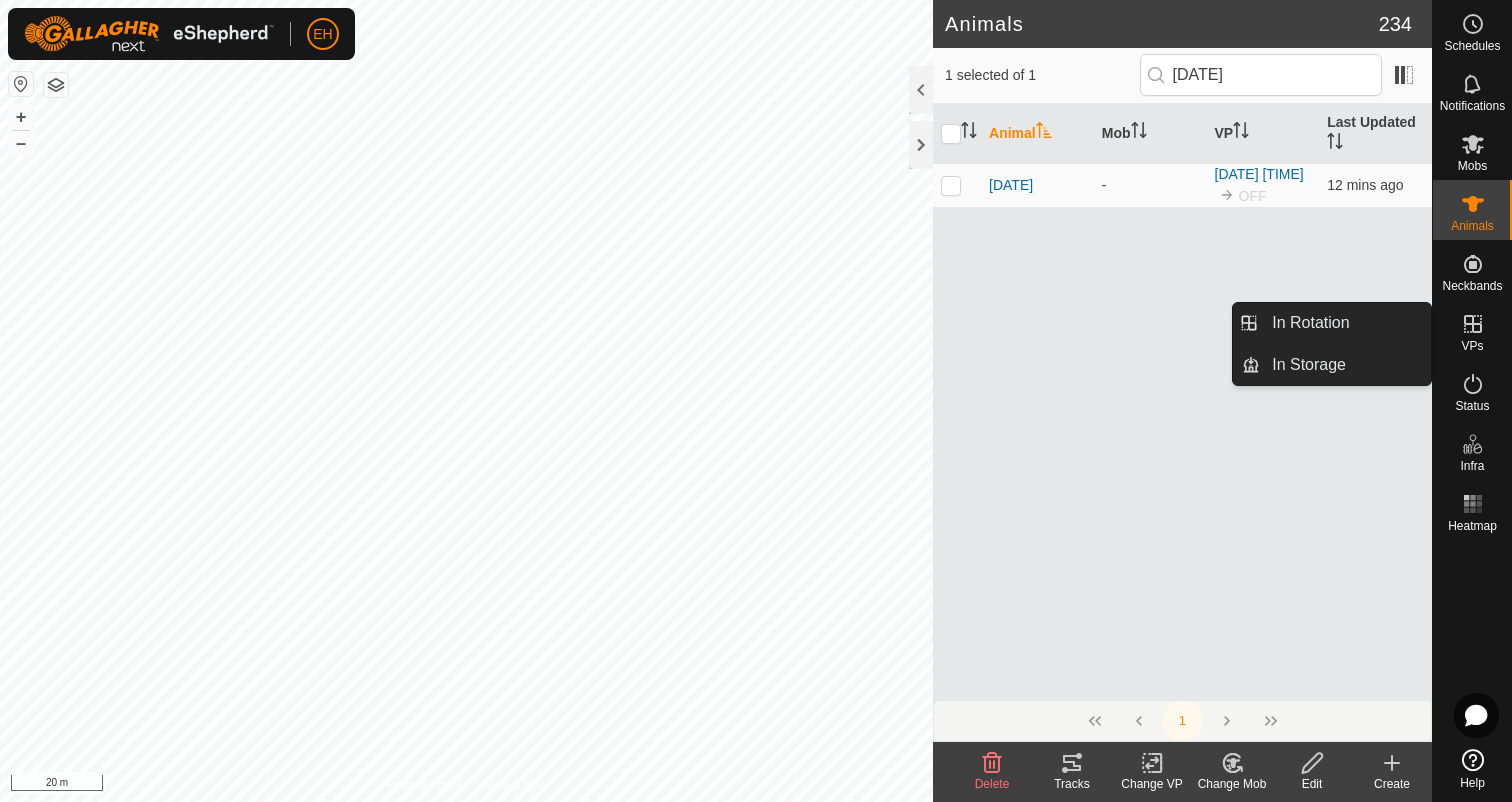 click 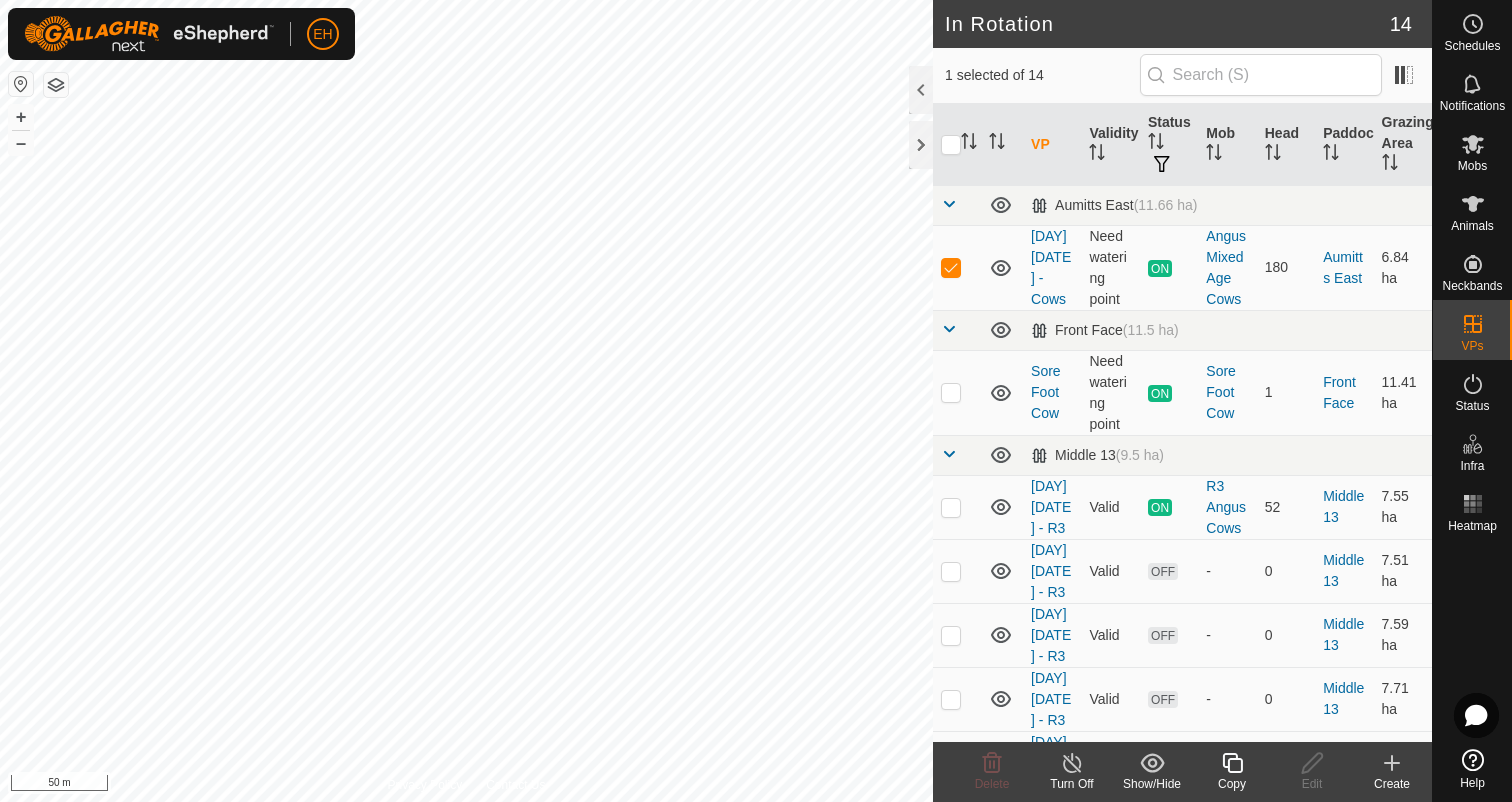 checkbox on "false" 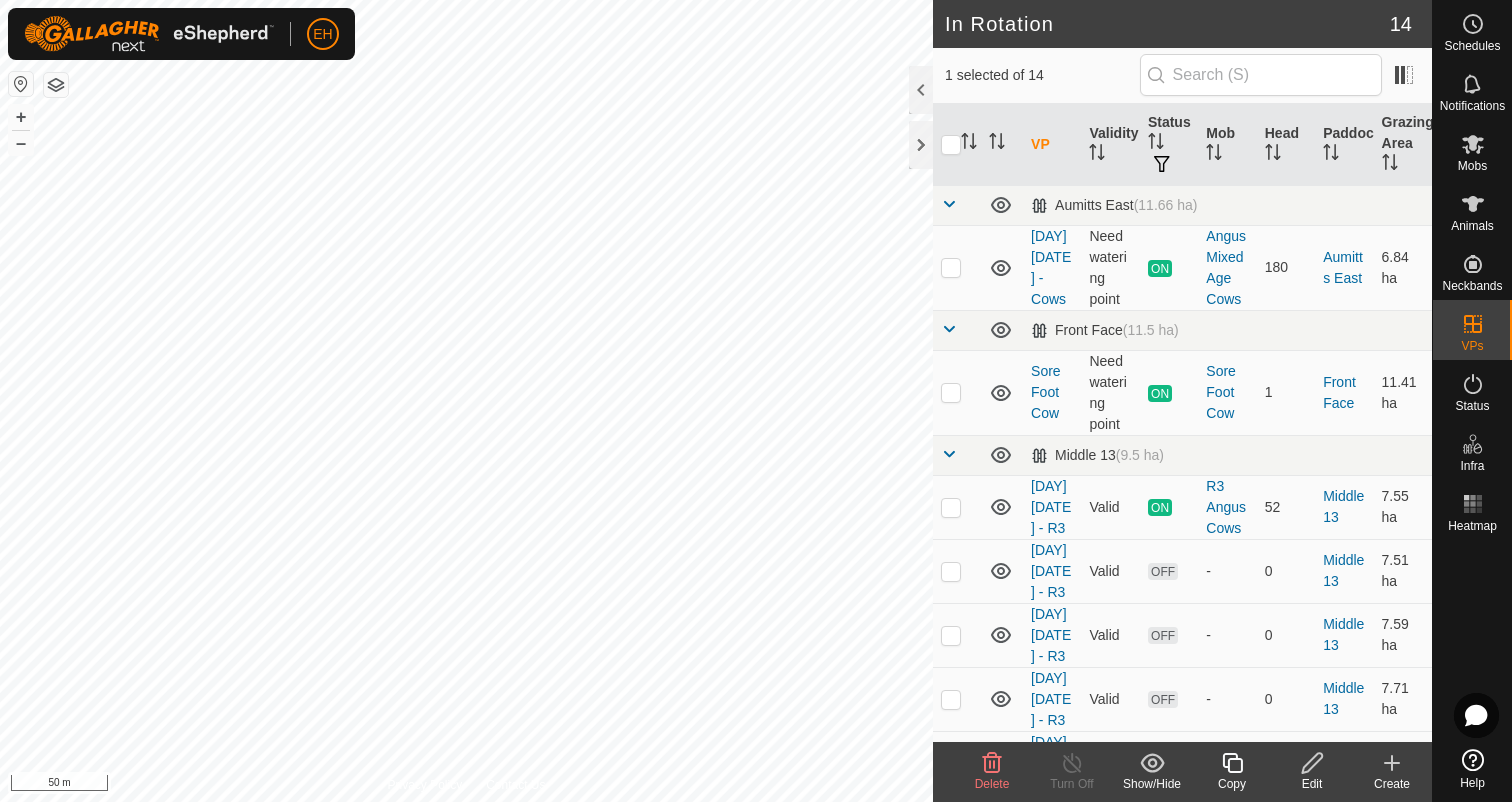 click 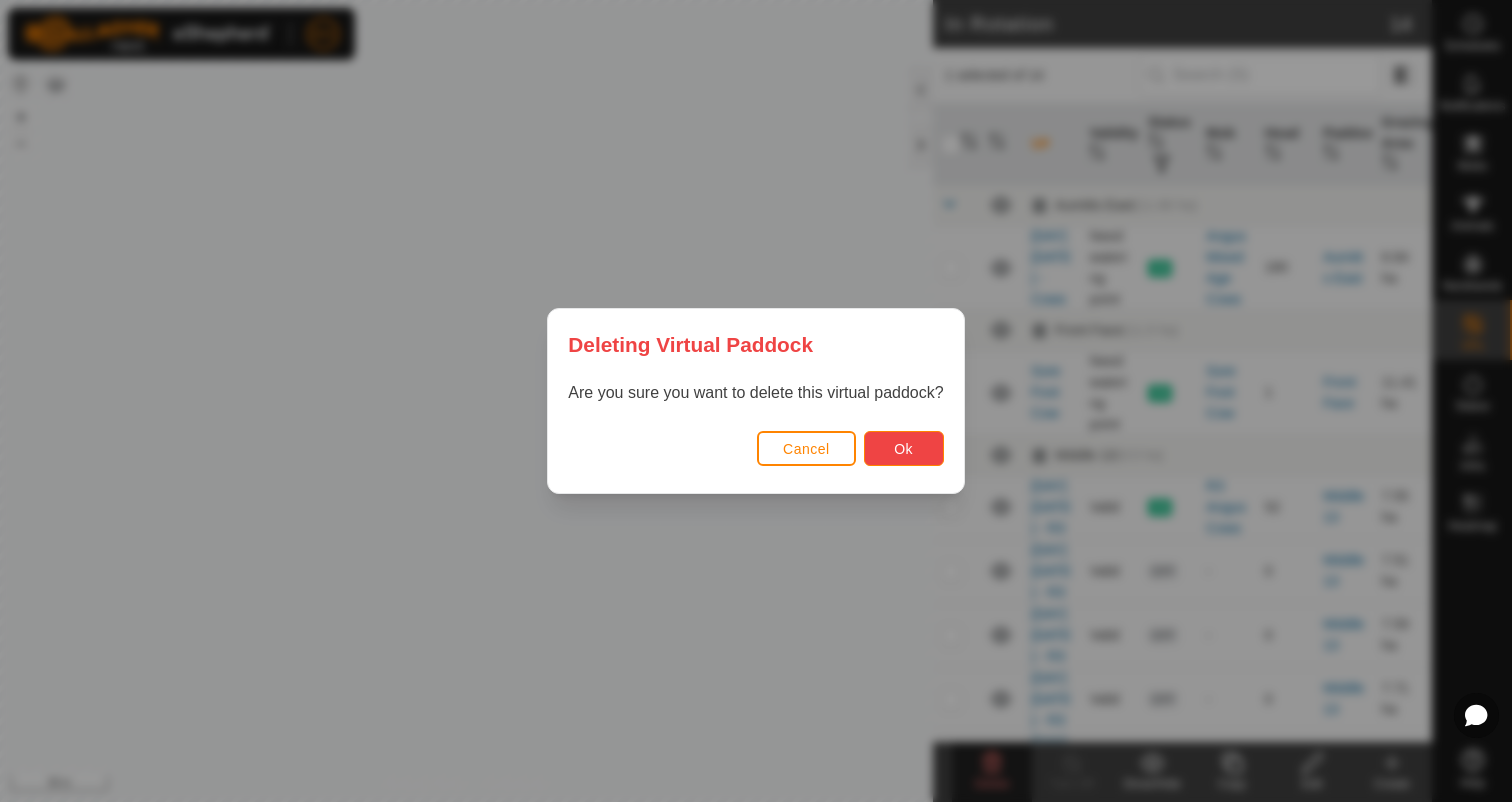 click on "Ok" at bounding box center (904, 448) 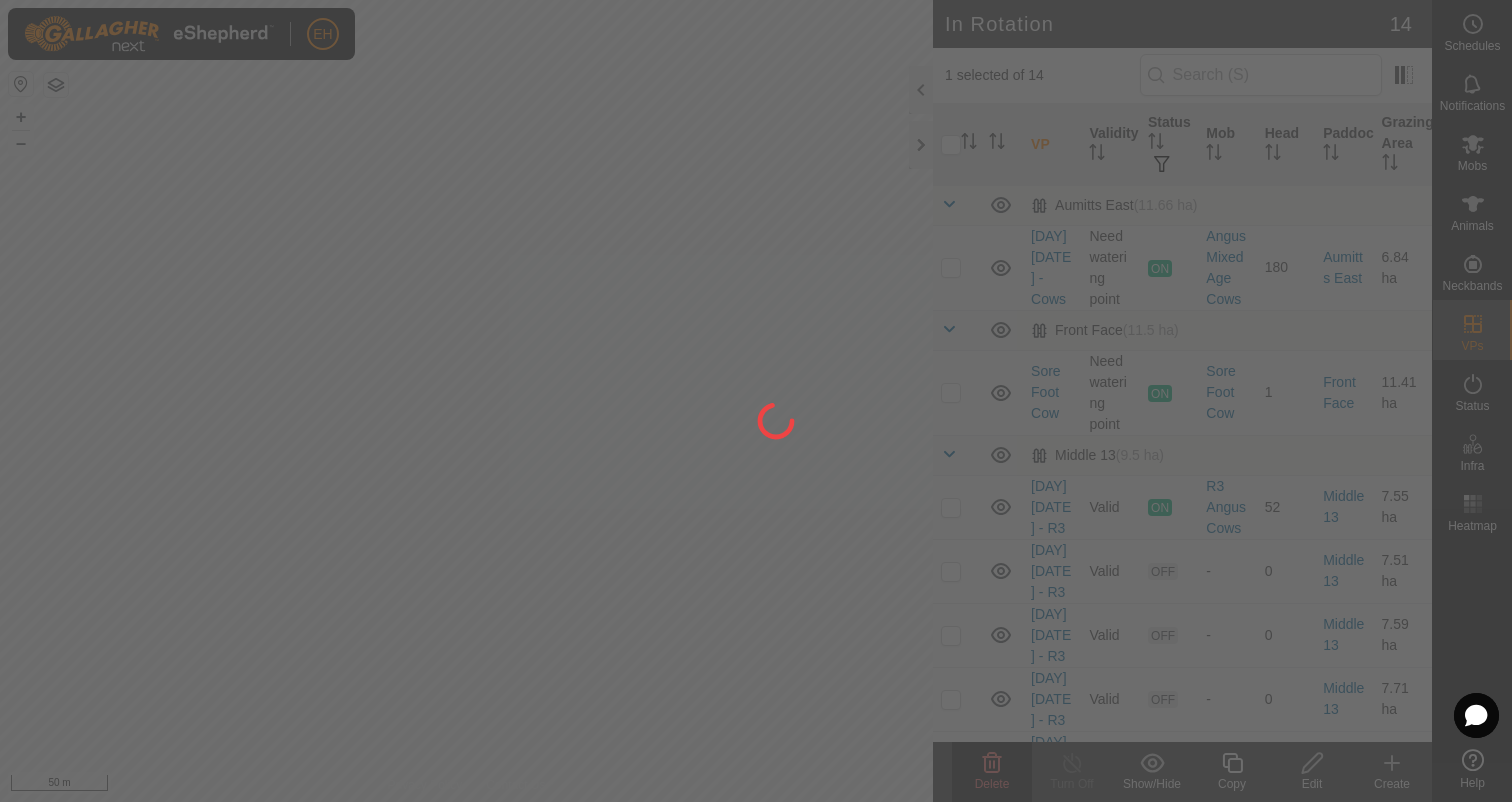 checkbox on "false" 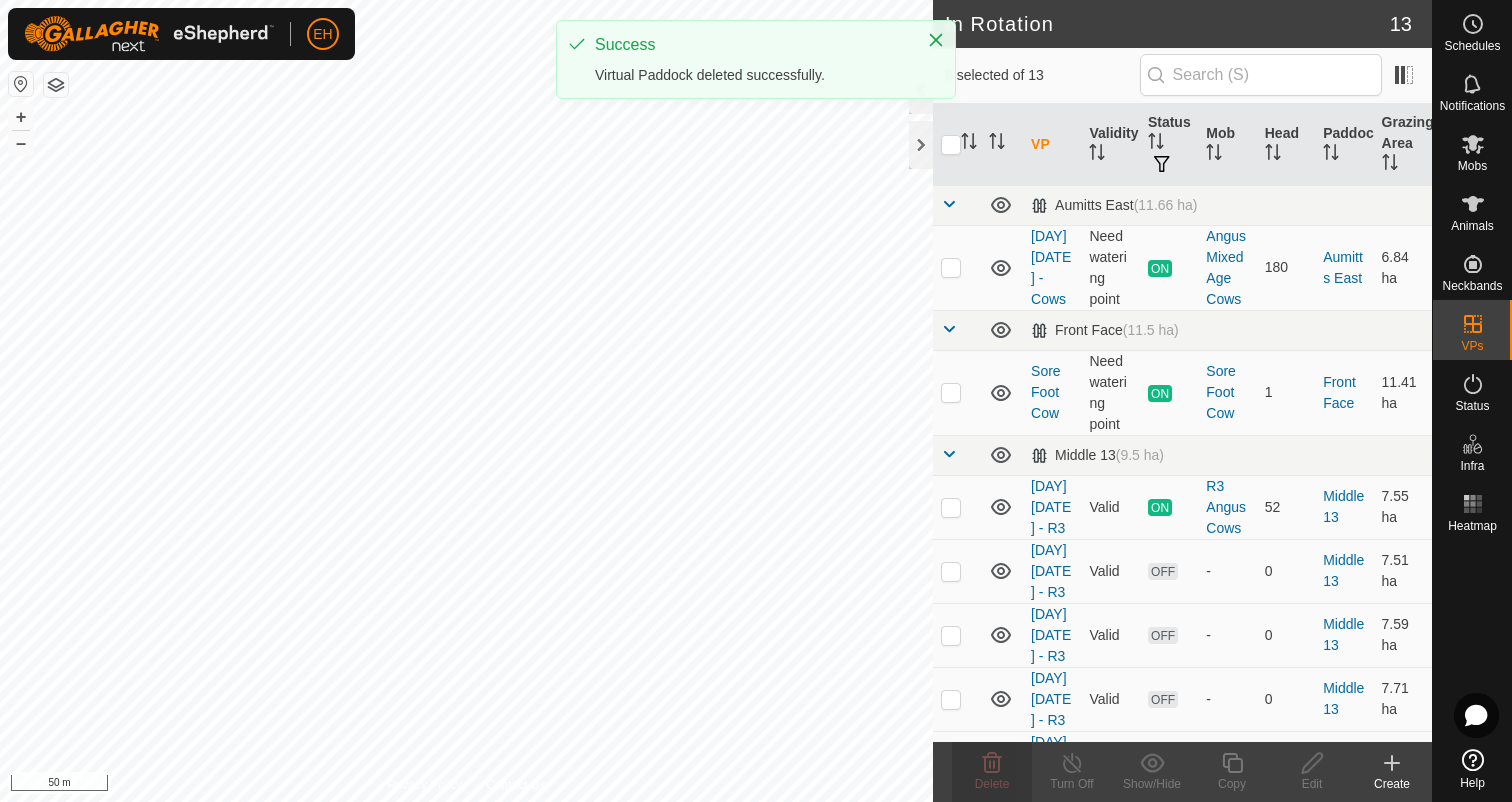checkbox on "true" 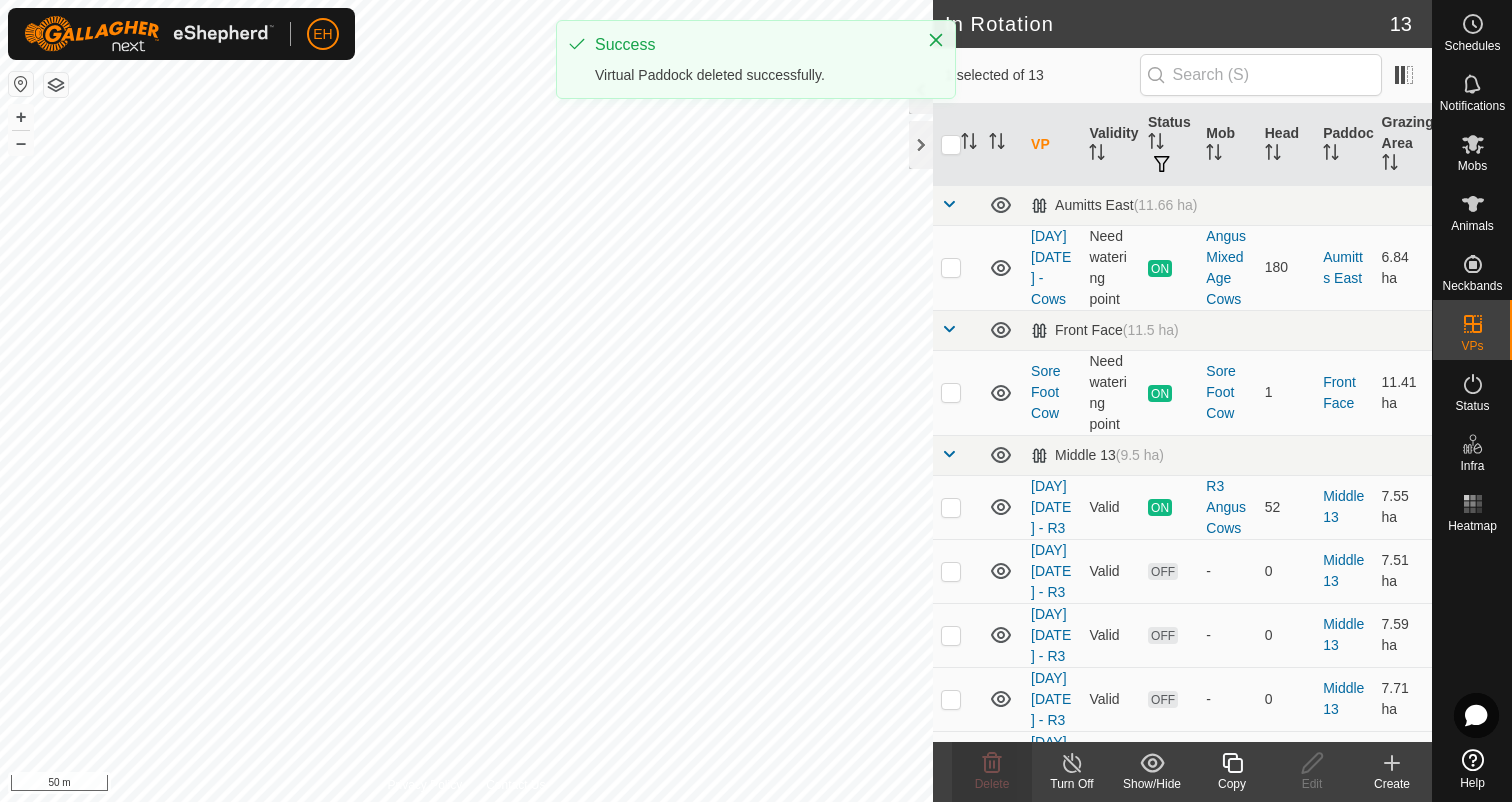 checkbox on "true" 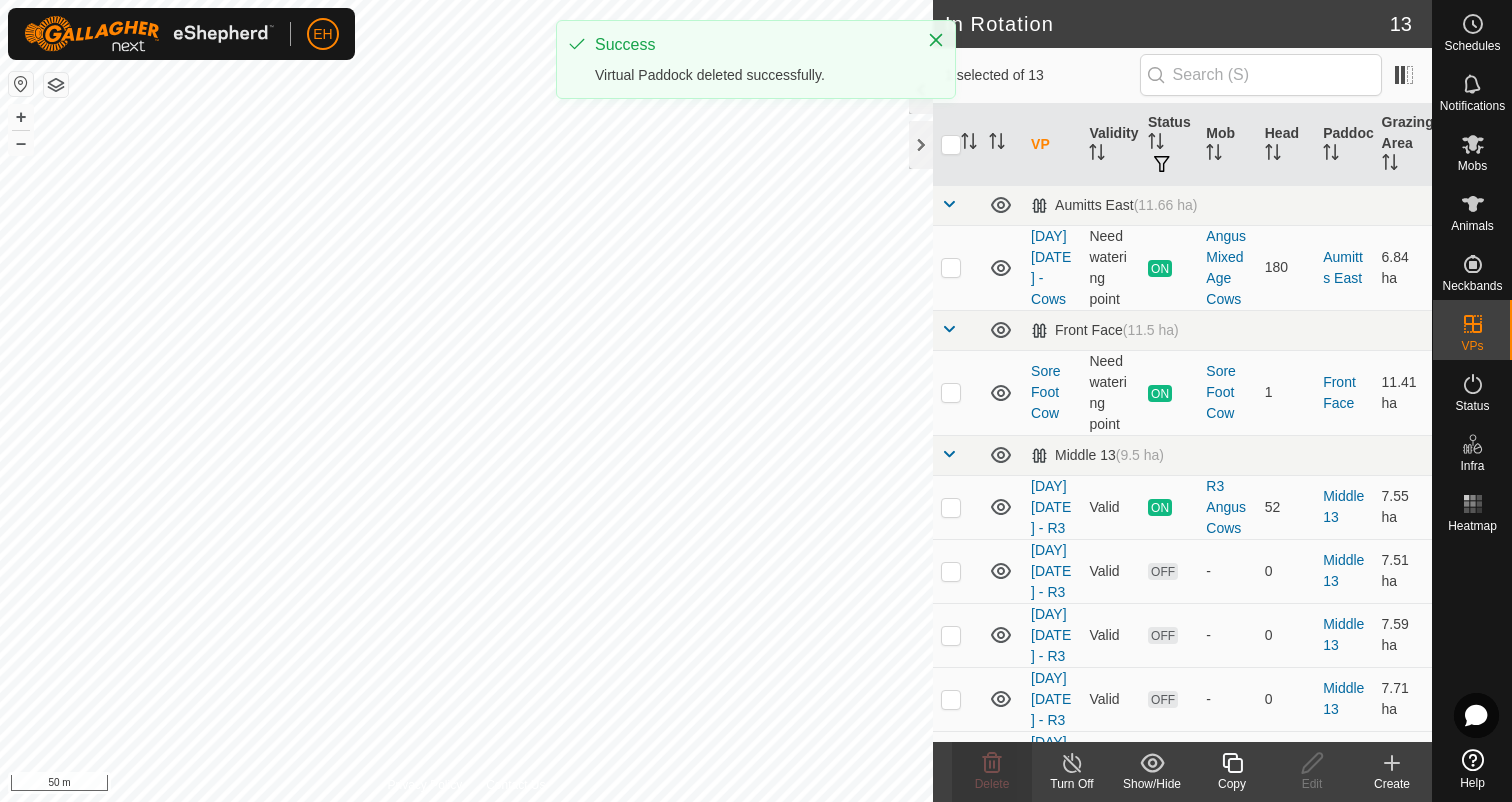 checkbox on "false" 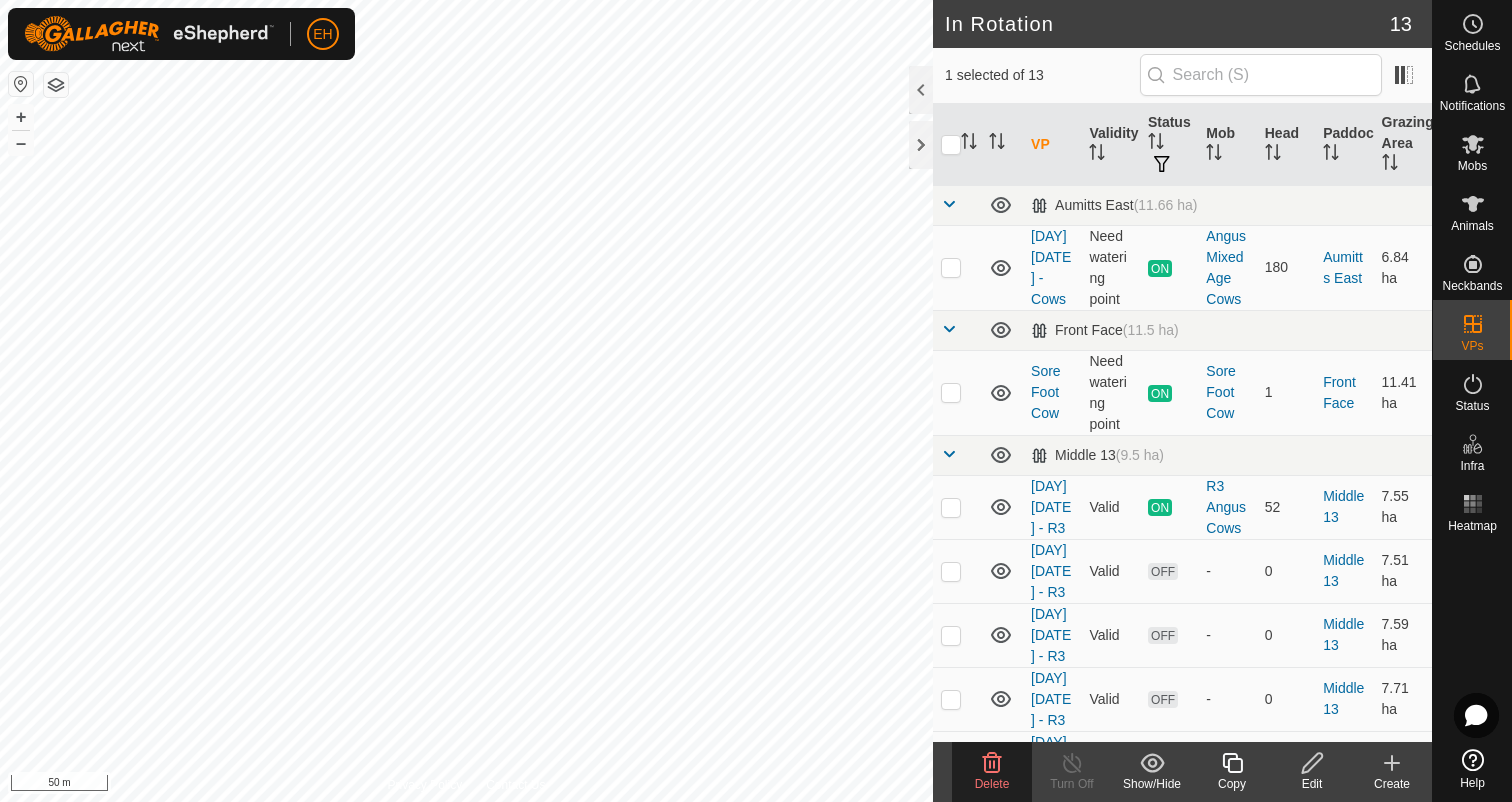 click 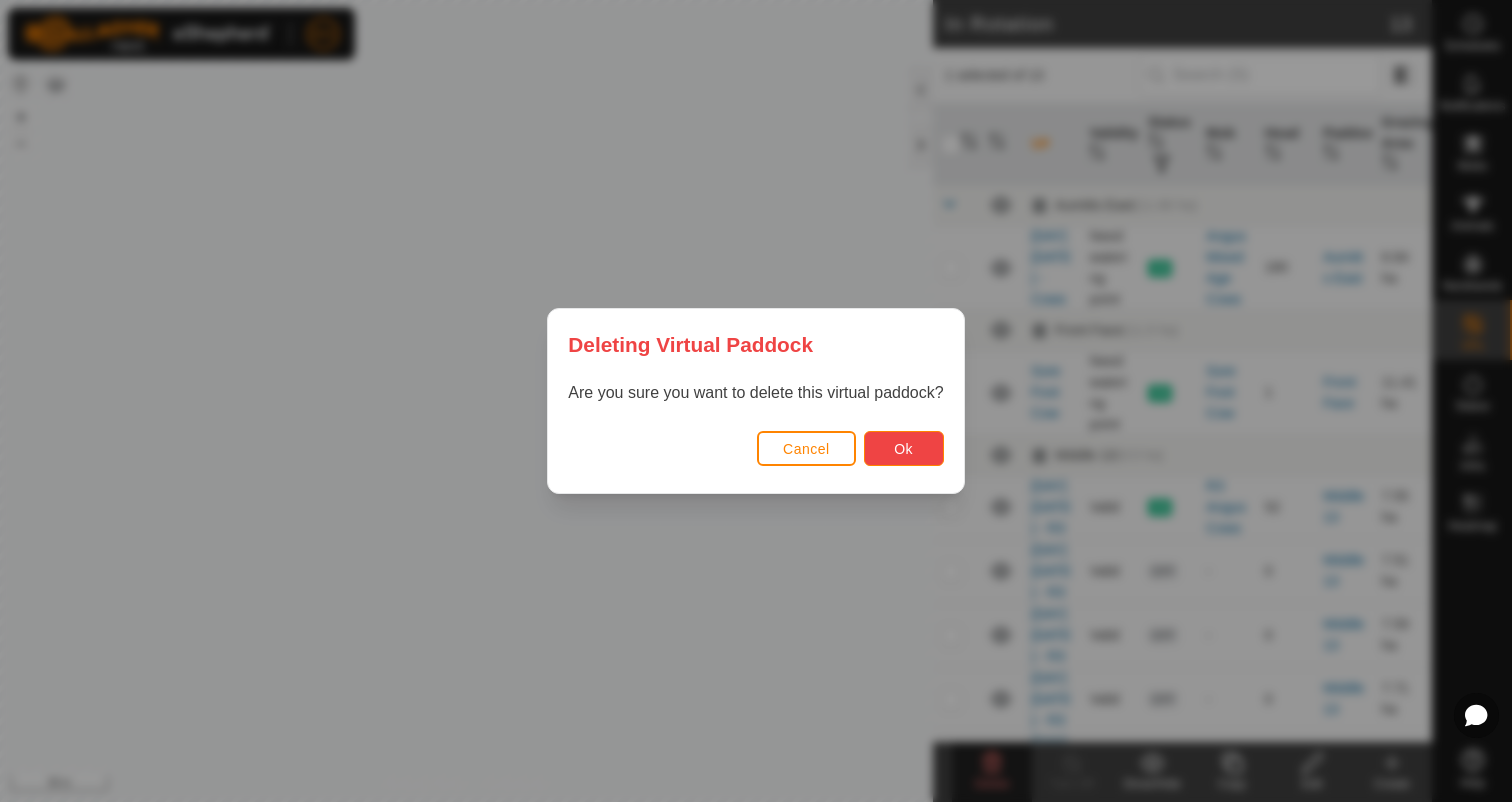 click on "Ok" at bounding box center [904, 448] 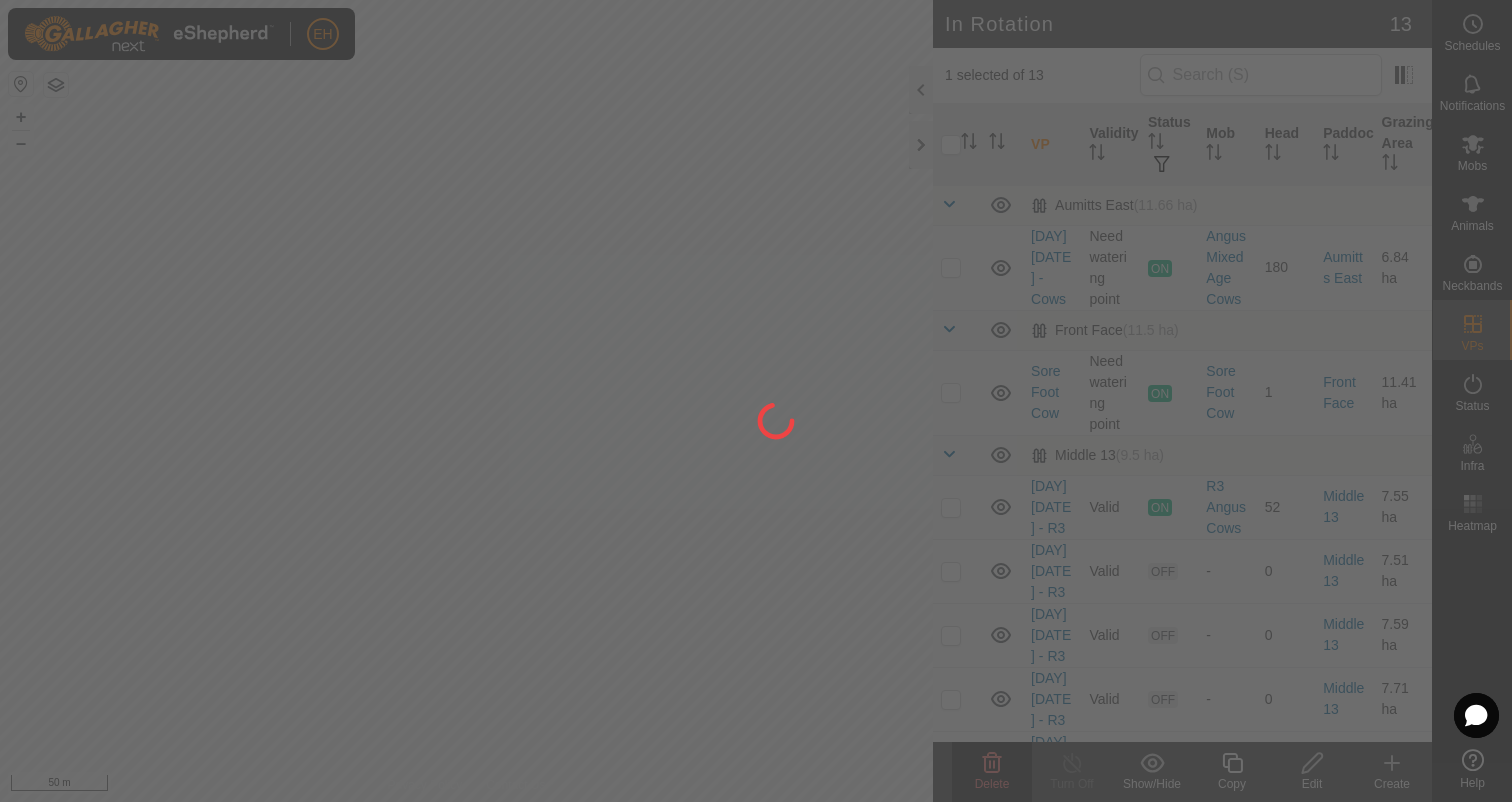 checkbox on "false" 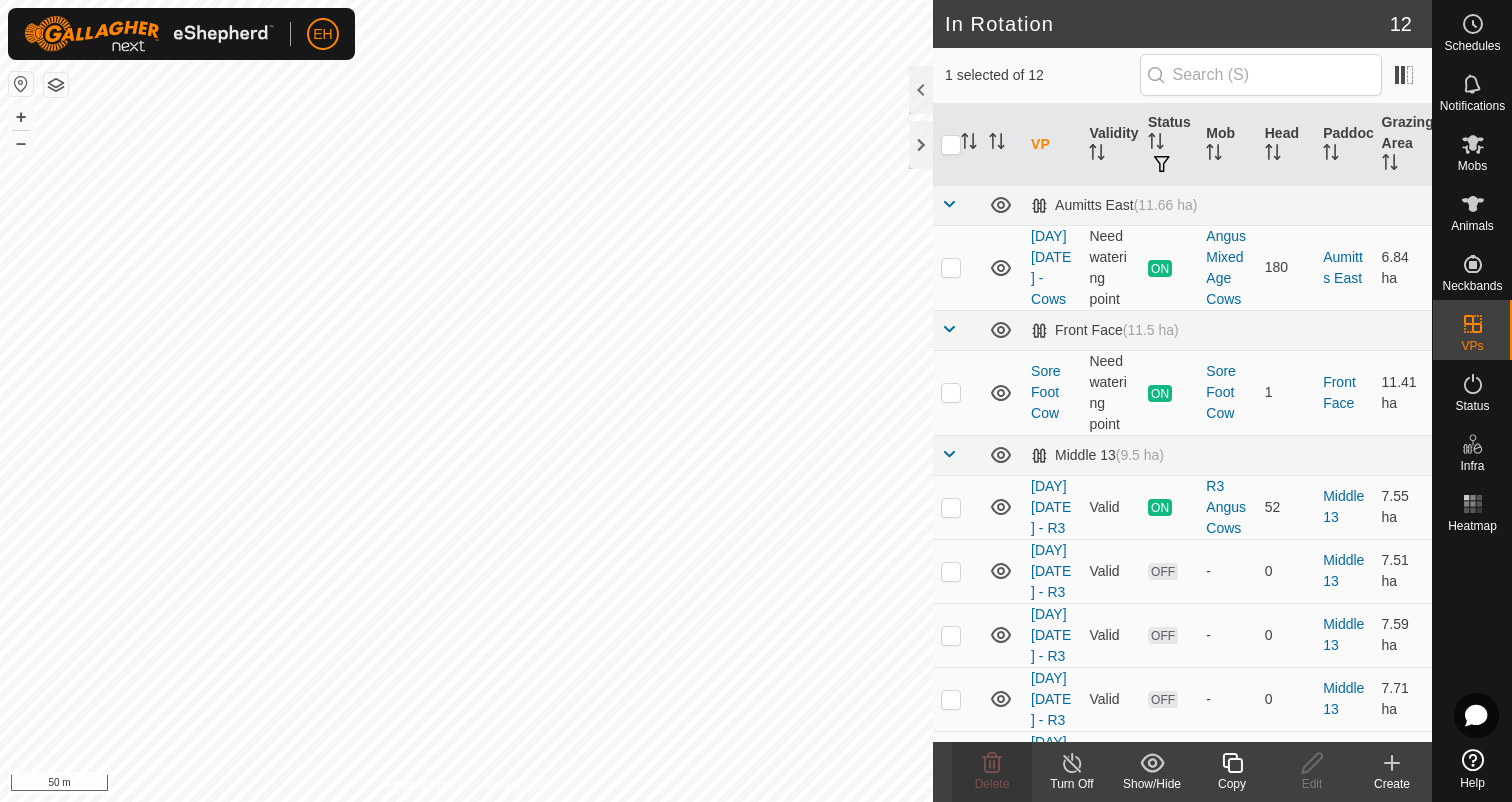 checkbox on "false" 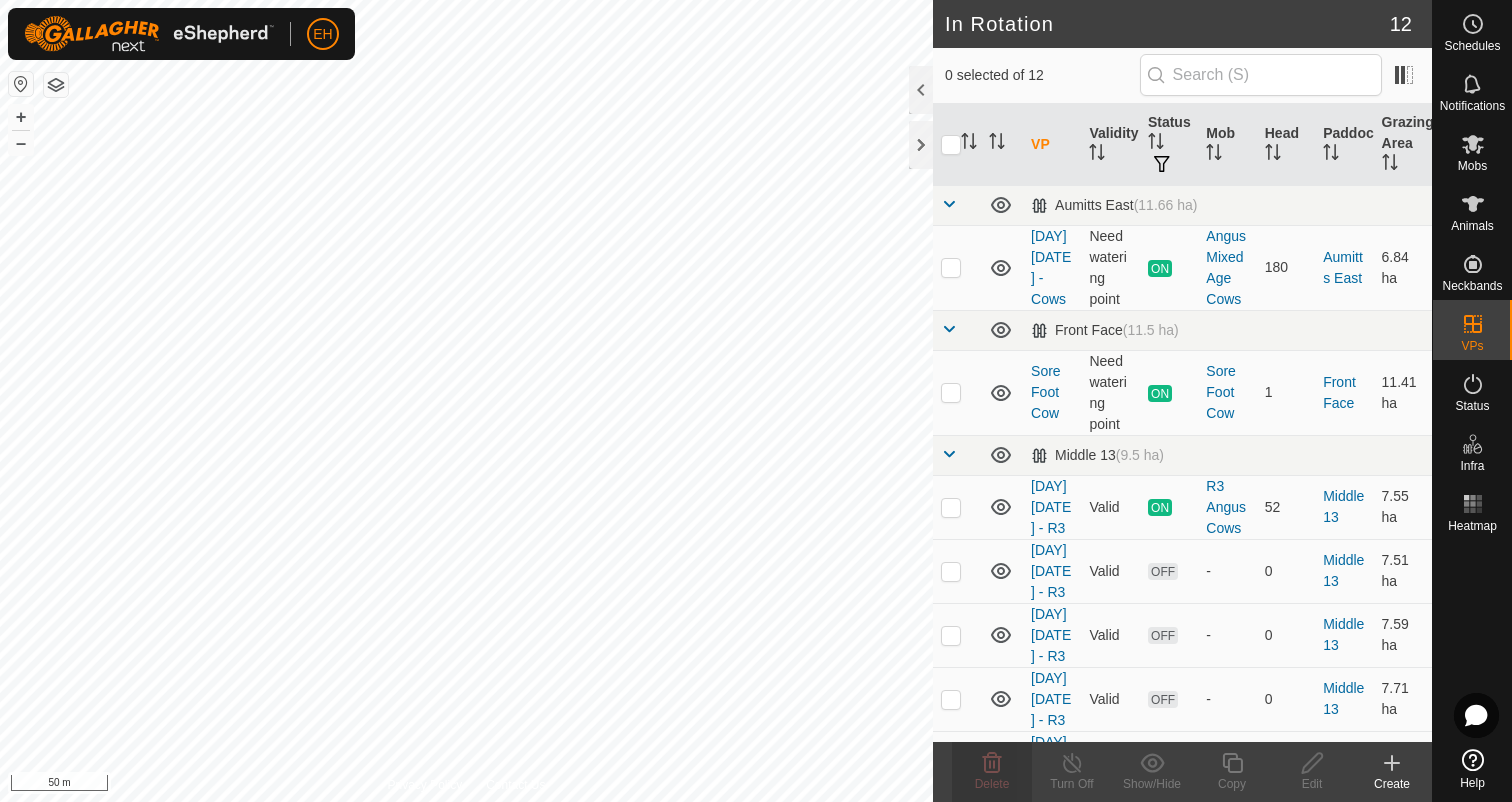 checkbox on "true" 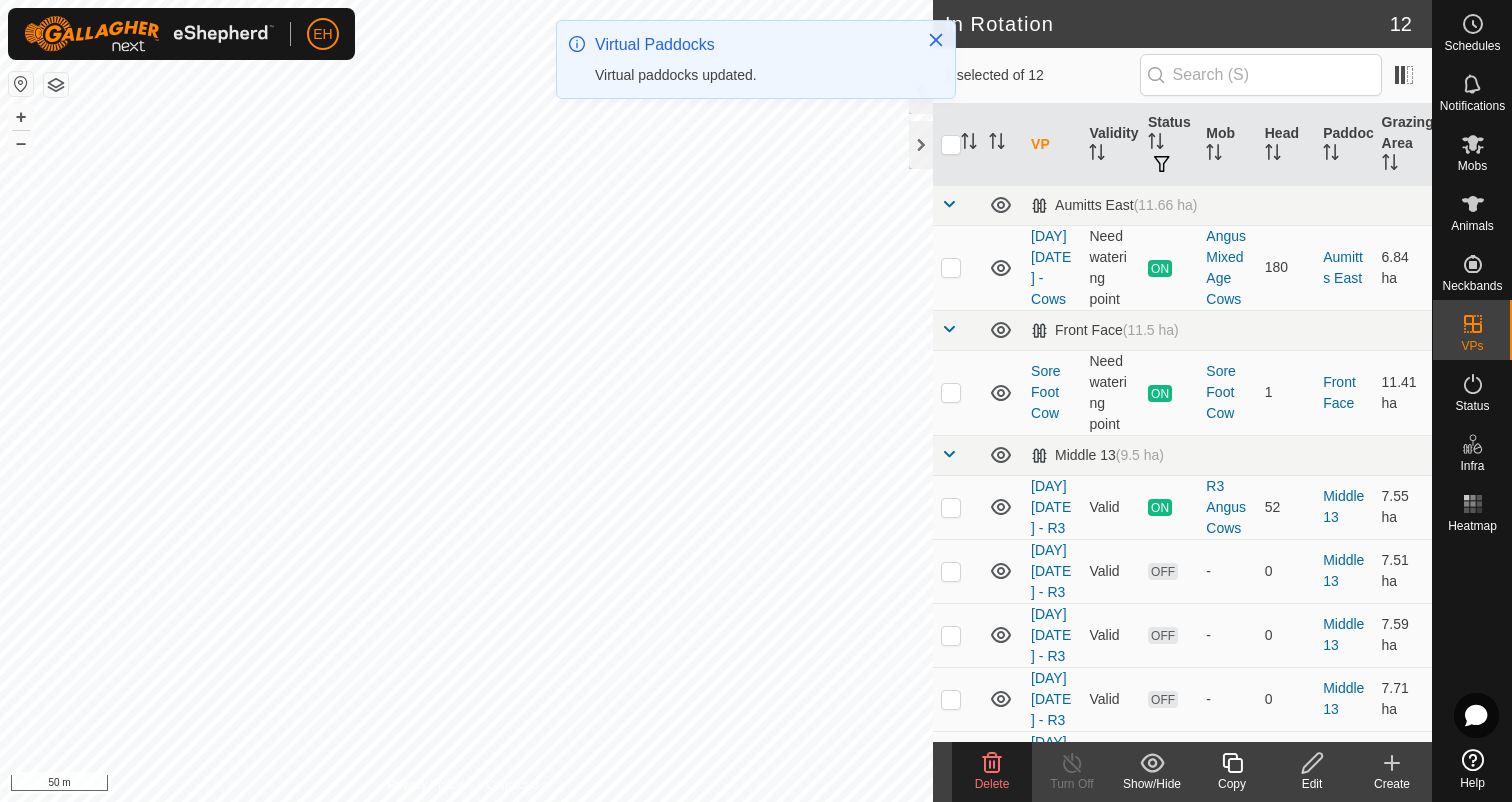 click on "Delete" 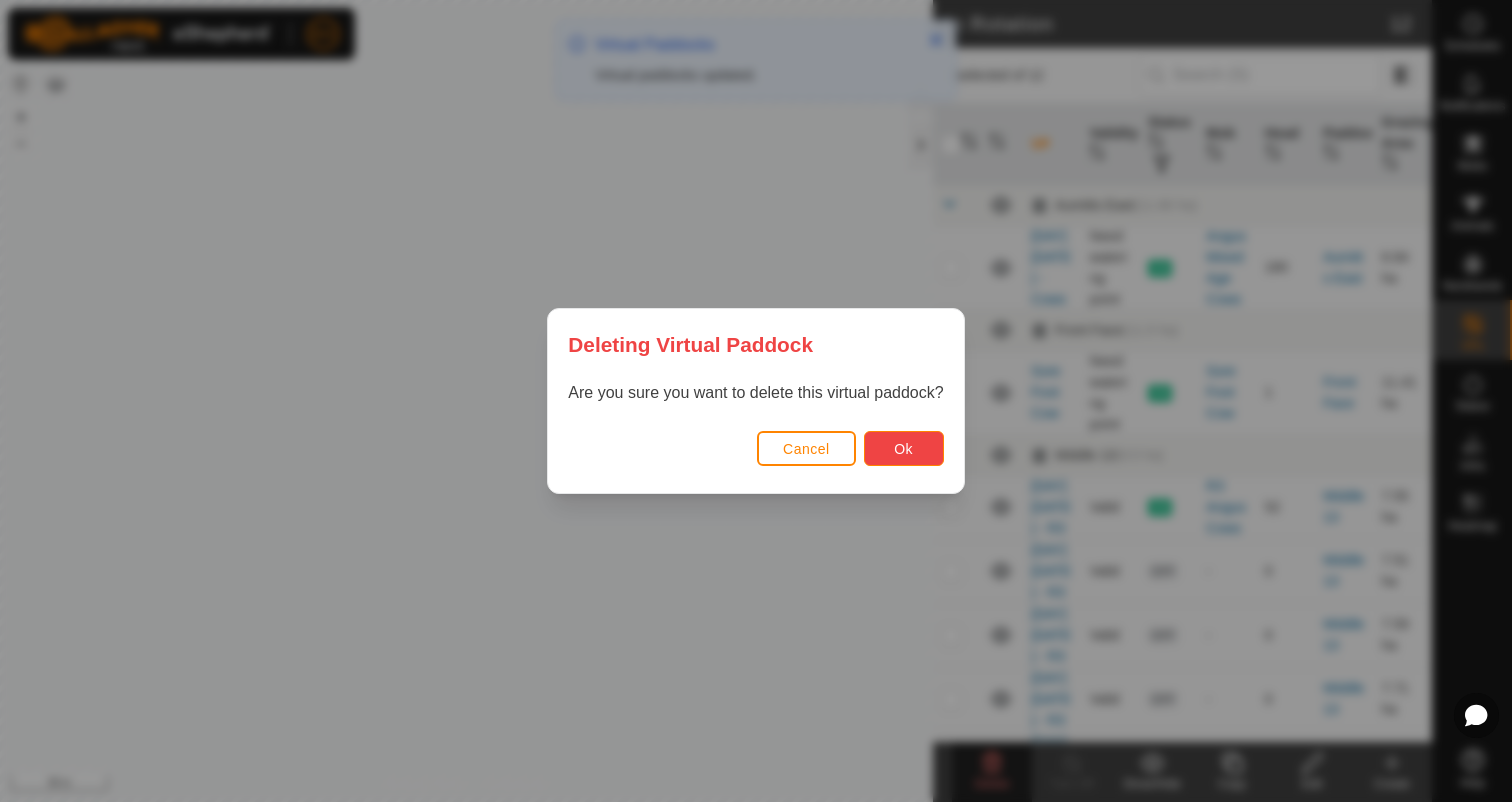 click on "Ok" at bounding box center [903, 449] 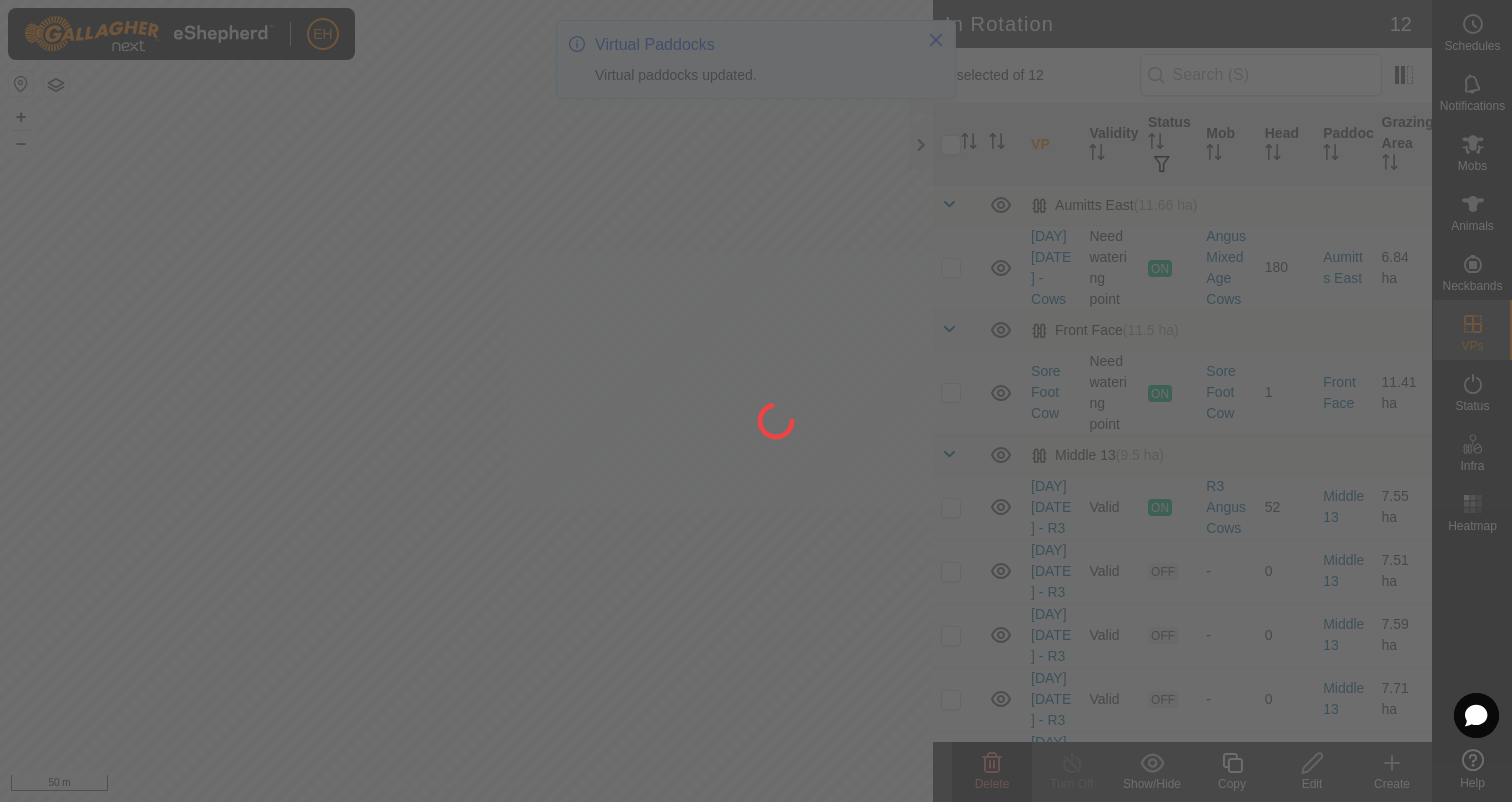 checkbox on "false" 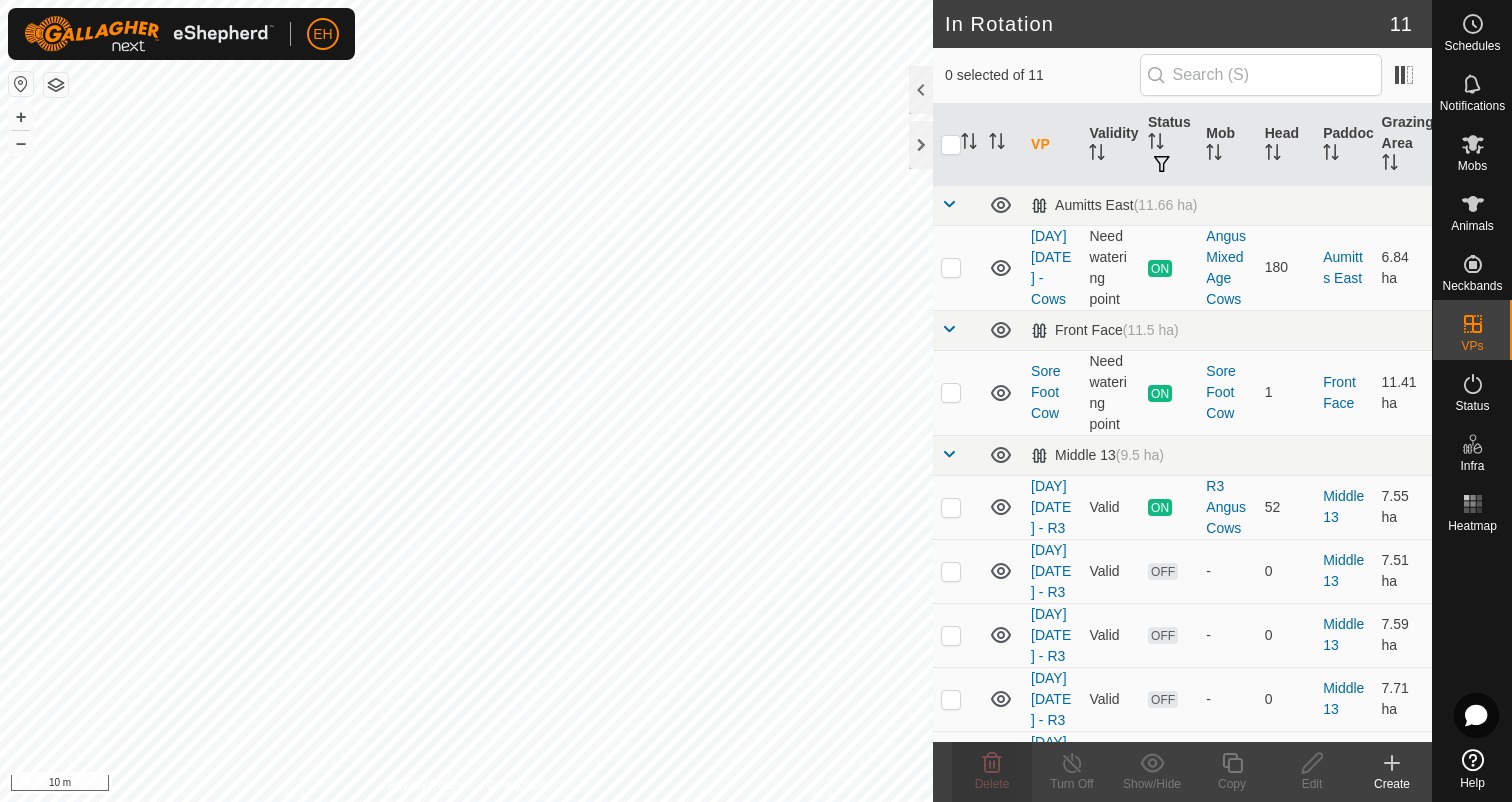 click 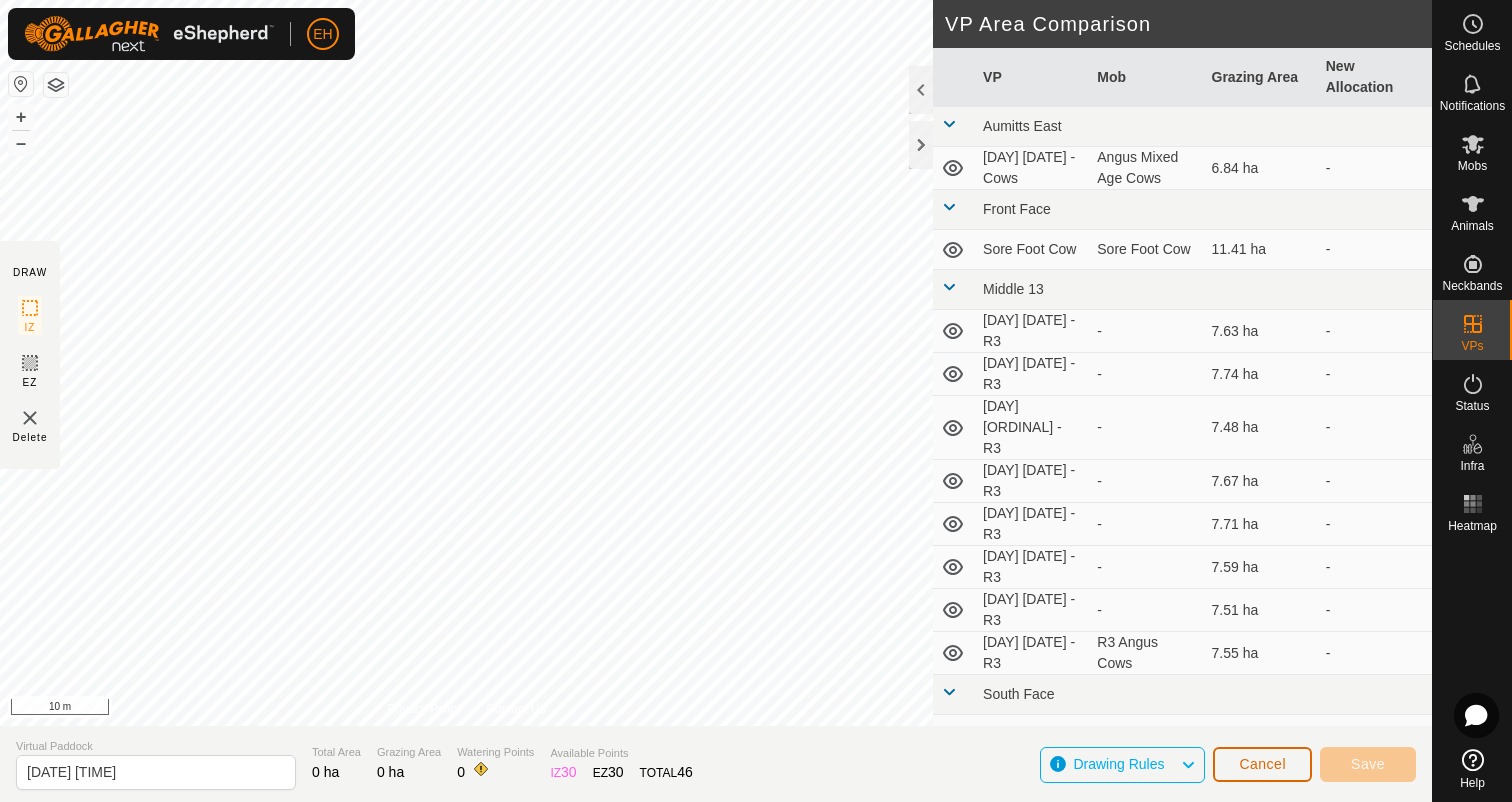 click on "Cancel" 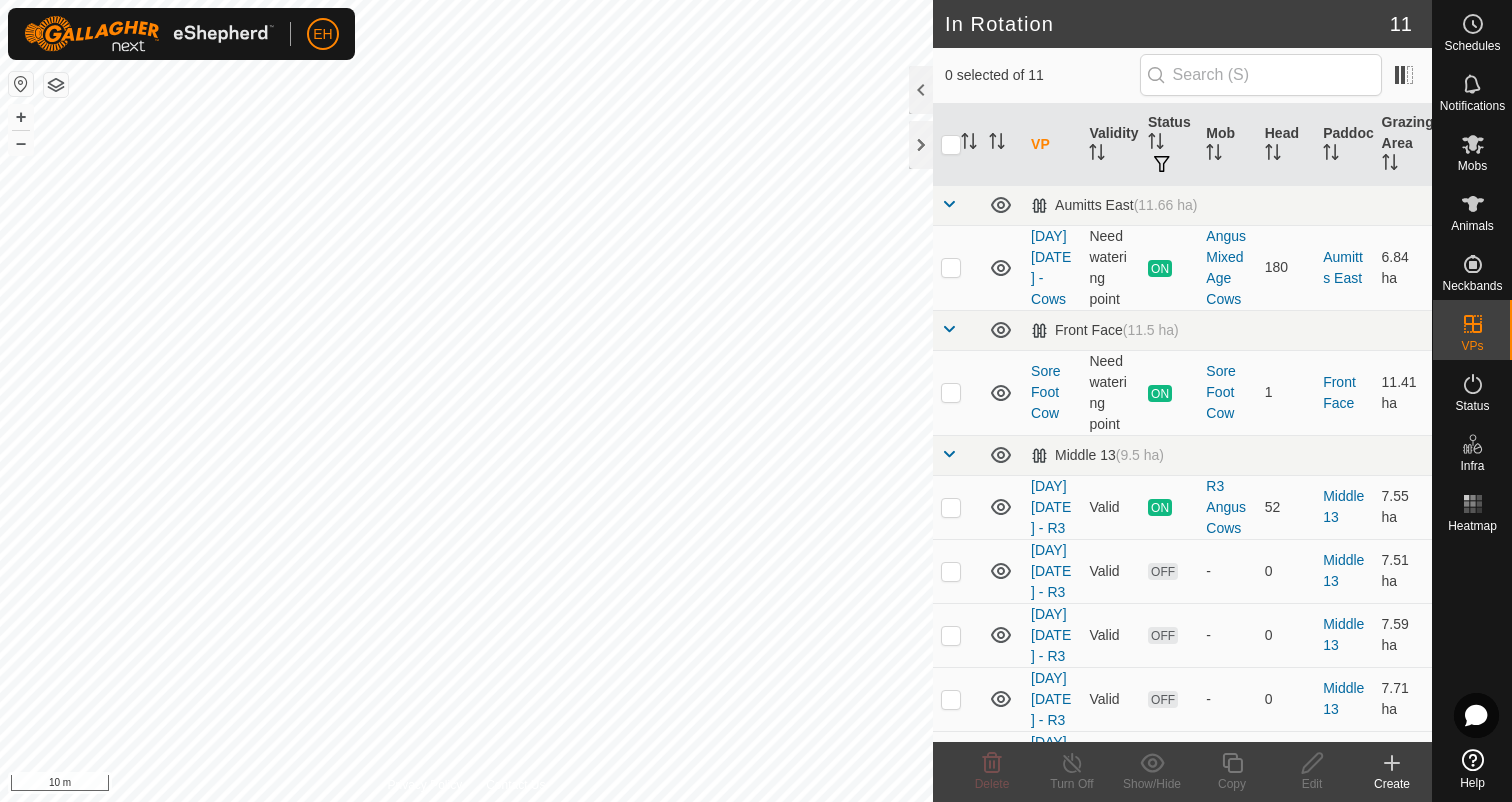 checkbox on "true" 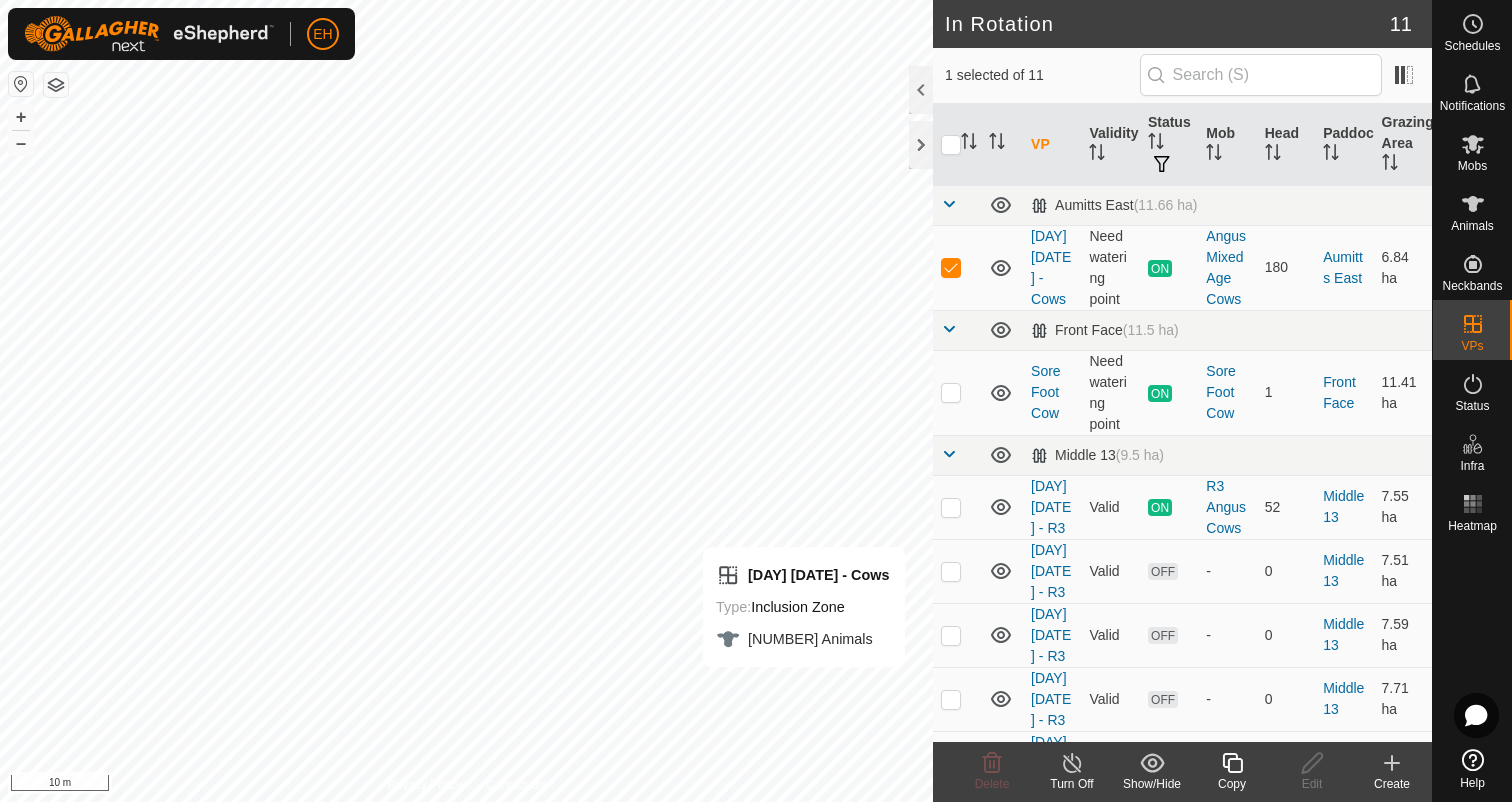 click 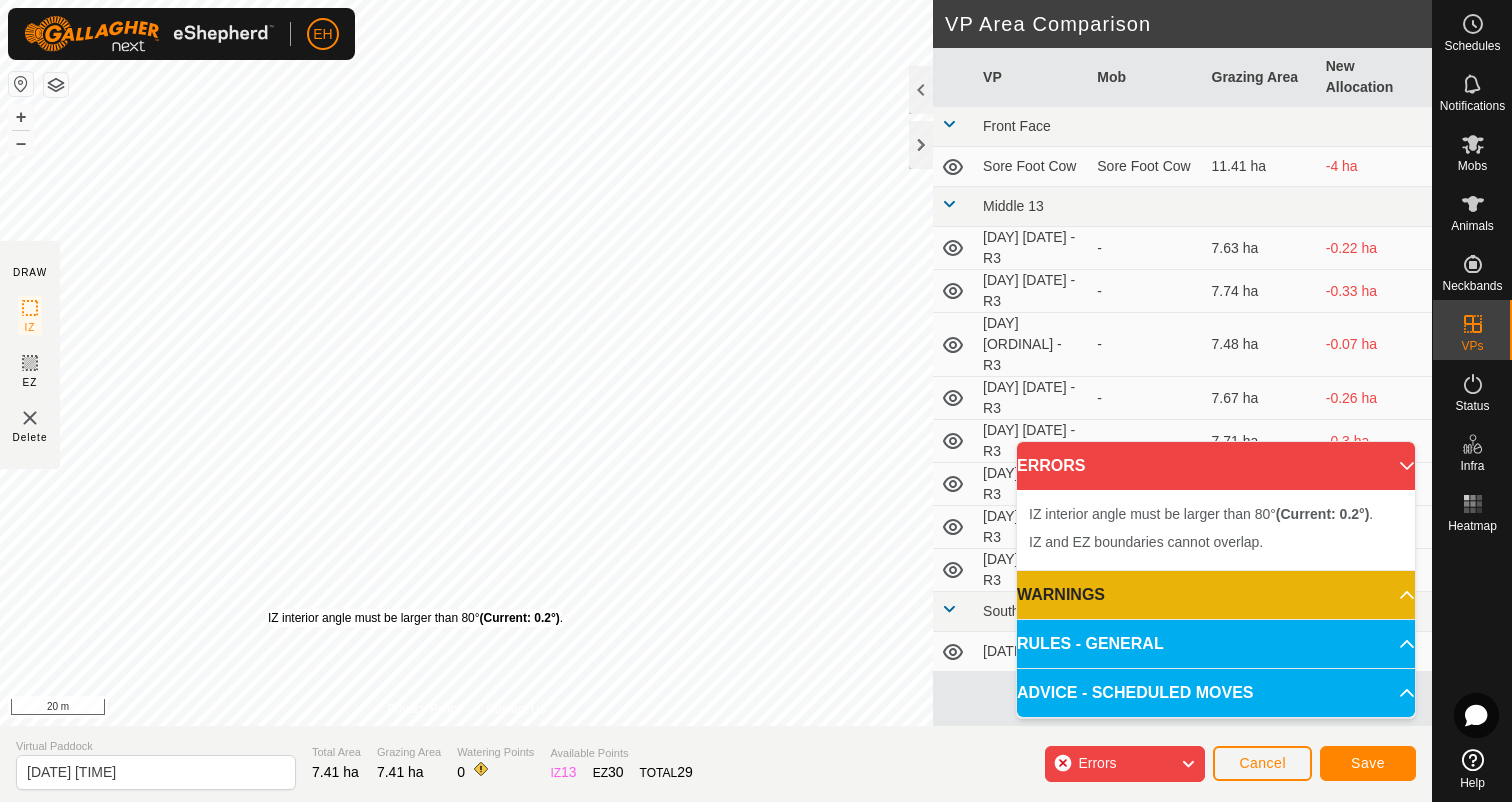 click on "IZ interior angle must be larger than 80°  (Current: 0.2°) ." at bounding box center (415, 618) 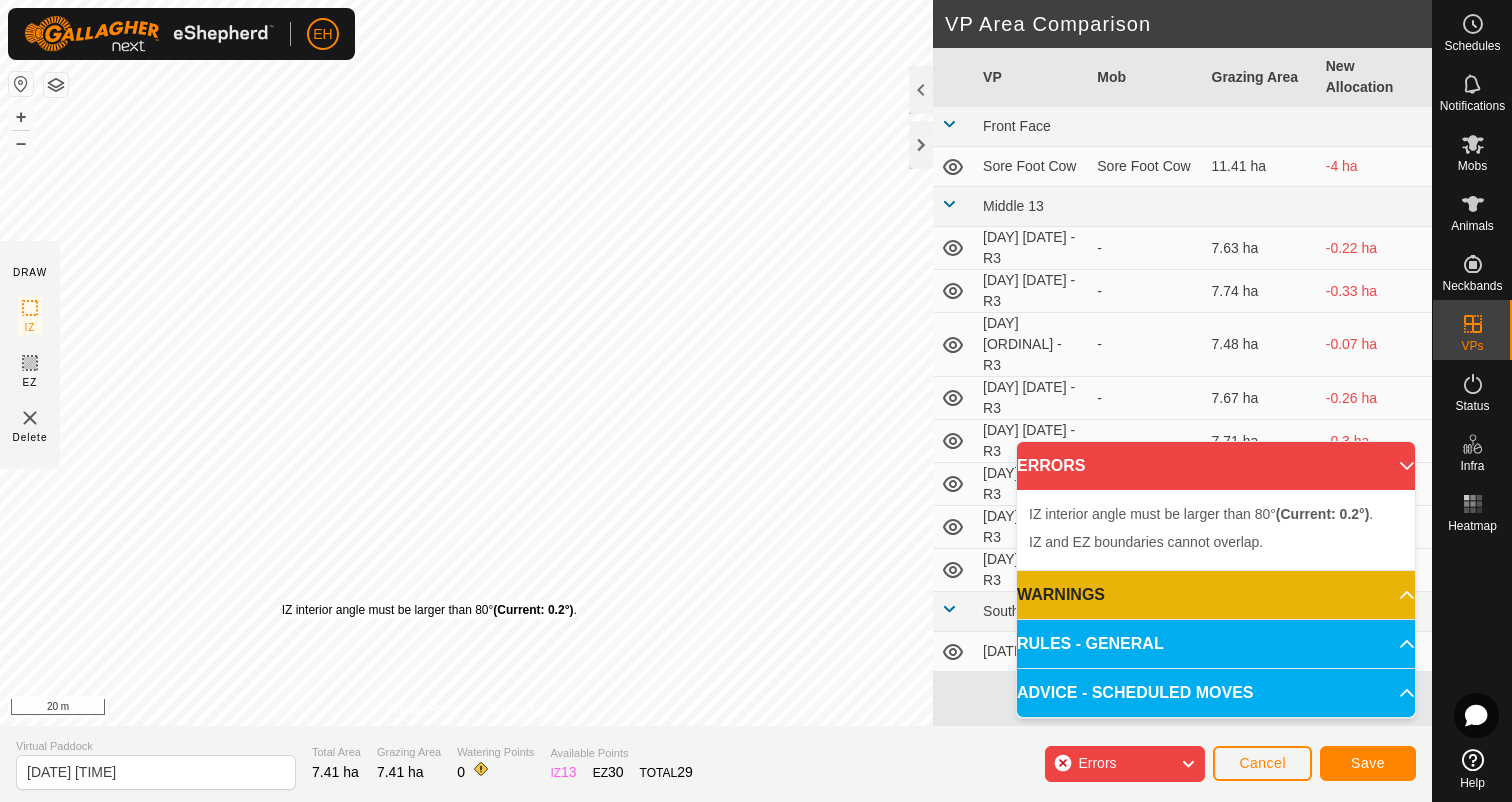 click on "IZ interior angle must be larger than 80°  (Current: 0.2°) ." at bounding box center [429, 610] 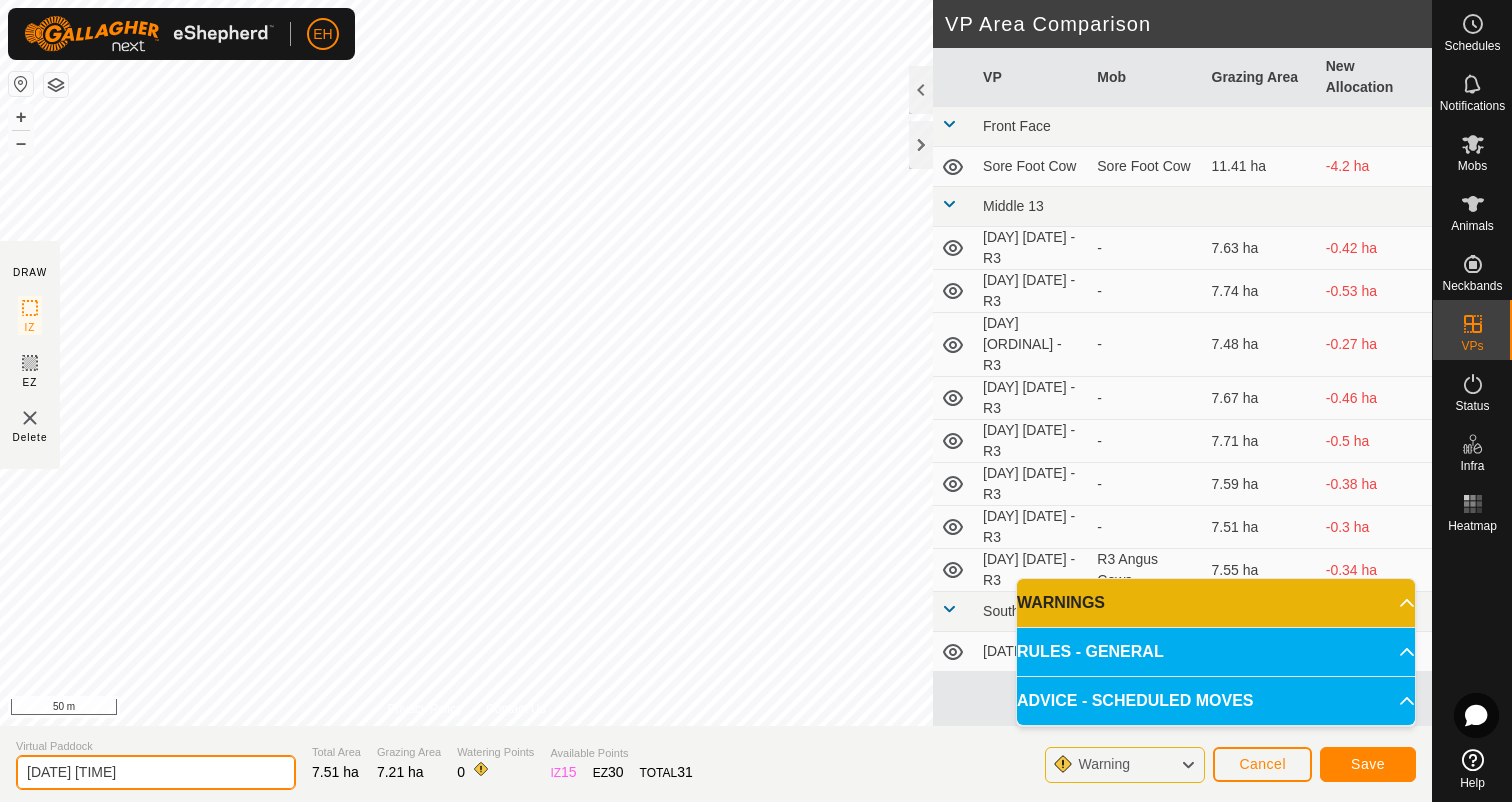 drag, startPoint x: 188, startPoint y: 771, endPoint x: 0, endPoint y: 763, distance: 188.17014 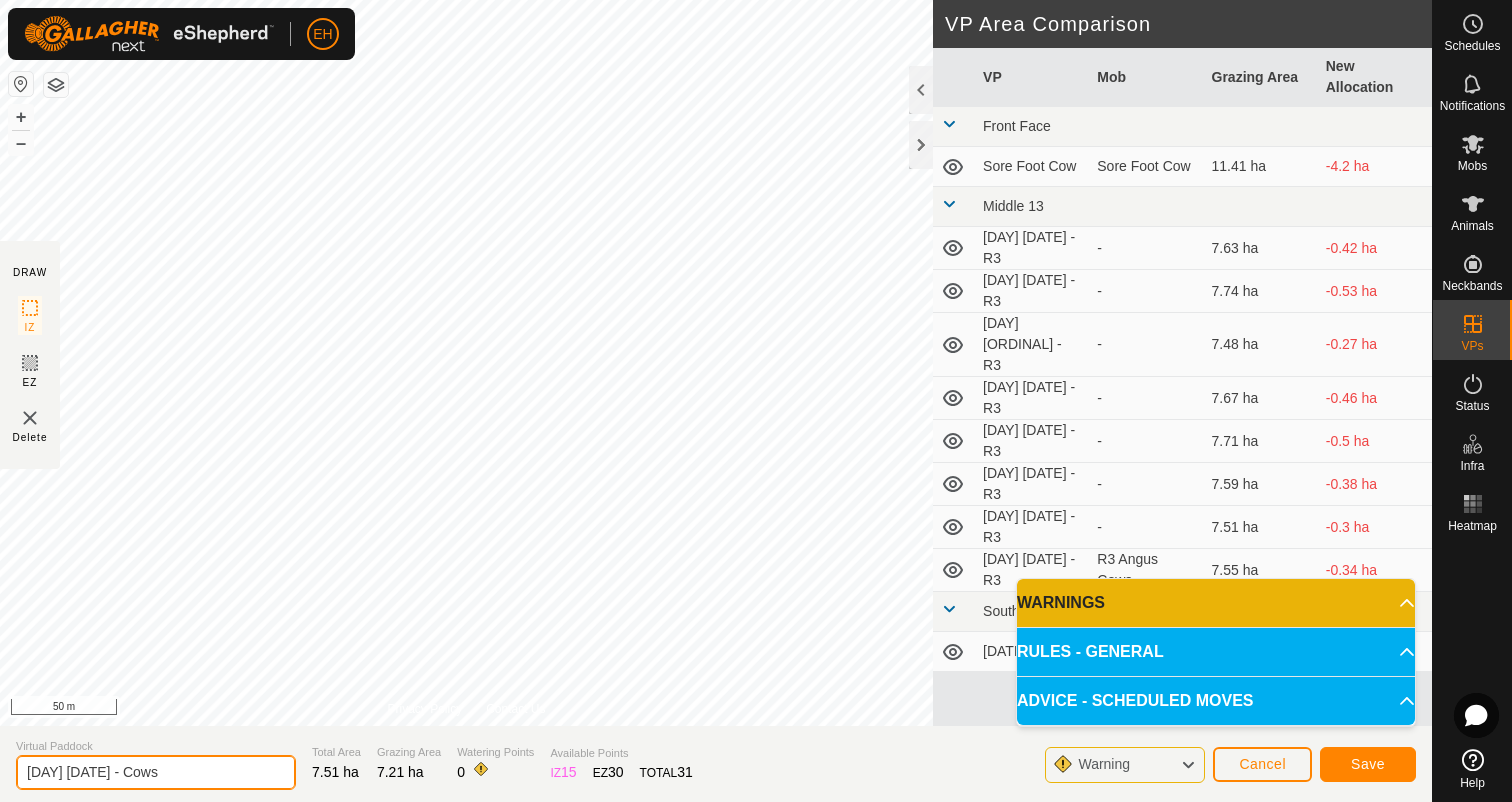 type on "[DAY] [DATE] - Cows" 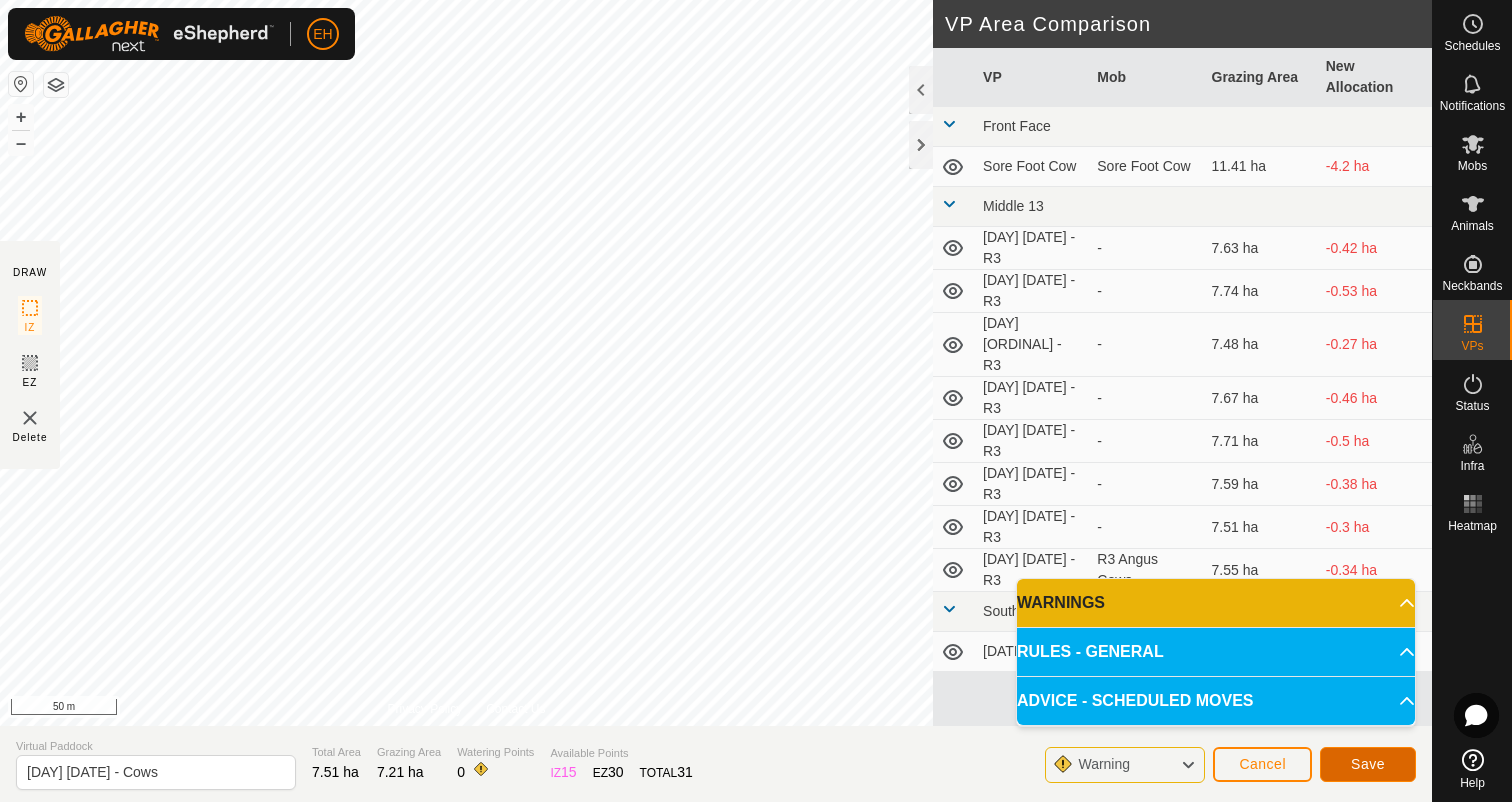 click on "Save" 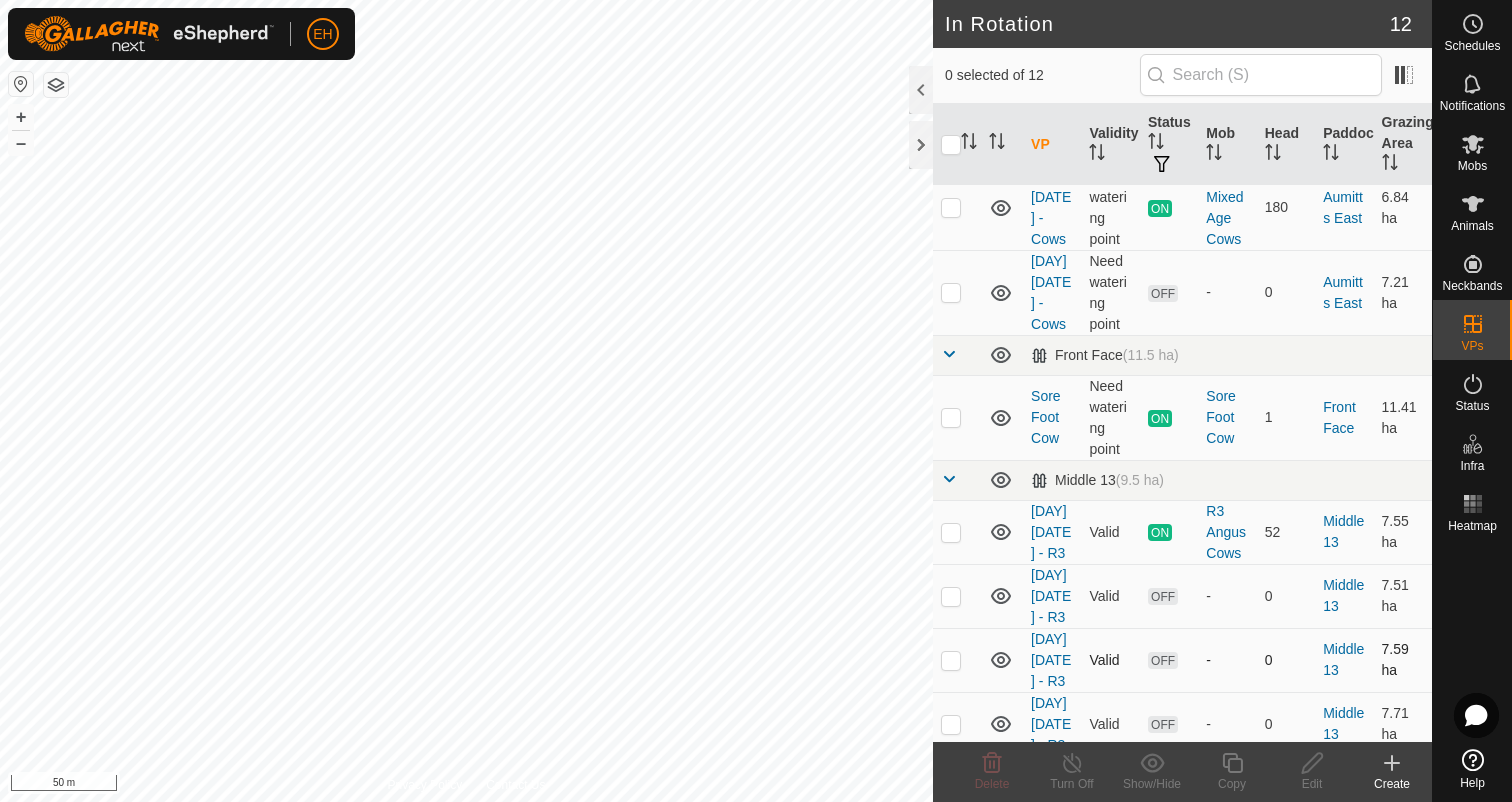scroll, scrollTop: 83, scrollLeft: 0, axis: vertical 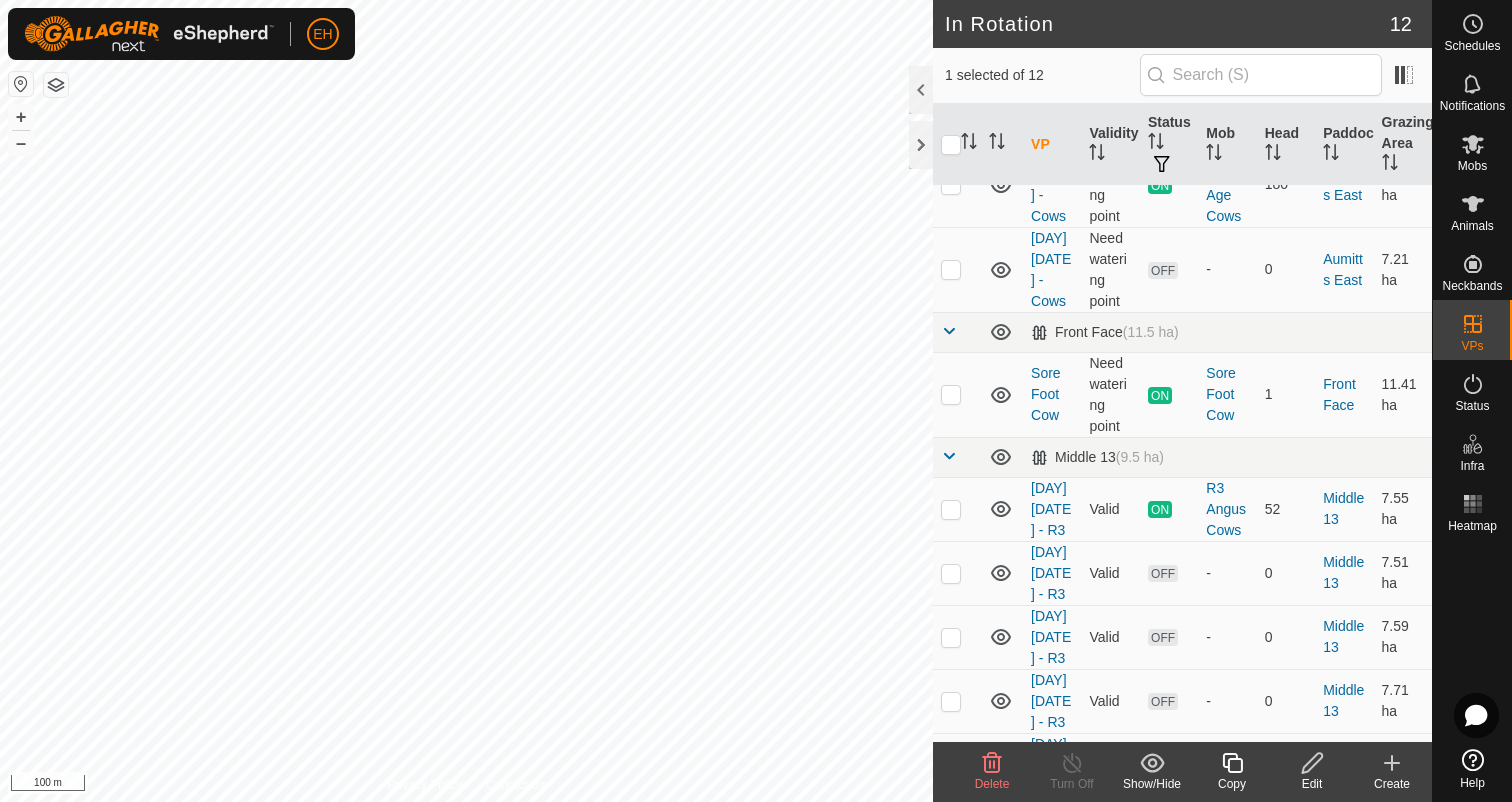 click 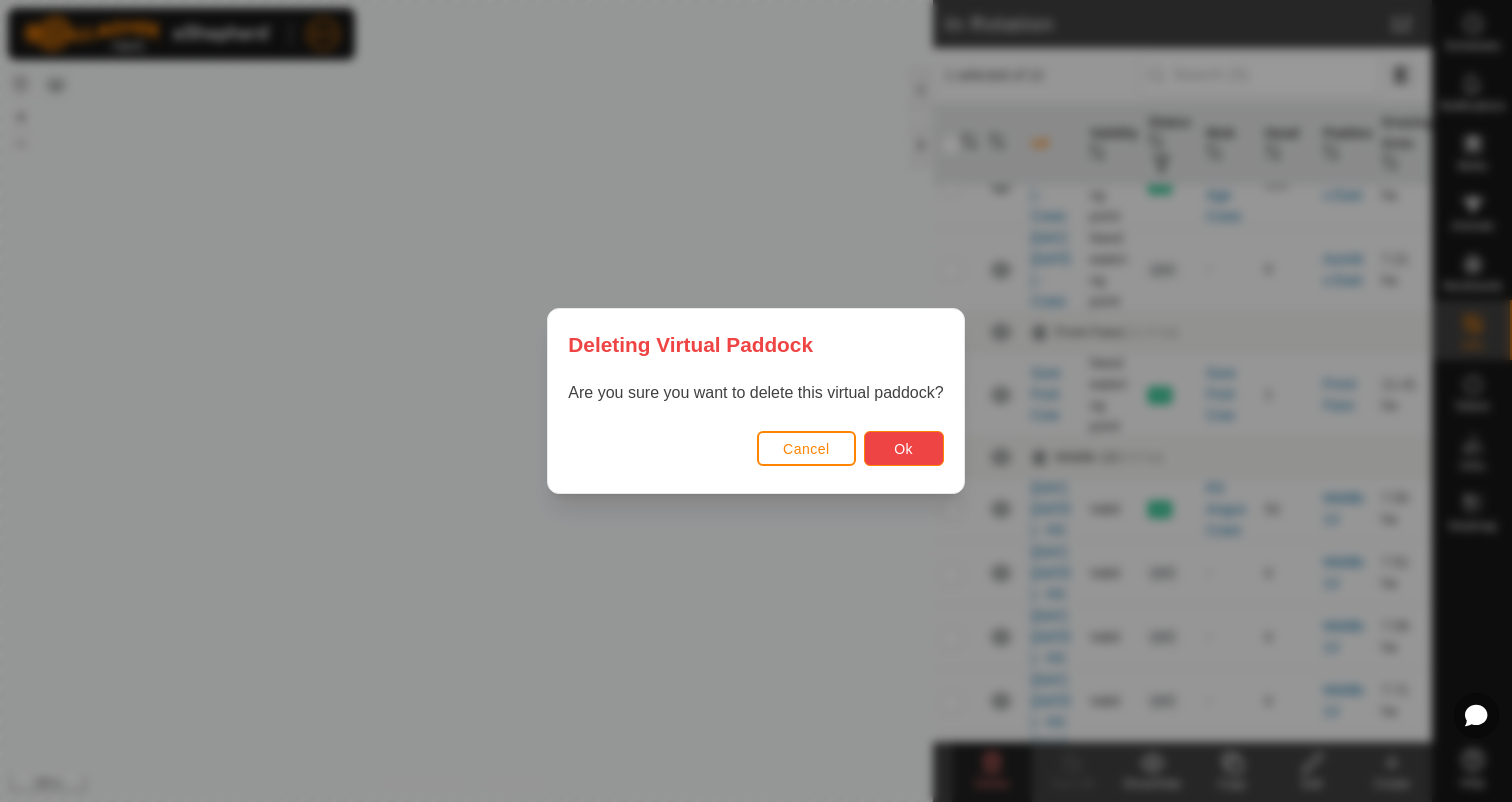 click on "Ok" at bounding box center (904, 448) 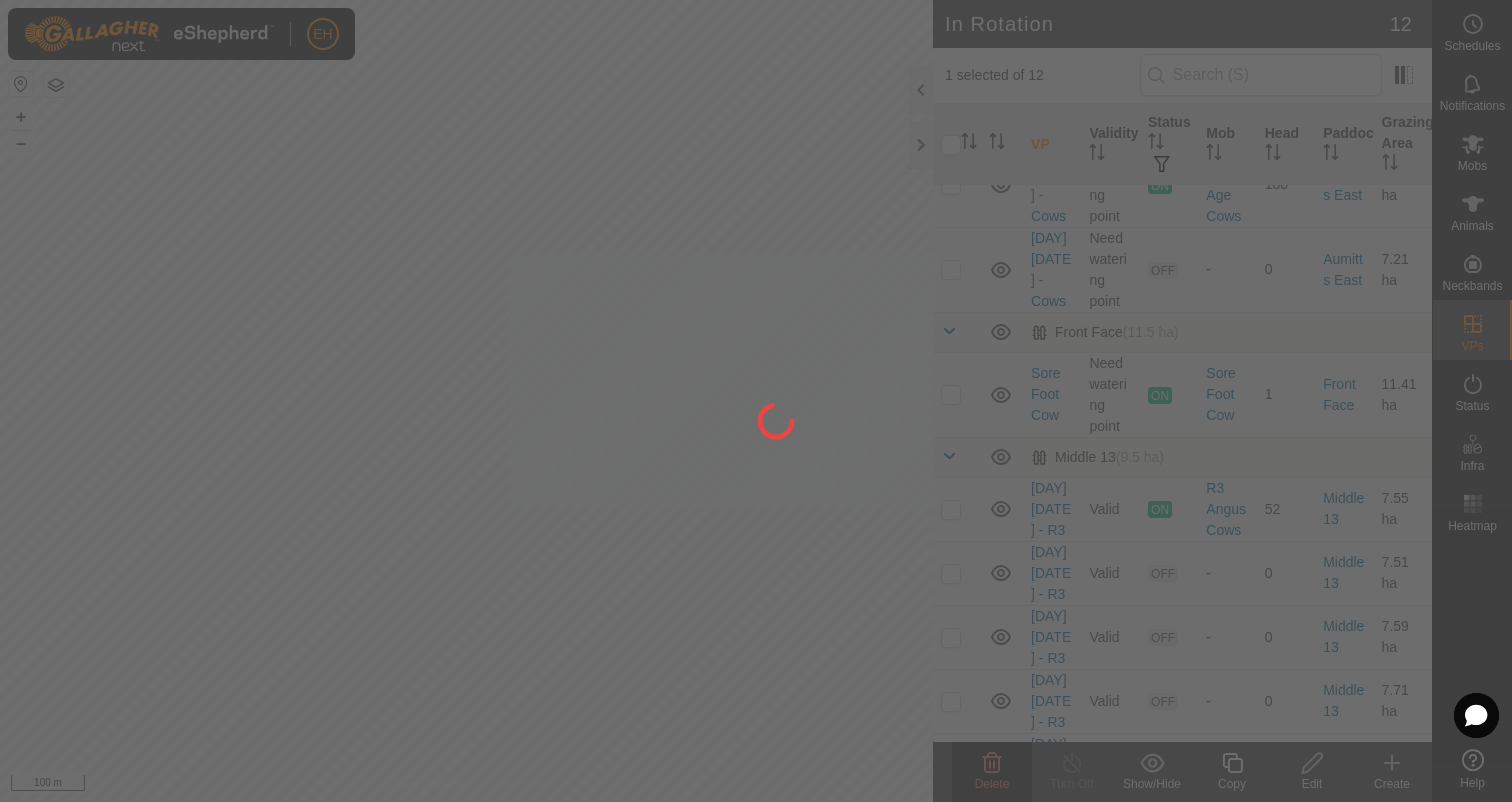 checkbox on "false" 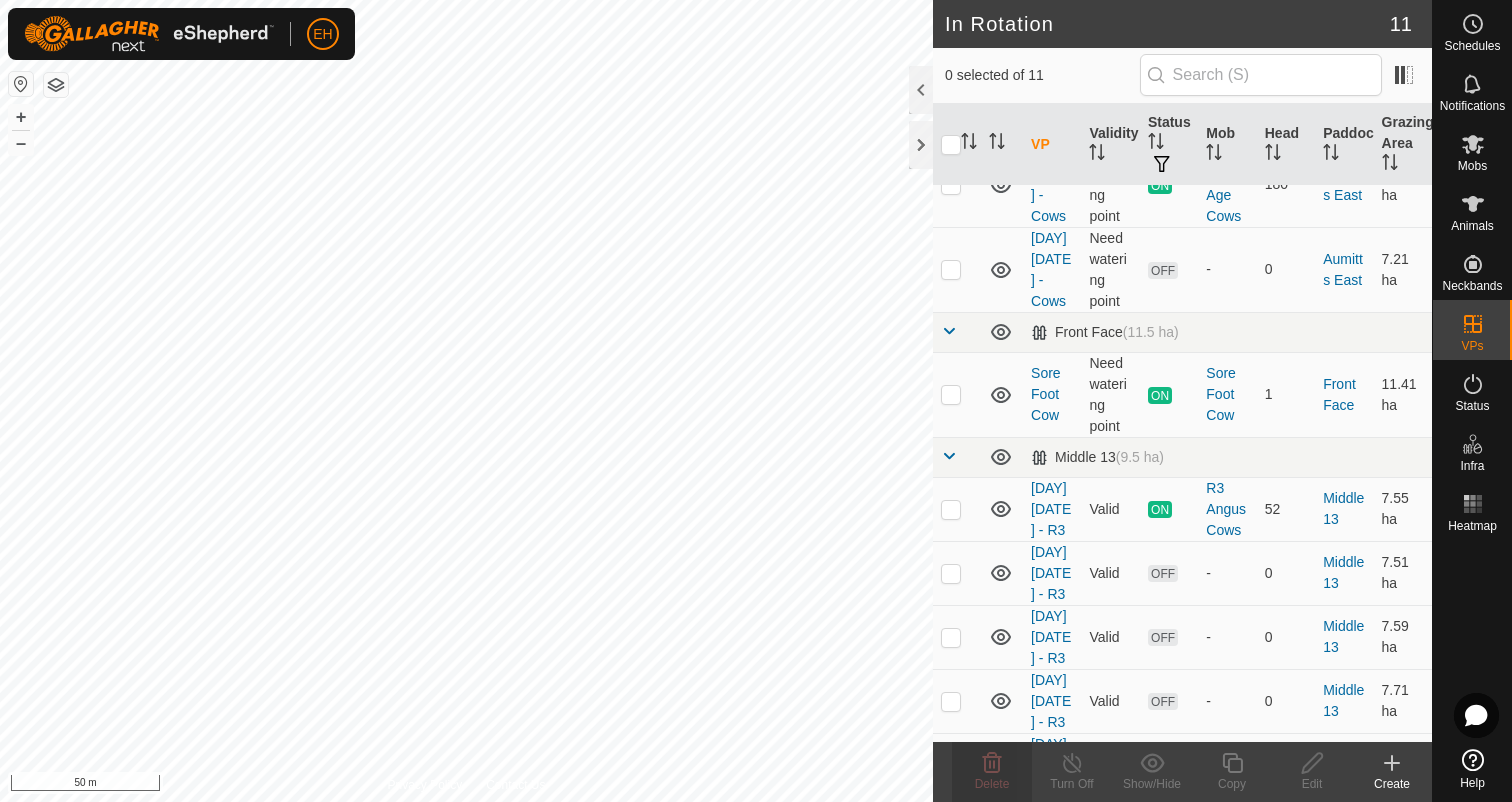 checkbox on "true" 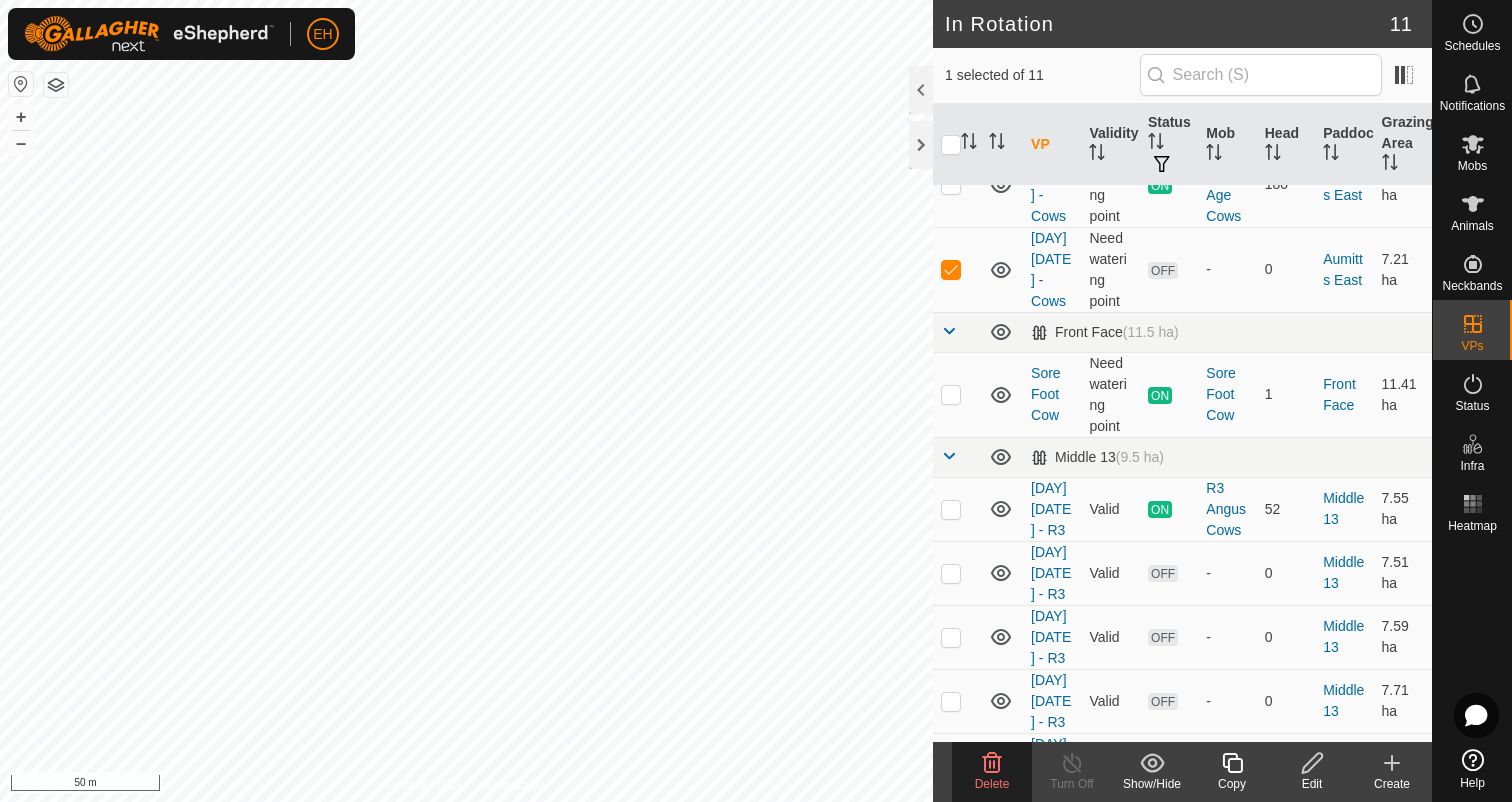 click 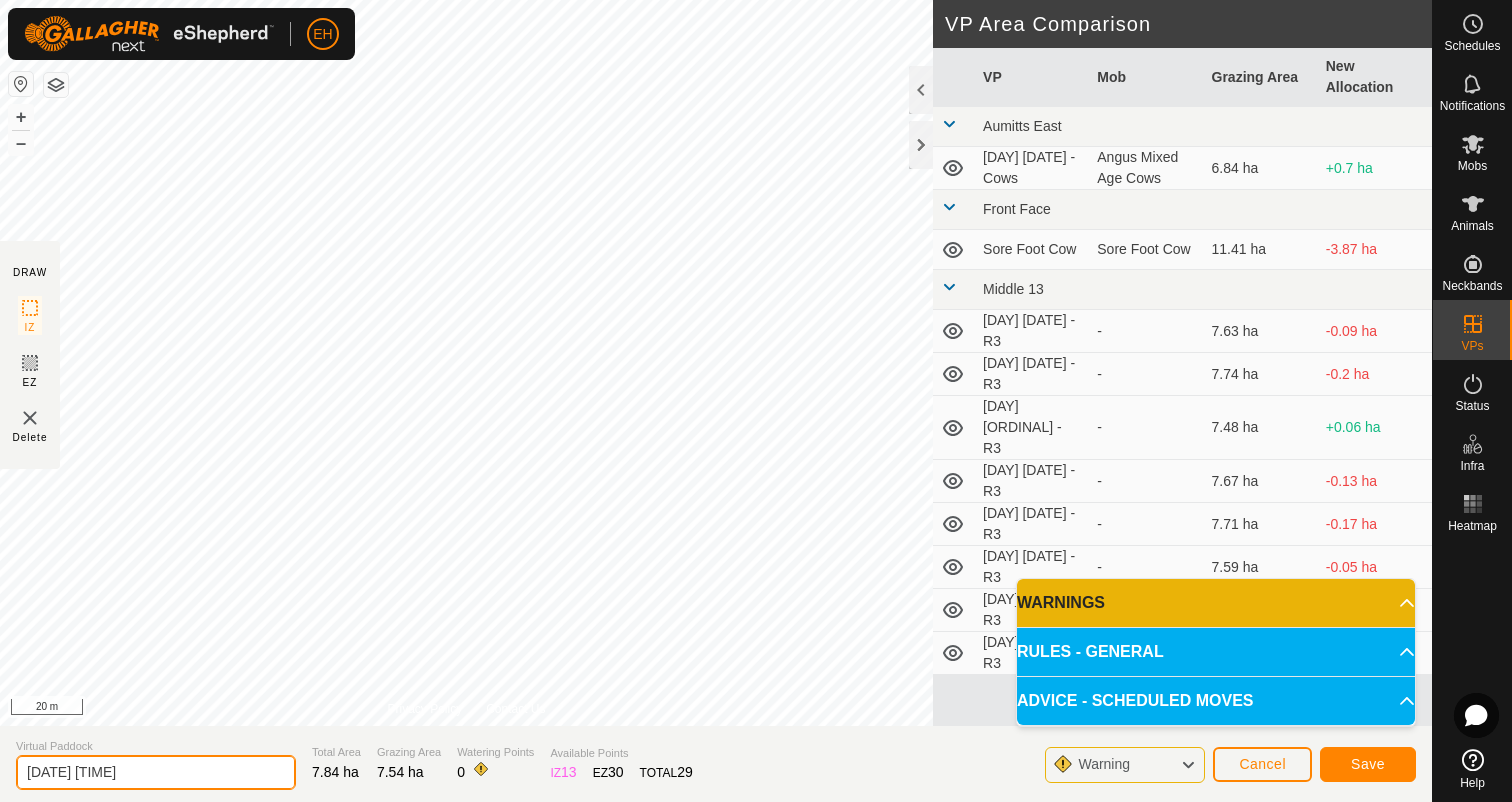 drag, startPoint x: 169, startPoint y: 773, endPoint x: 0, endPoint y: 769, distance: 169.04733 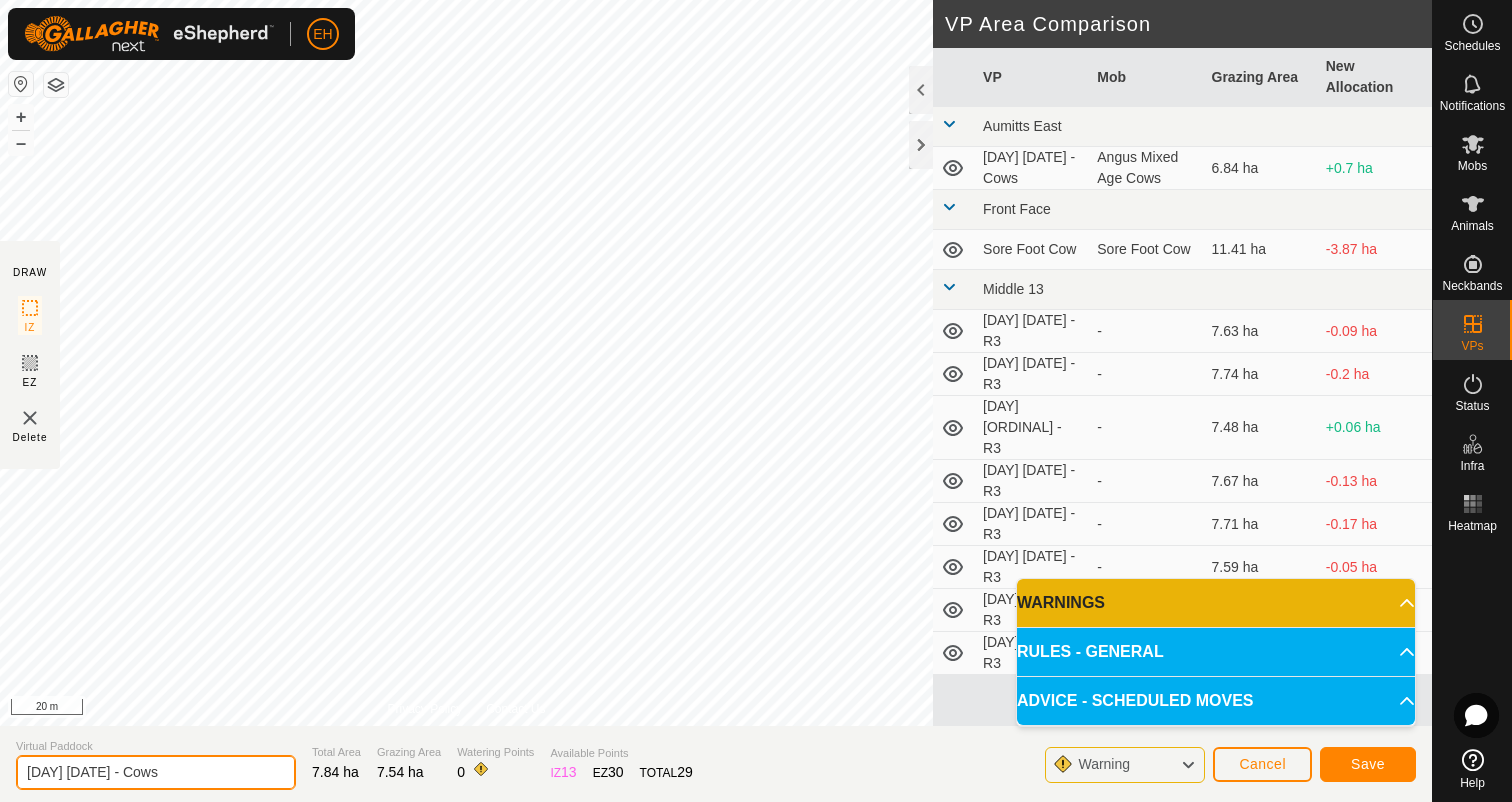 type on "[DAY] [DATE] - Cows" 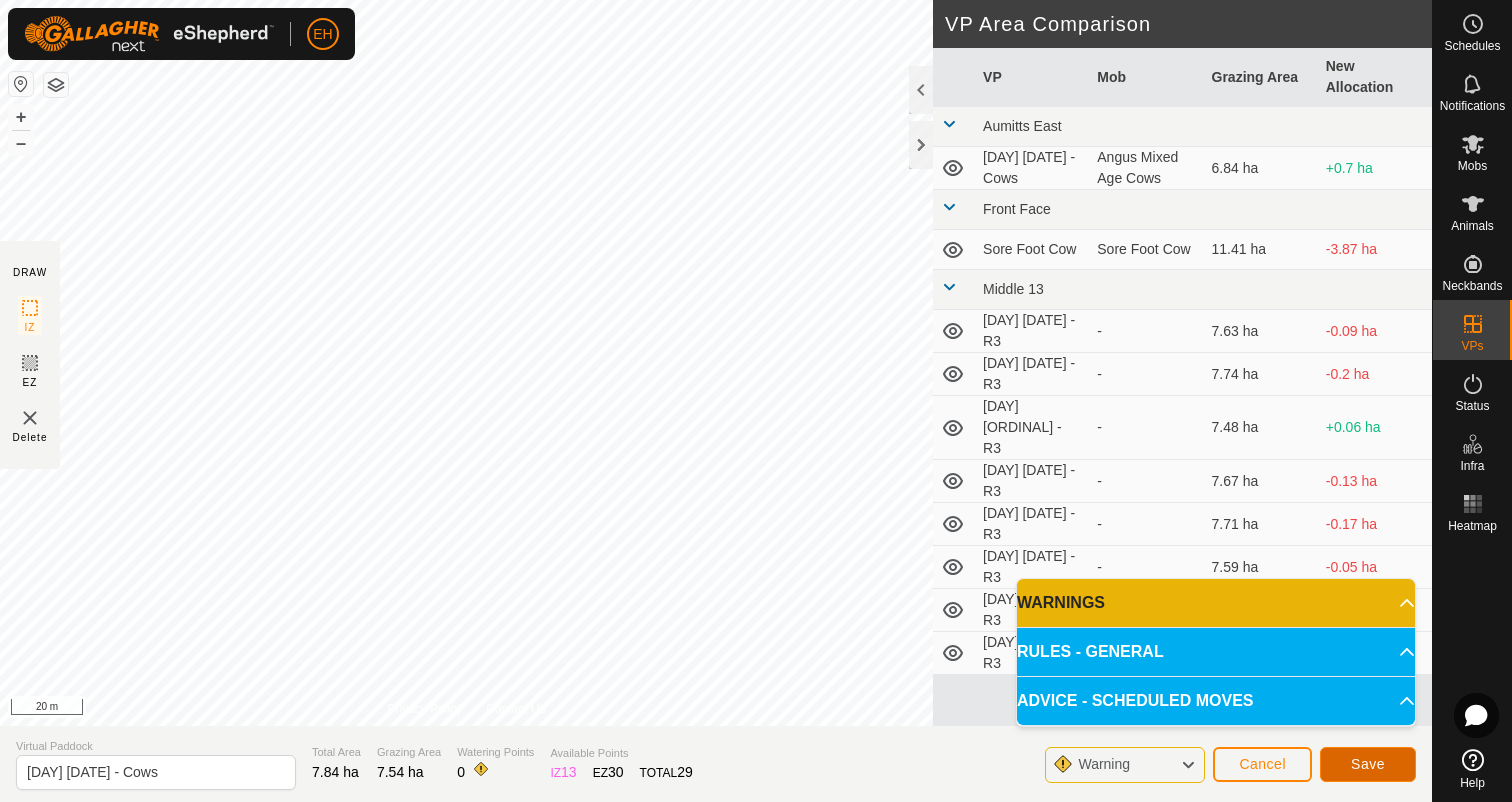 click on "Save" 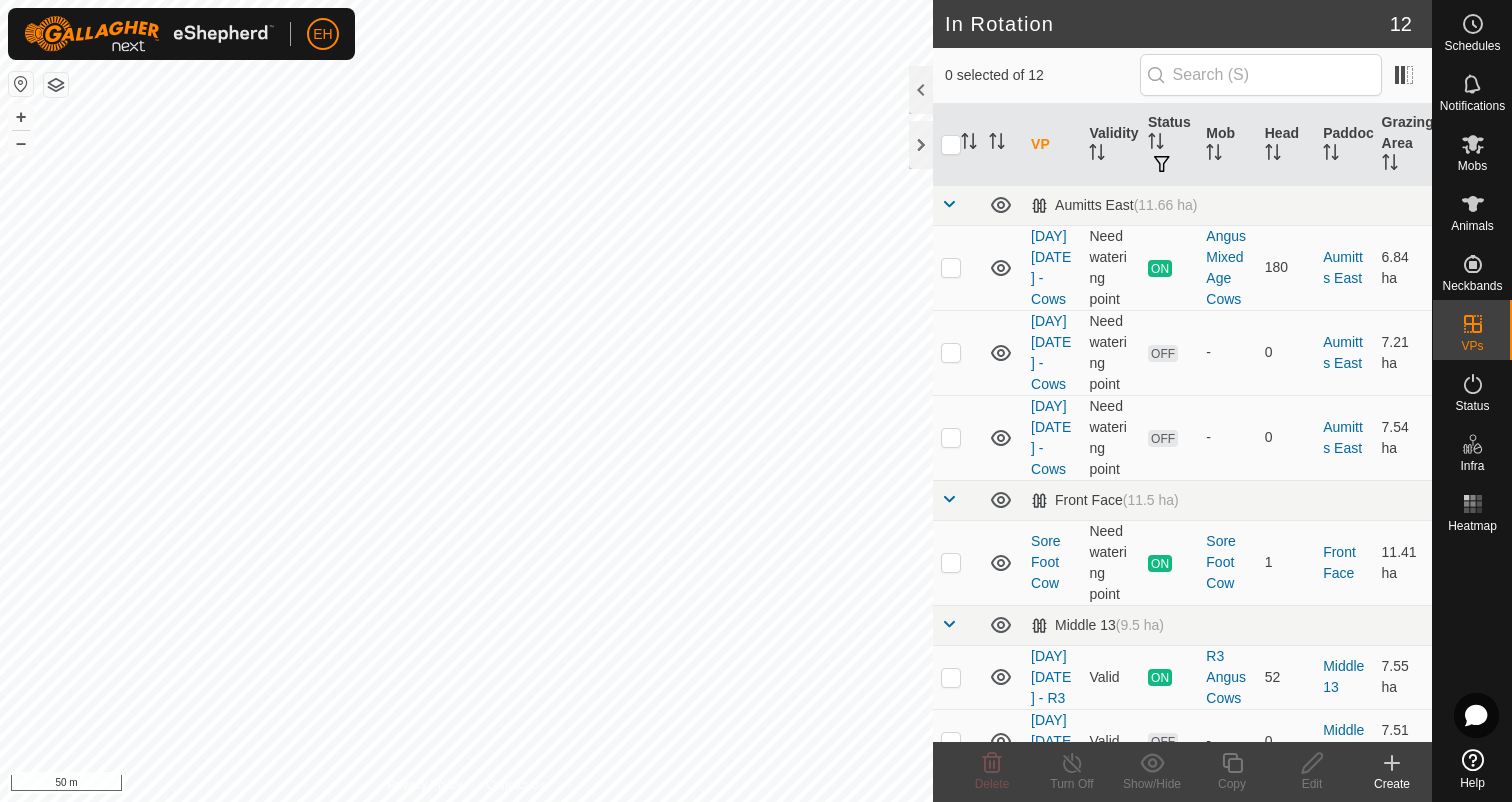 checkbox on "true" 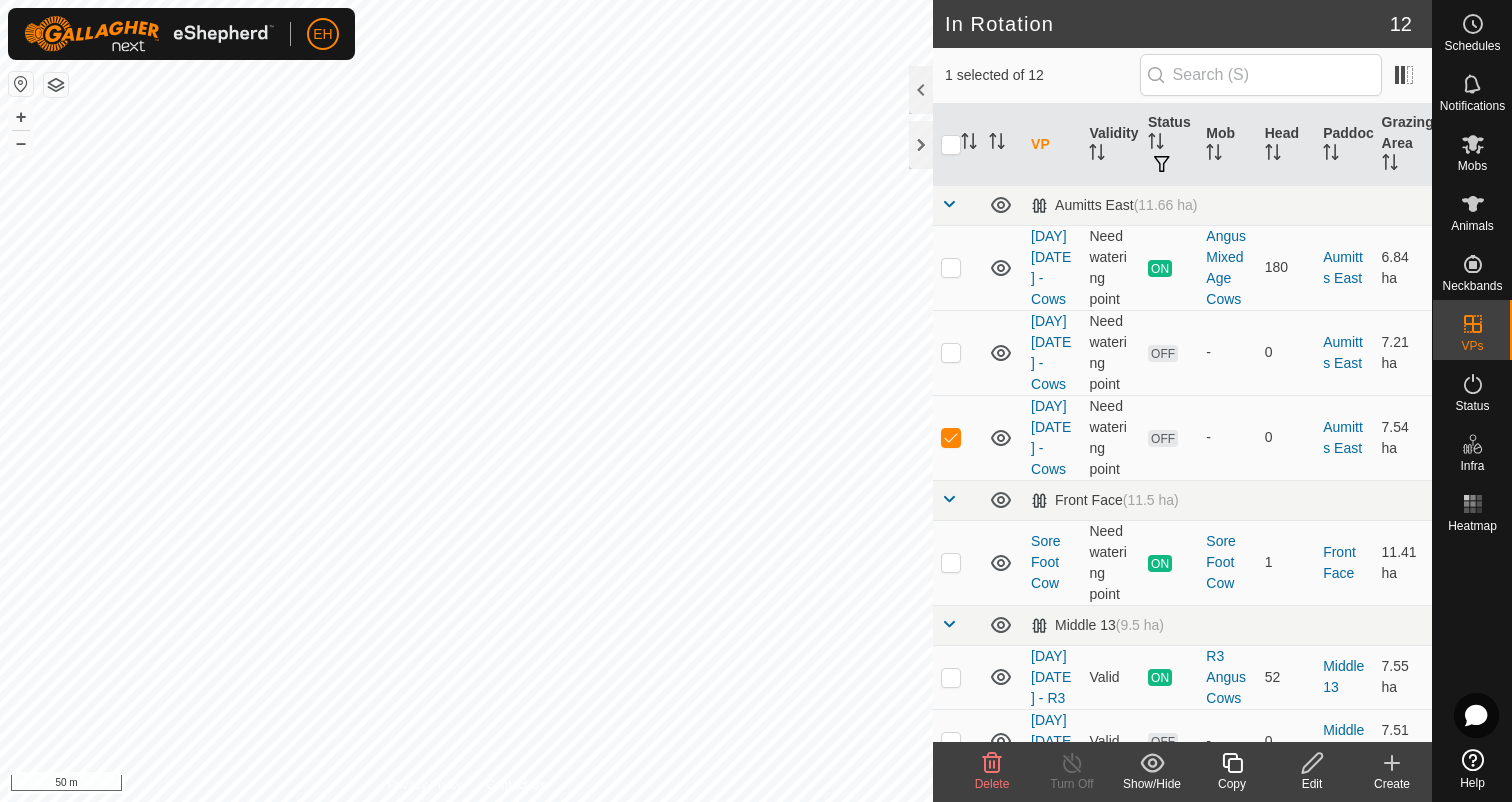 click 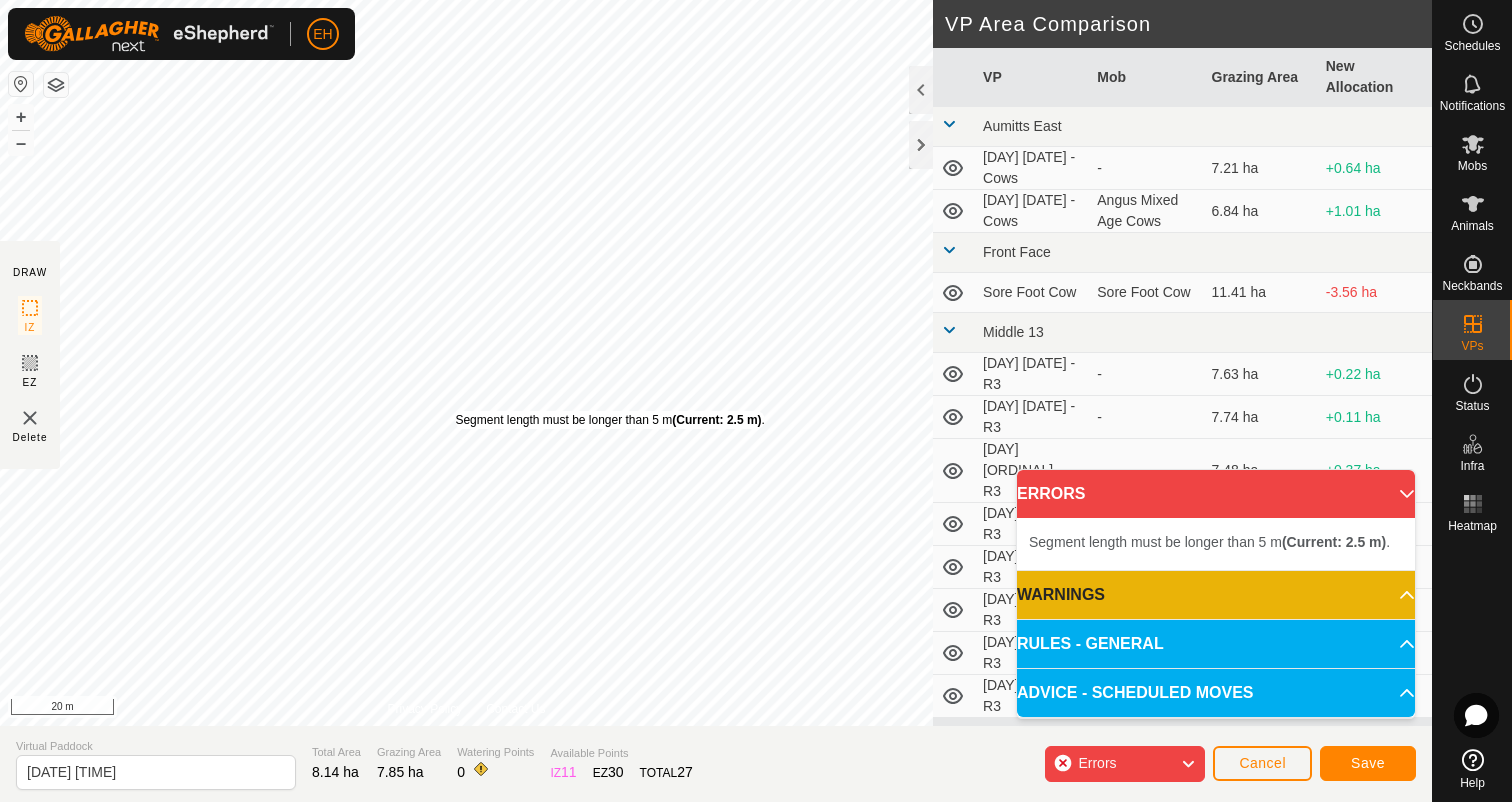 click on "Segment length must be longer than 5 m  (Current: 2.5 m) ." at bounding box center (609, 420) 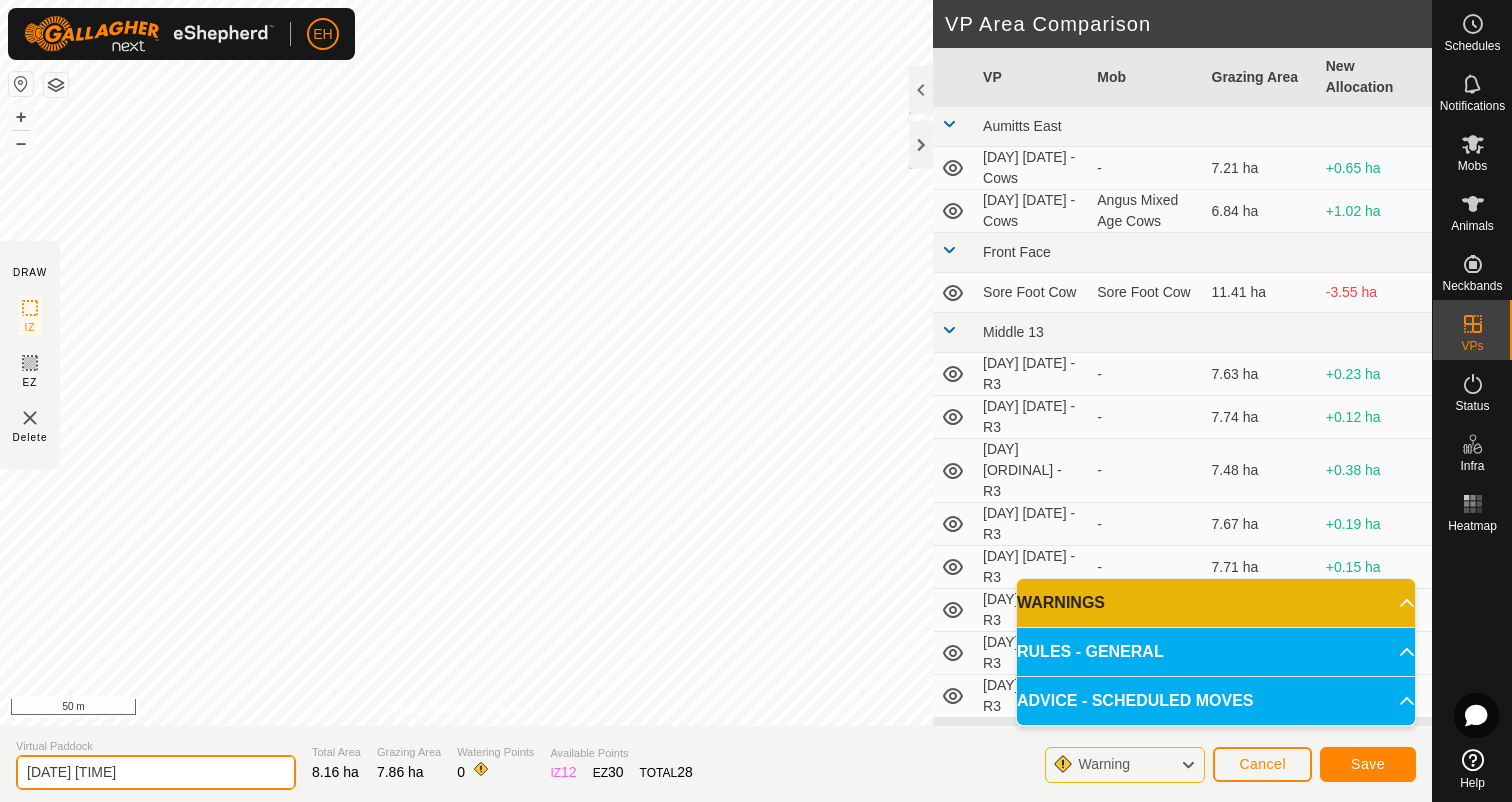 drag, startPoint x: 190, startPoint y: 771, endPoint x: 0, endPoint y: 769, distance: 190.01053 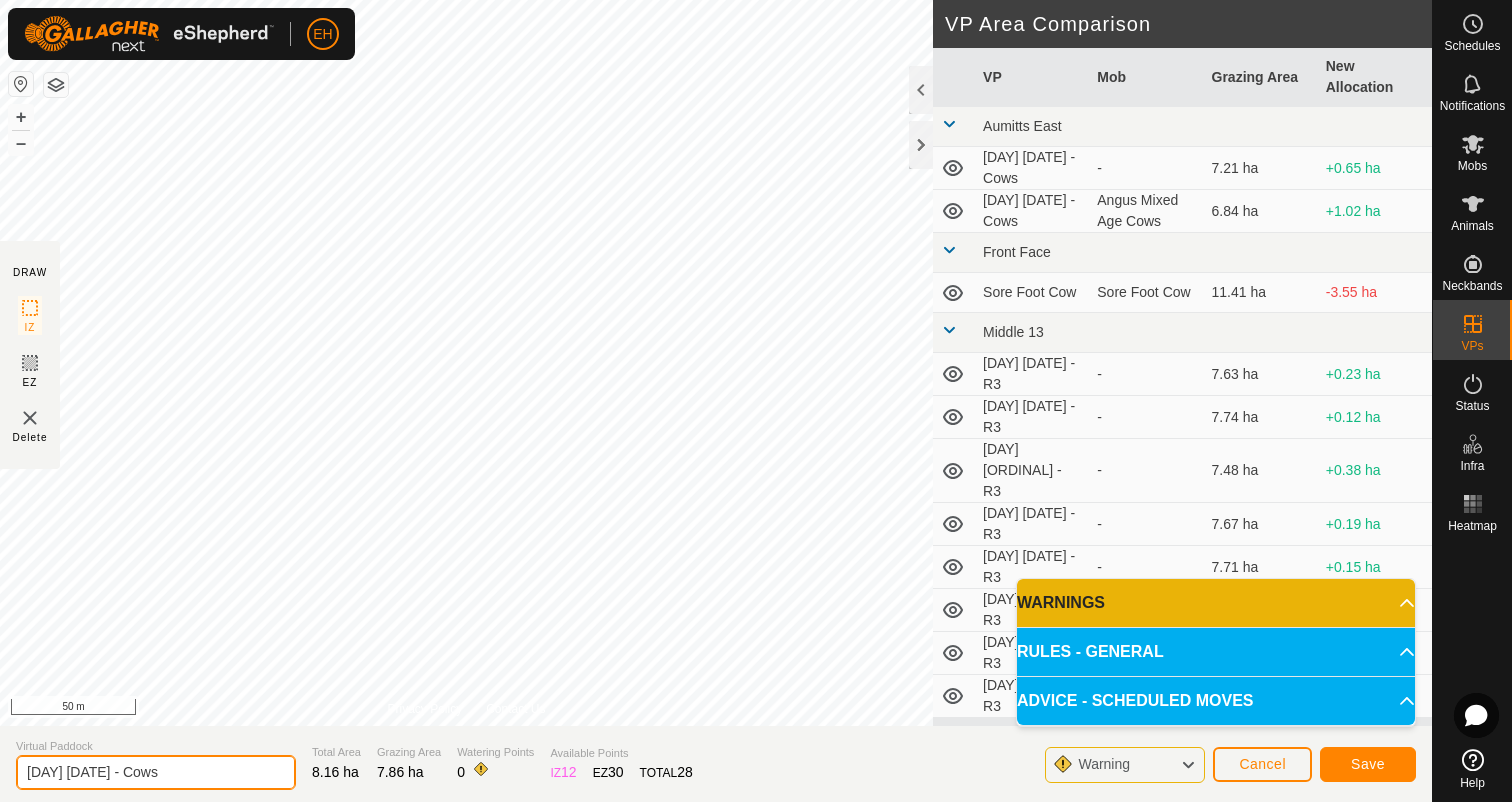 type on "[DAY] [DATE] - Cows" 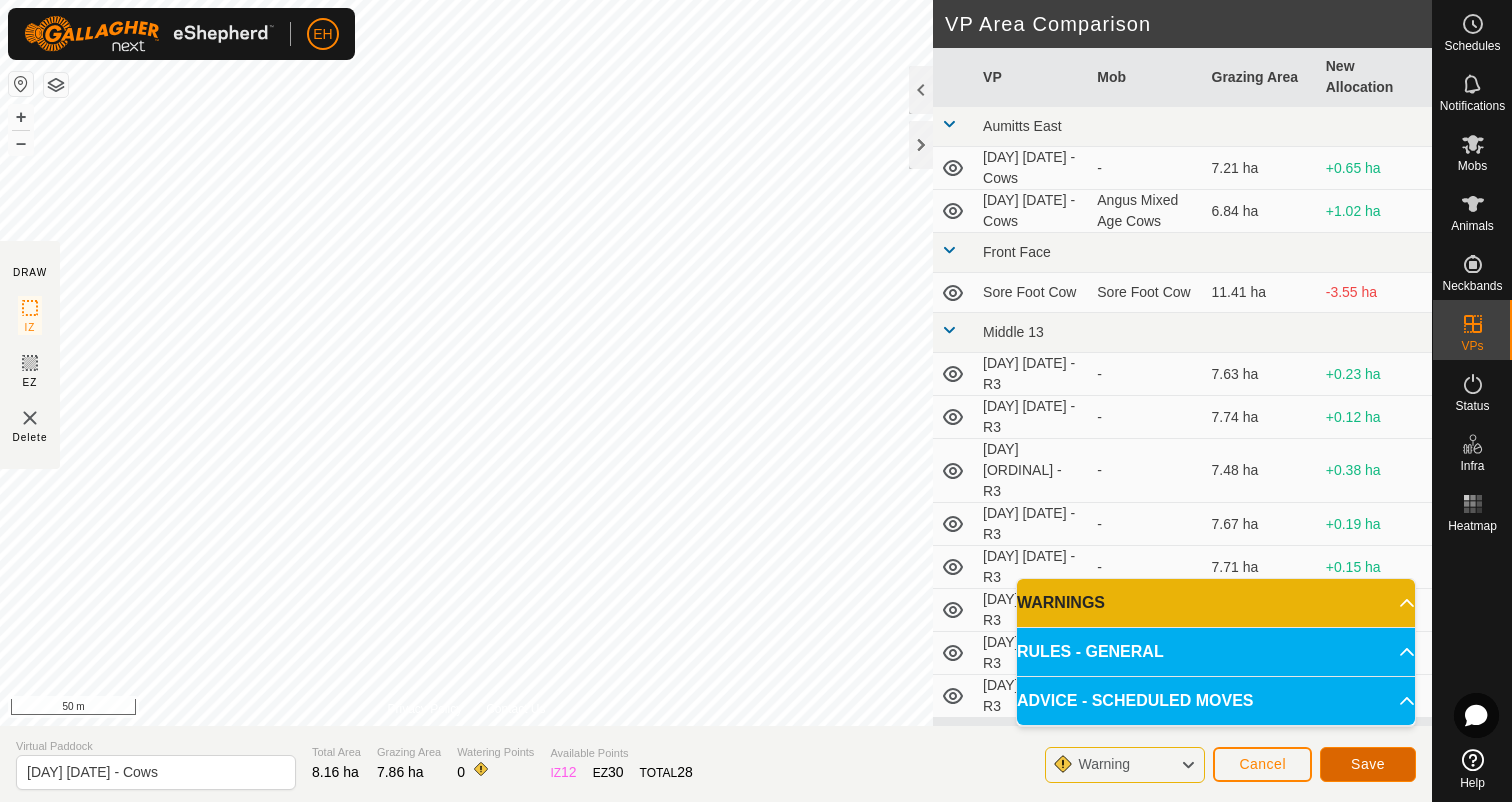 click on "Save" 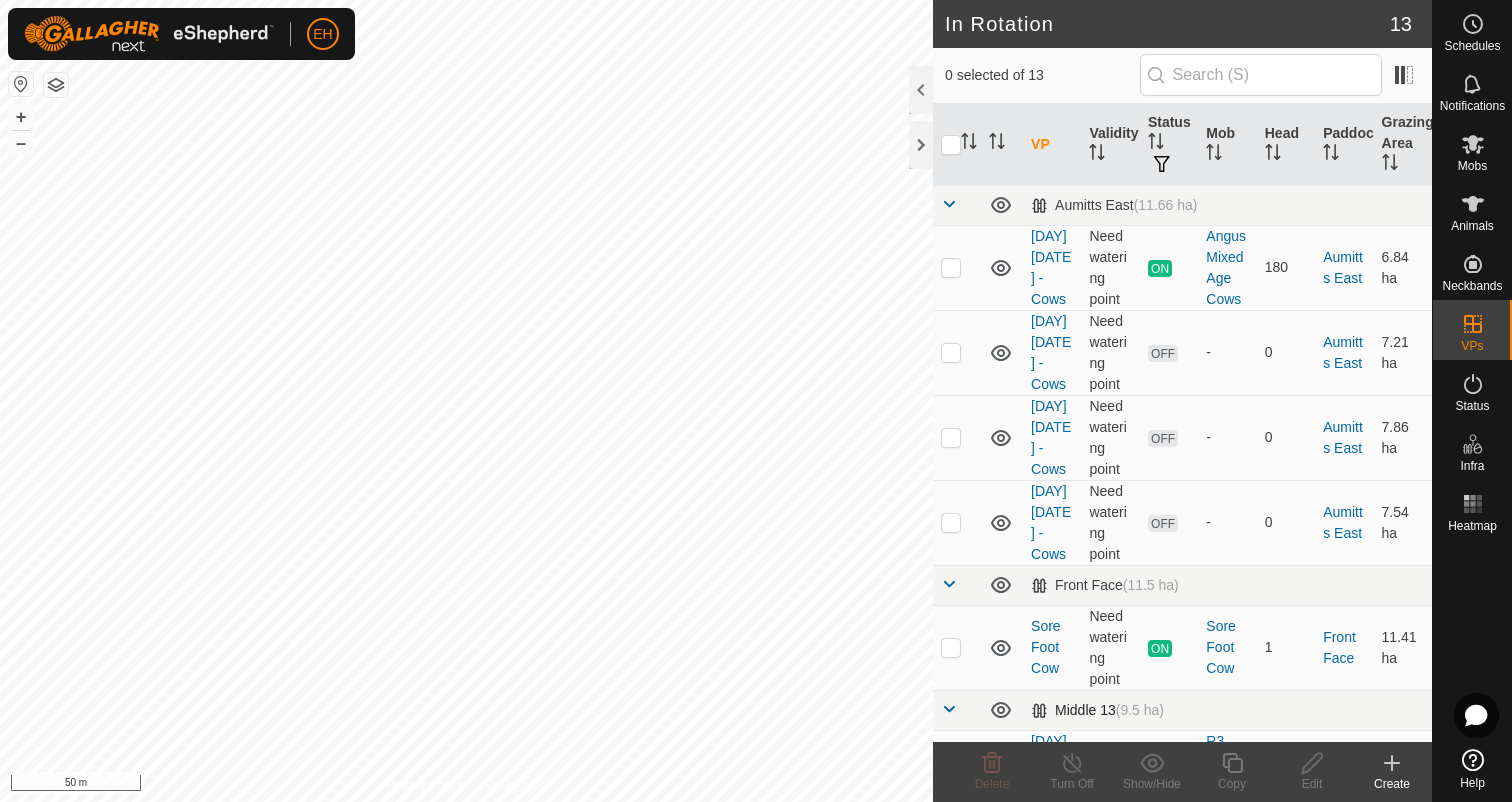 checkbox on "true" 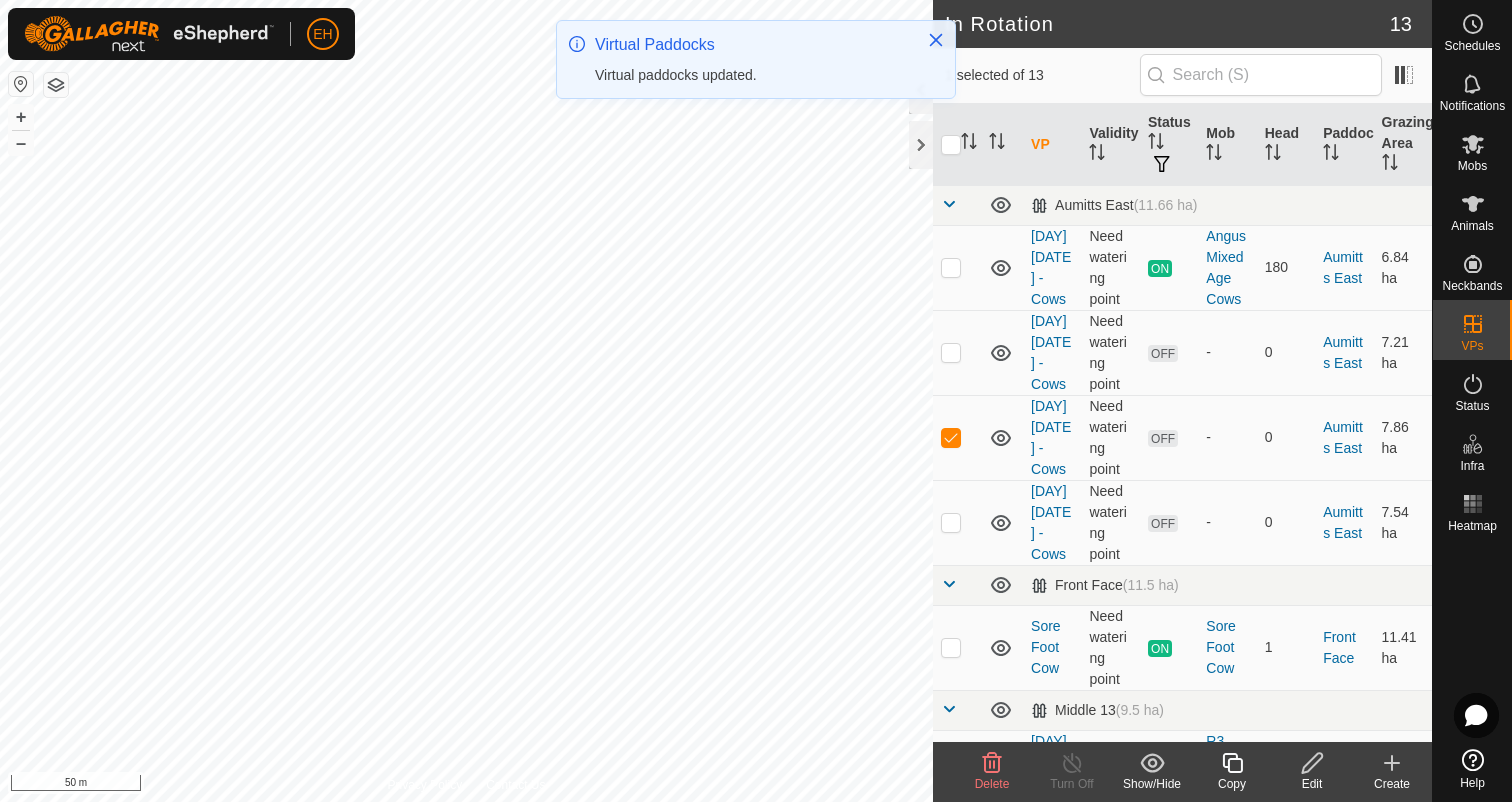 click 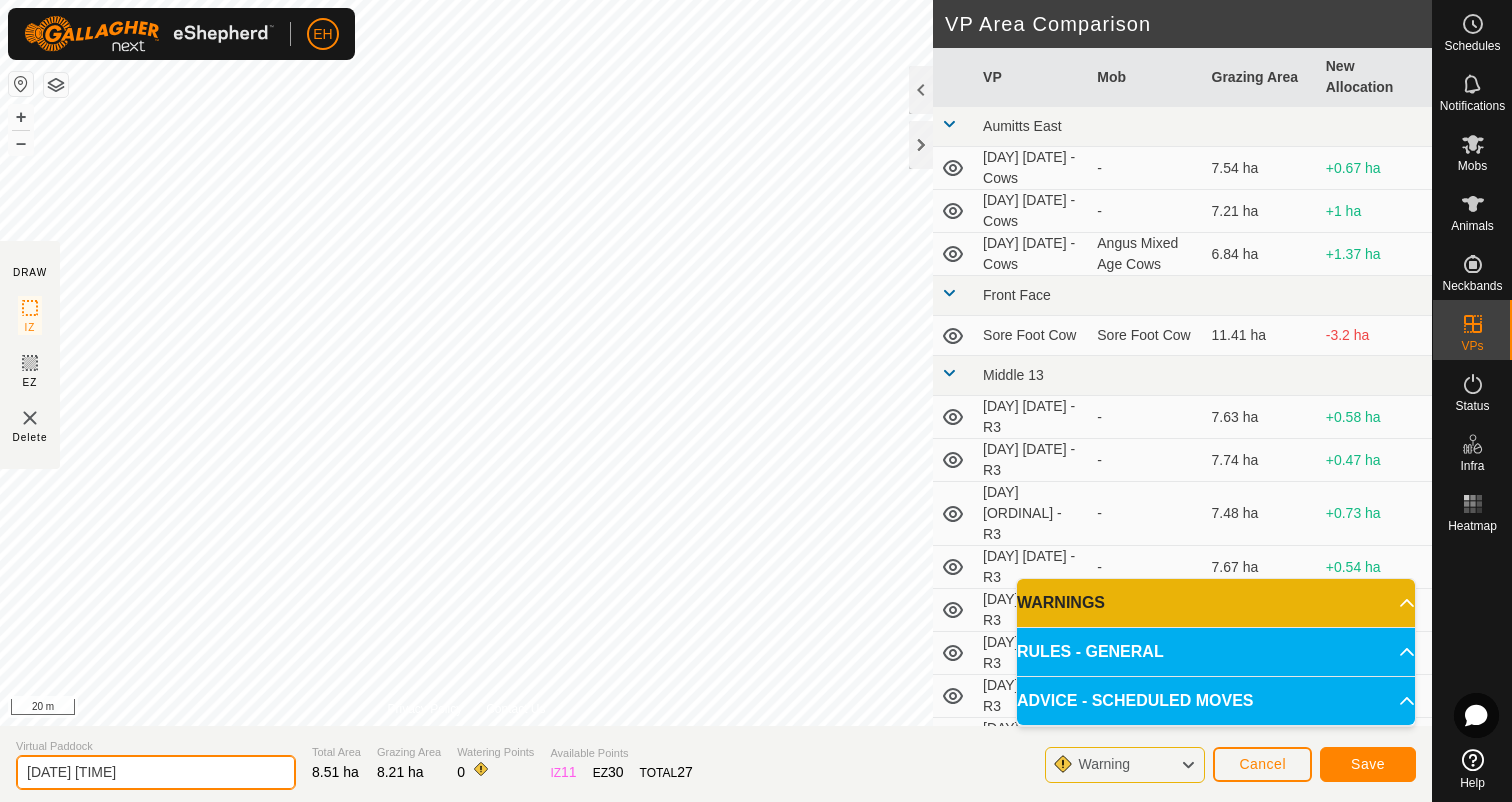 drag, startPoint x: 180, startPoint y: 774, endPoint x: 0, endPoint y: 776, distance: 180.01111 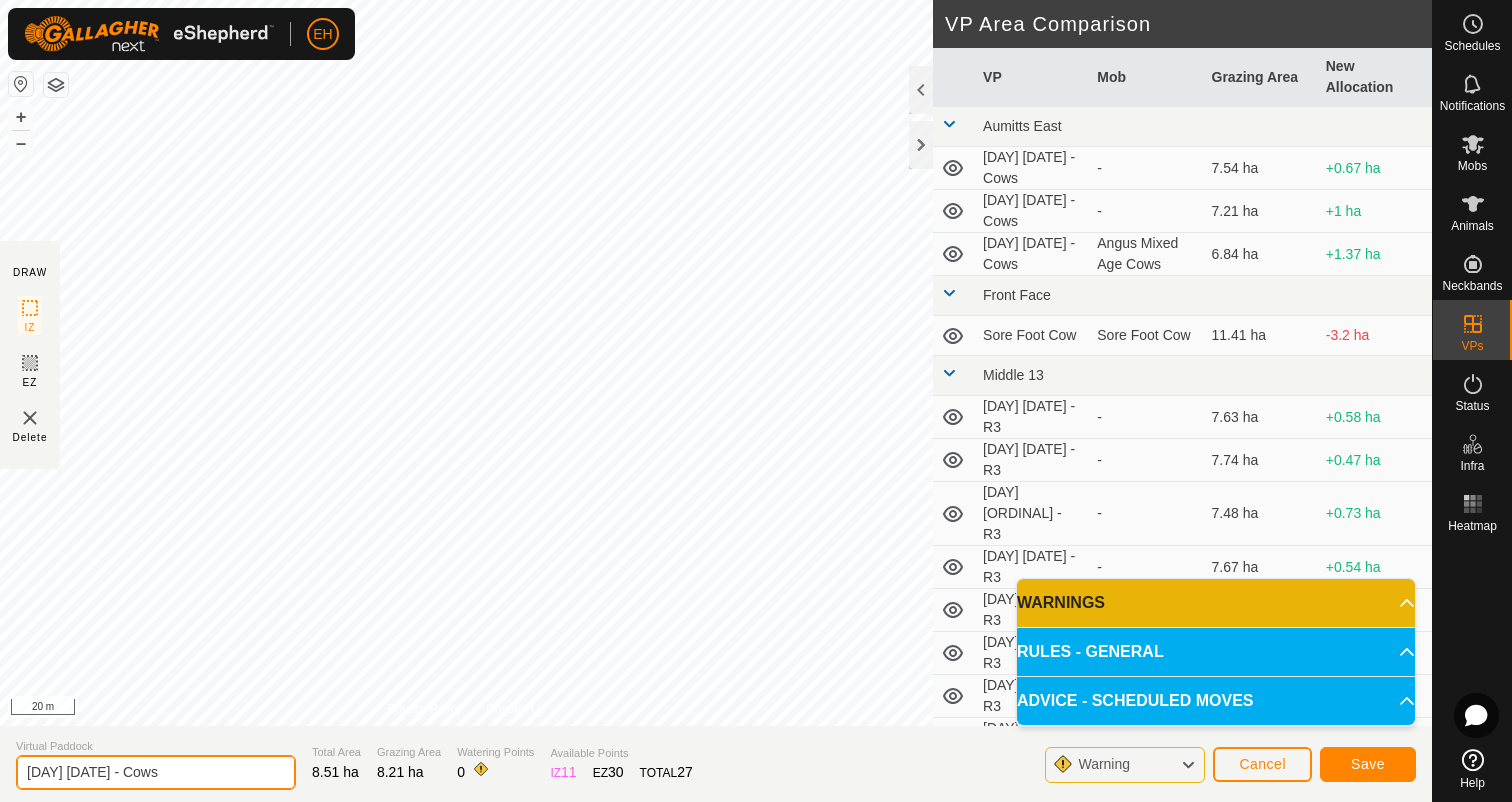 type on "[DAY] [DATE] - Cows" 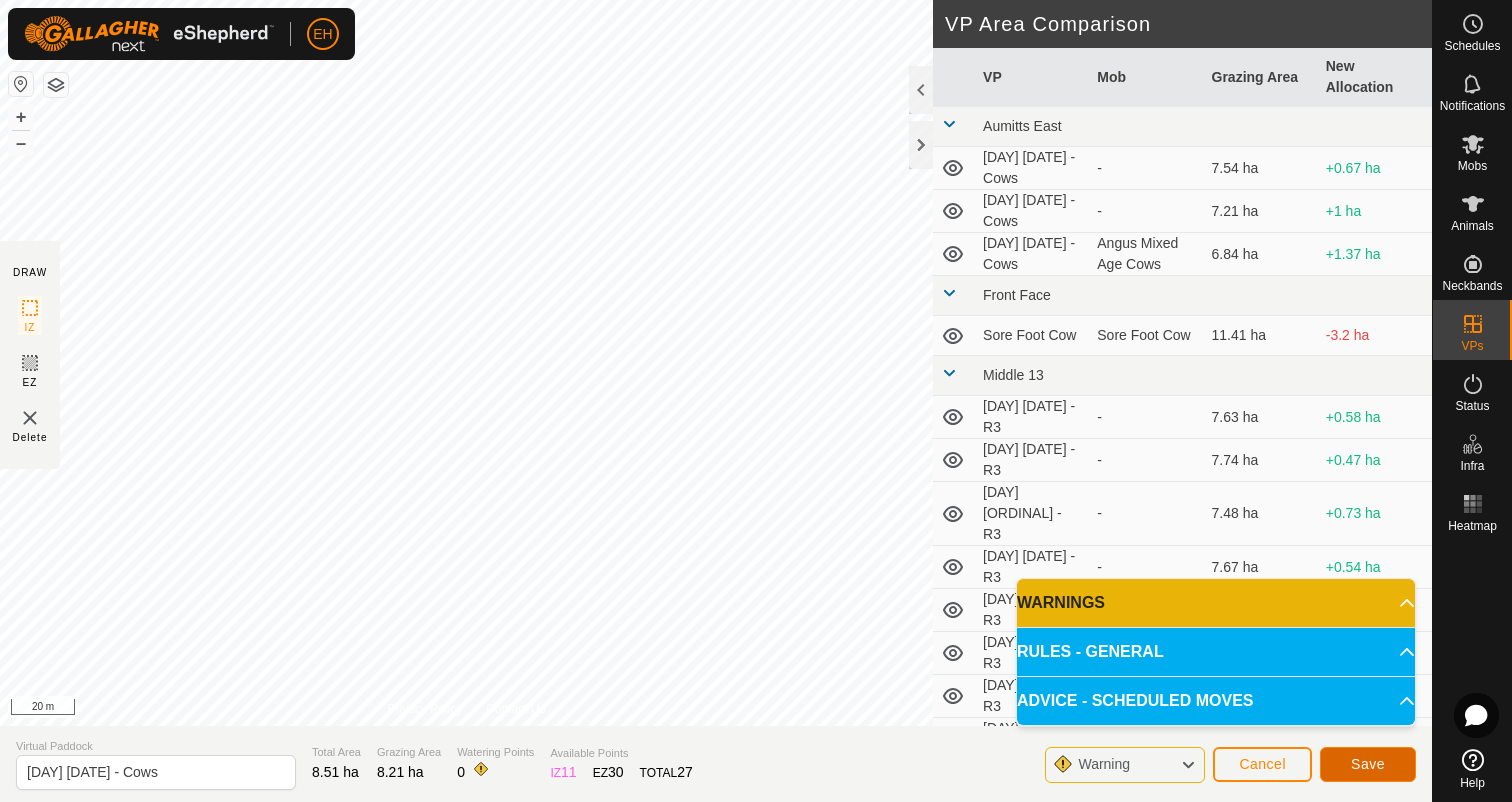 click on "Save" 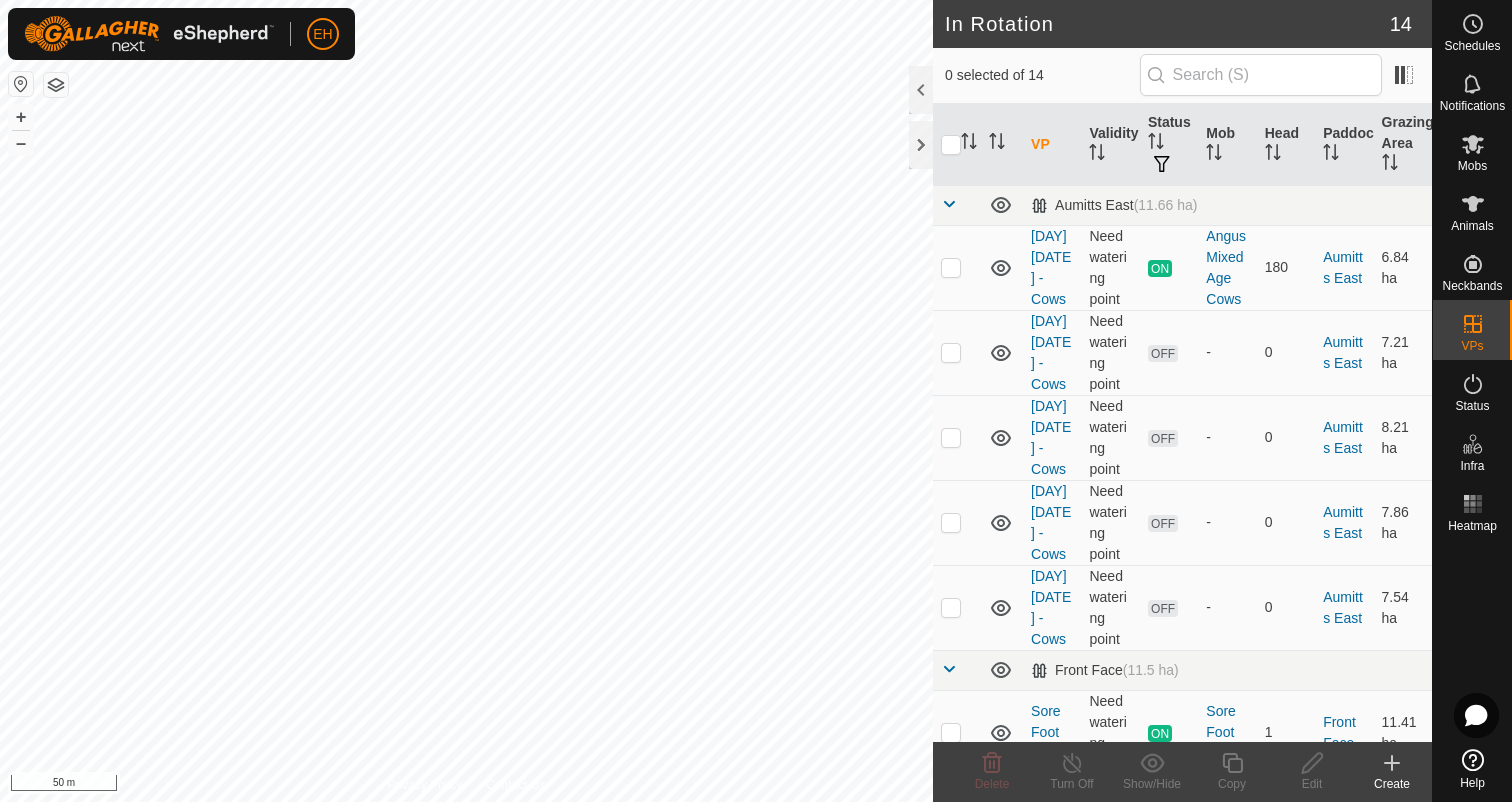checkbox on "true" 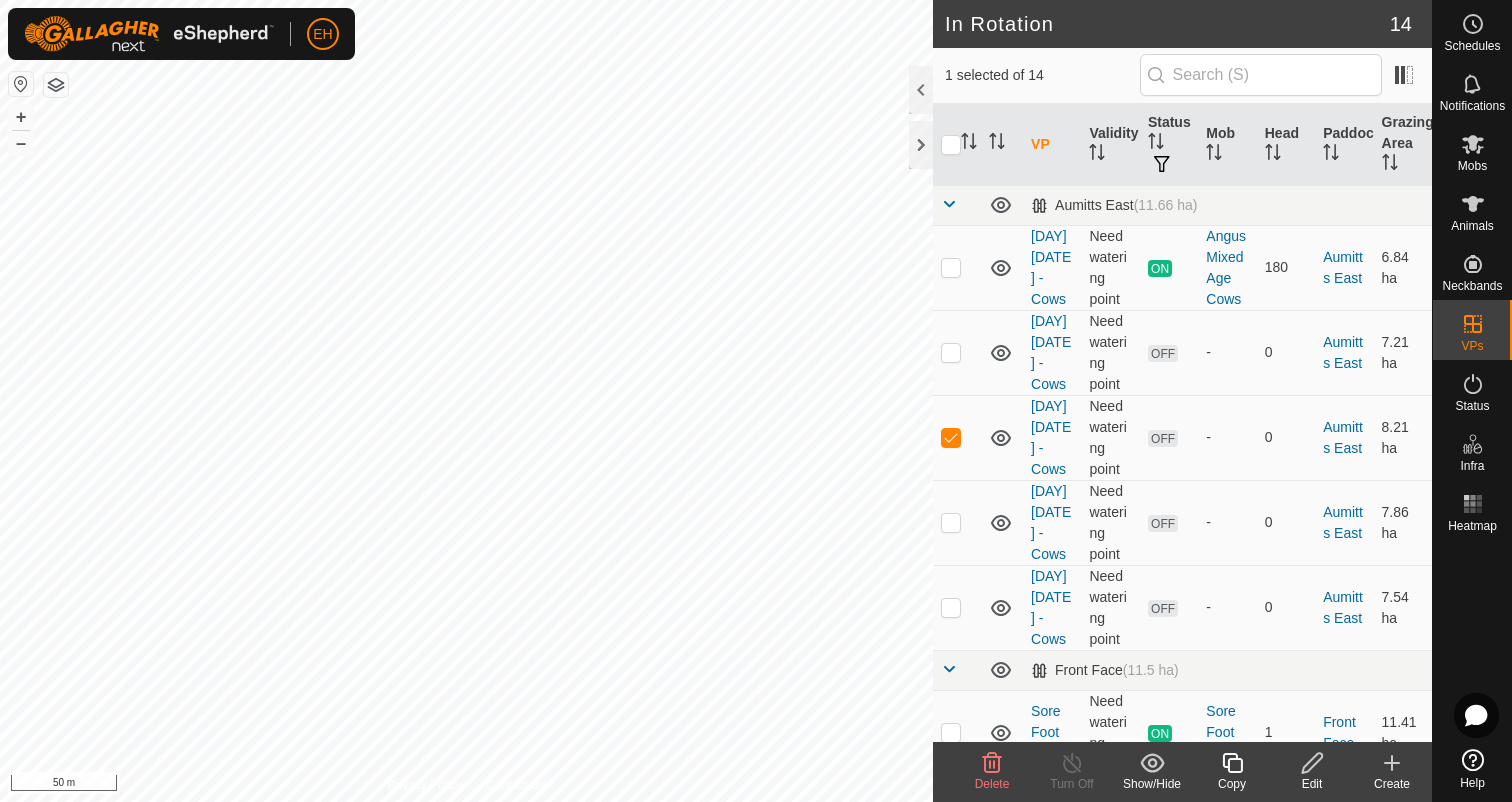 click 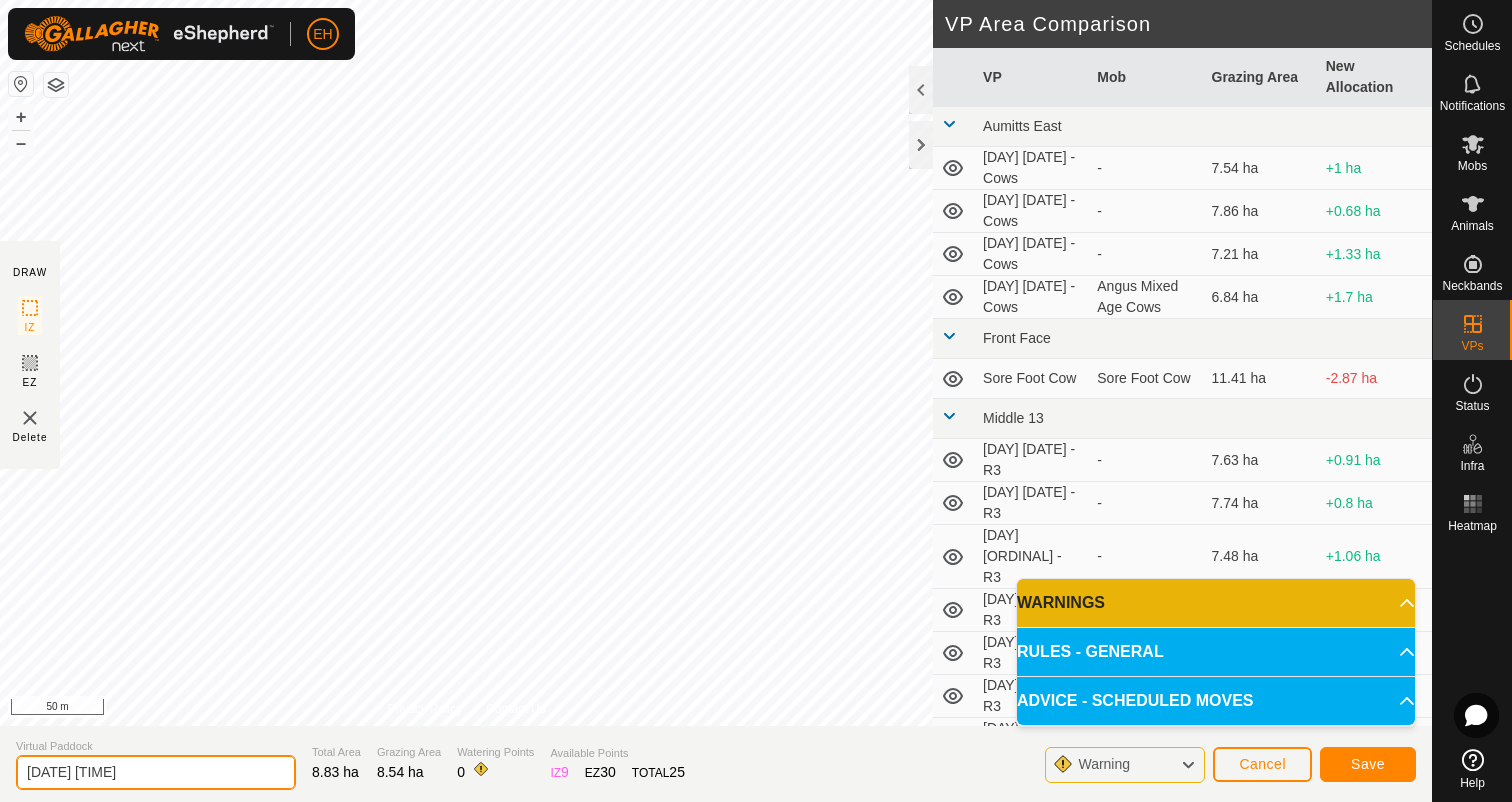 drag, startPoint x: 160, startPoint y: 778, endPoint x: 0, endPoint y: 769, distance: 160.25293 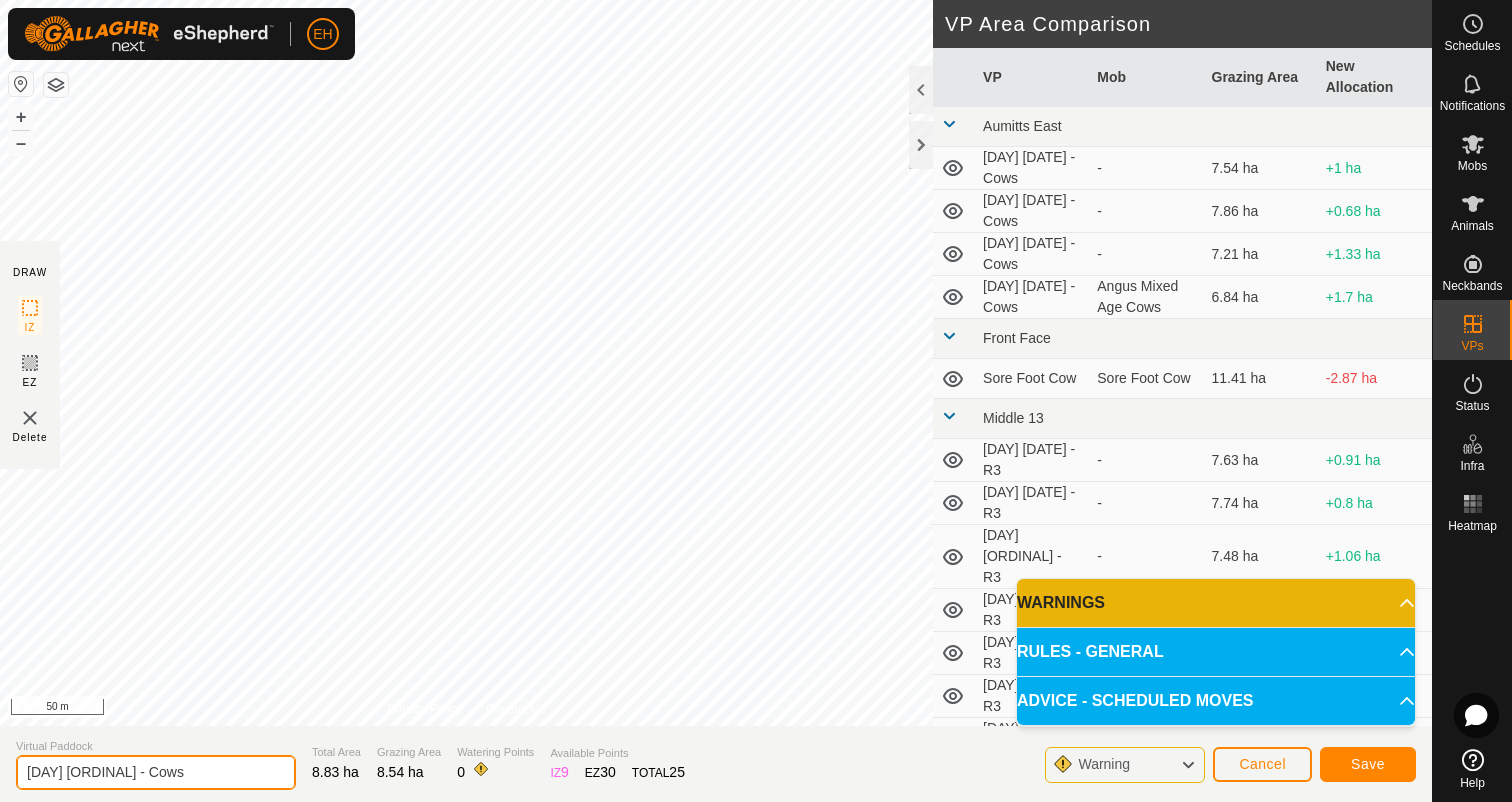 type on "[DAY] [ORDINAL] - Cows" 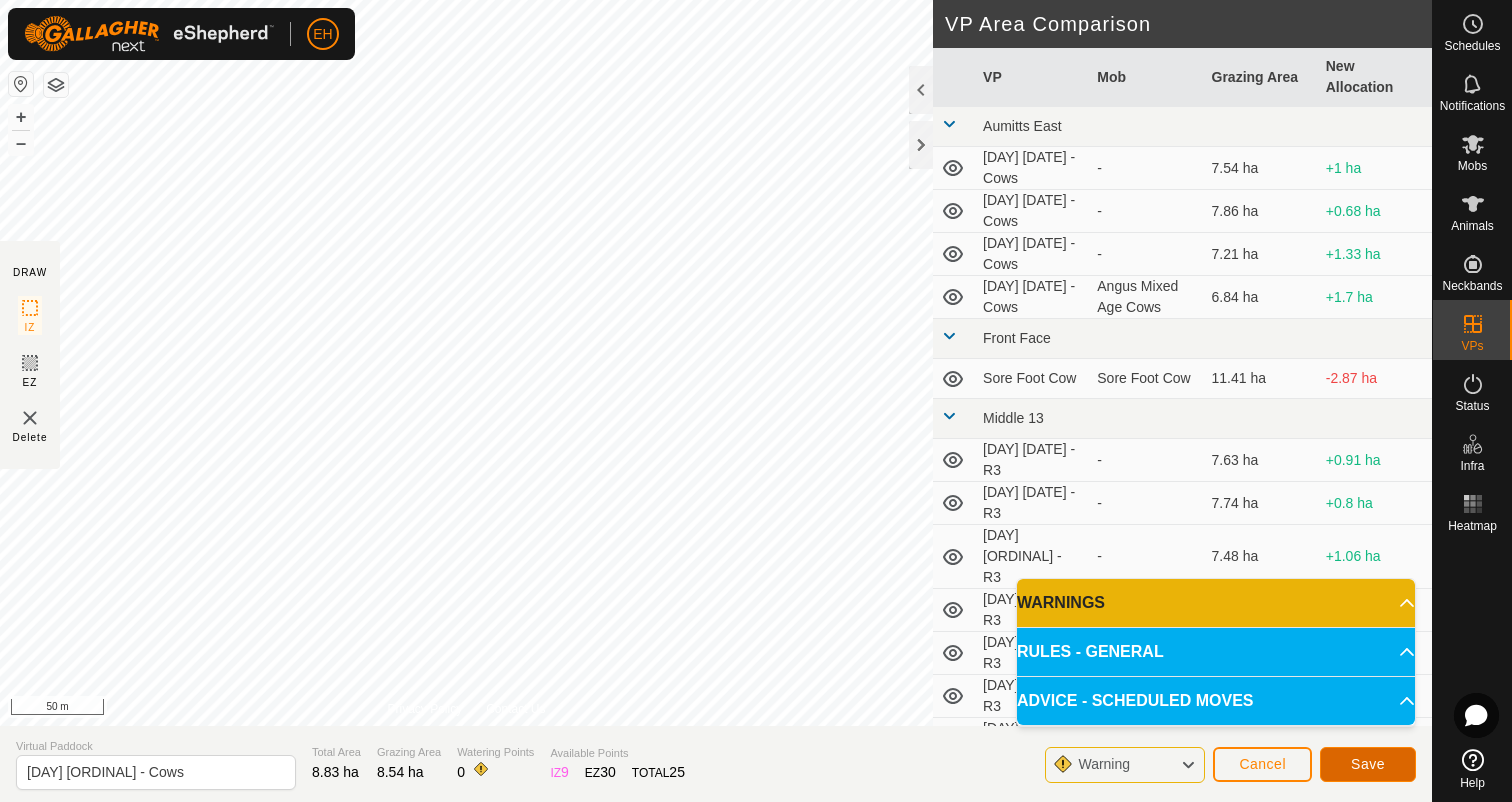 click on "Save" 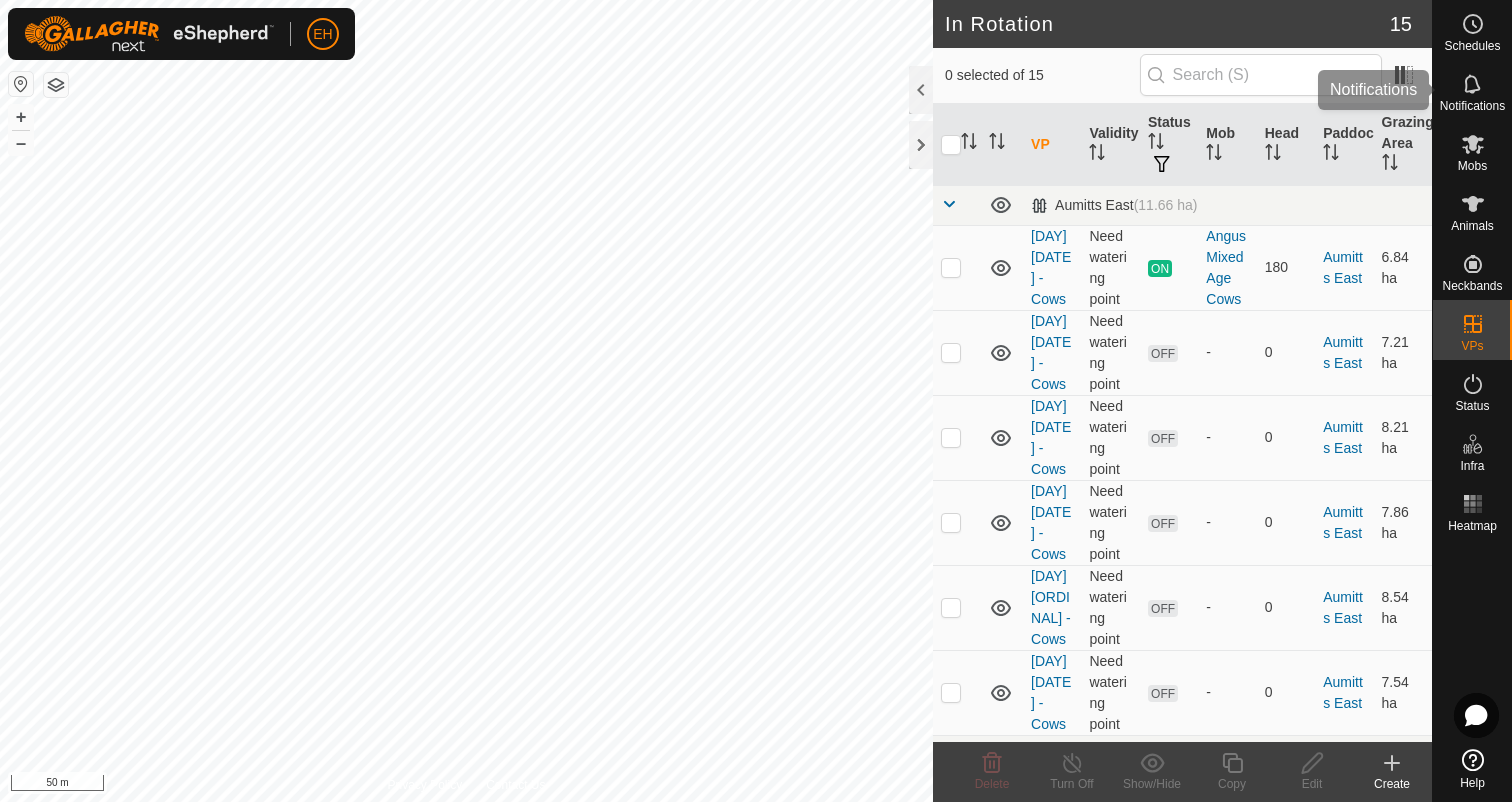 click on "Notifications" at bounding box center (1472, 90) 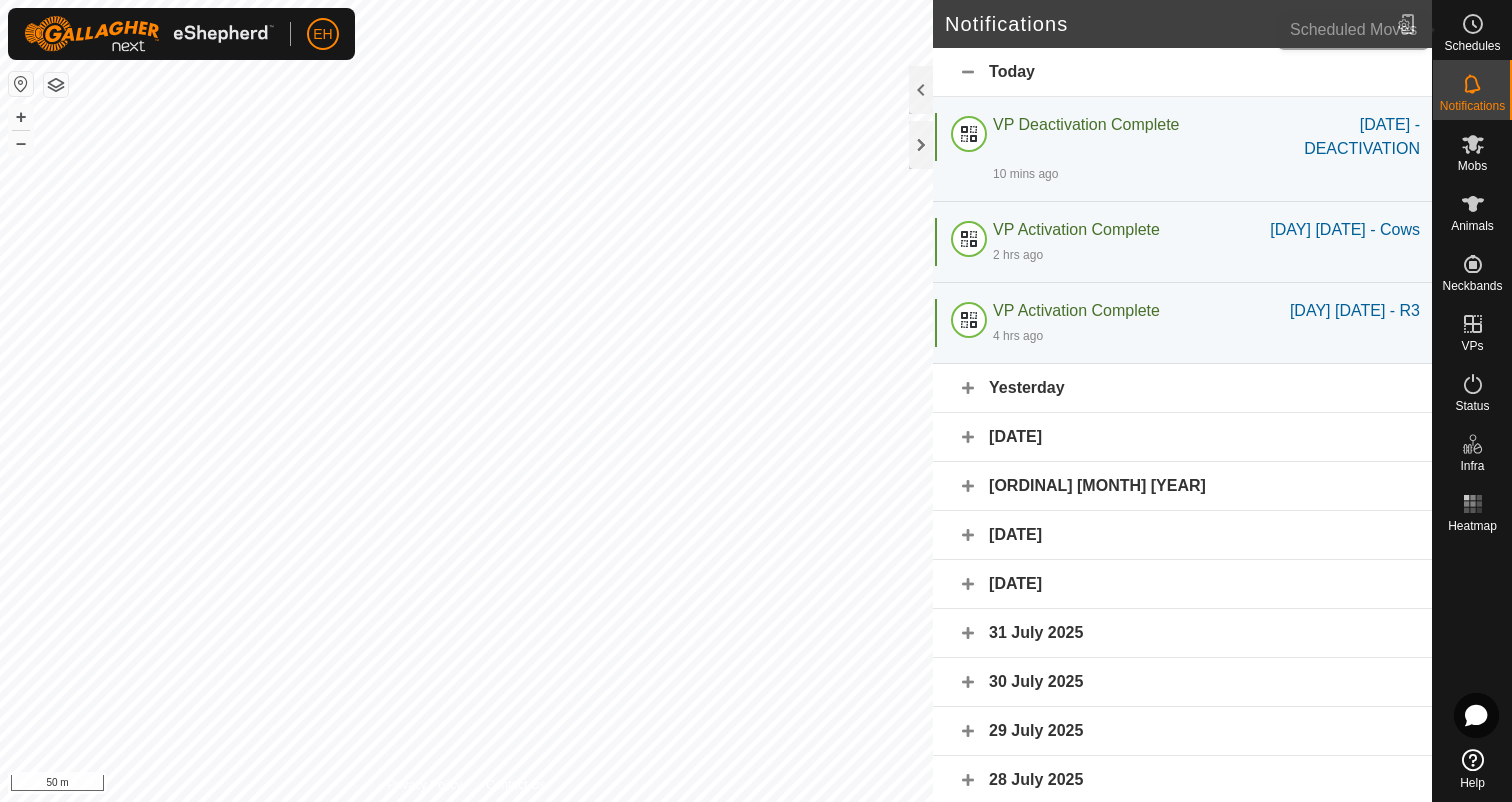 click at bounding box center [1473, 24] 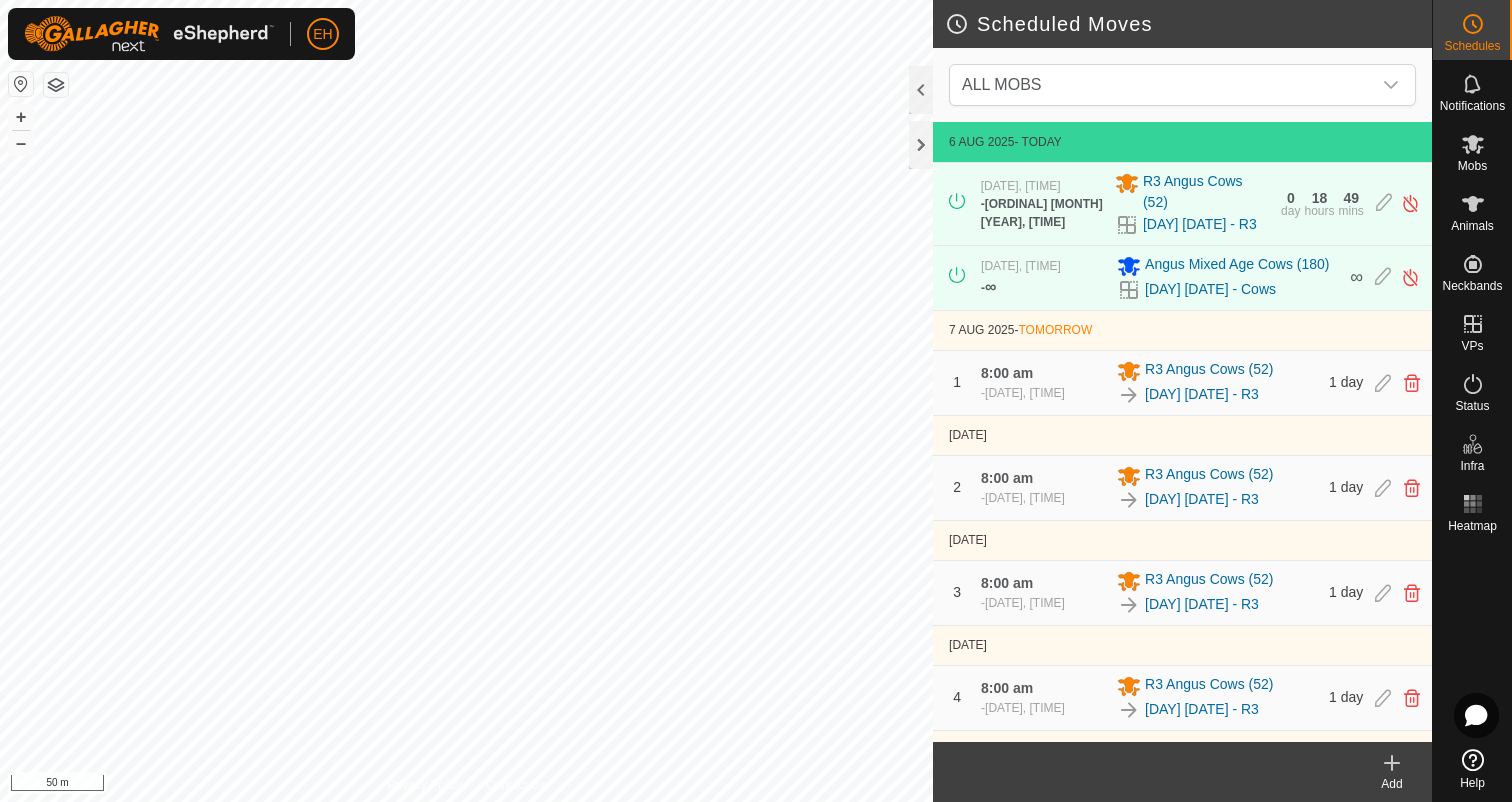 click 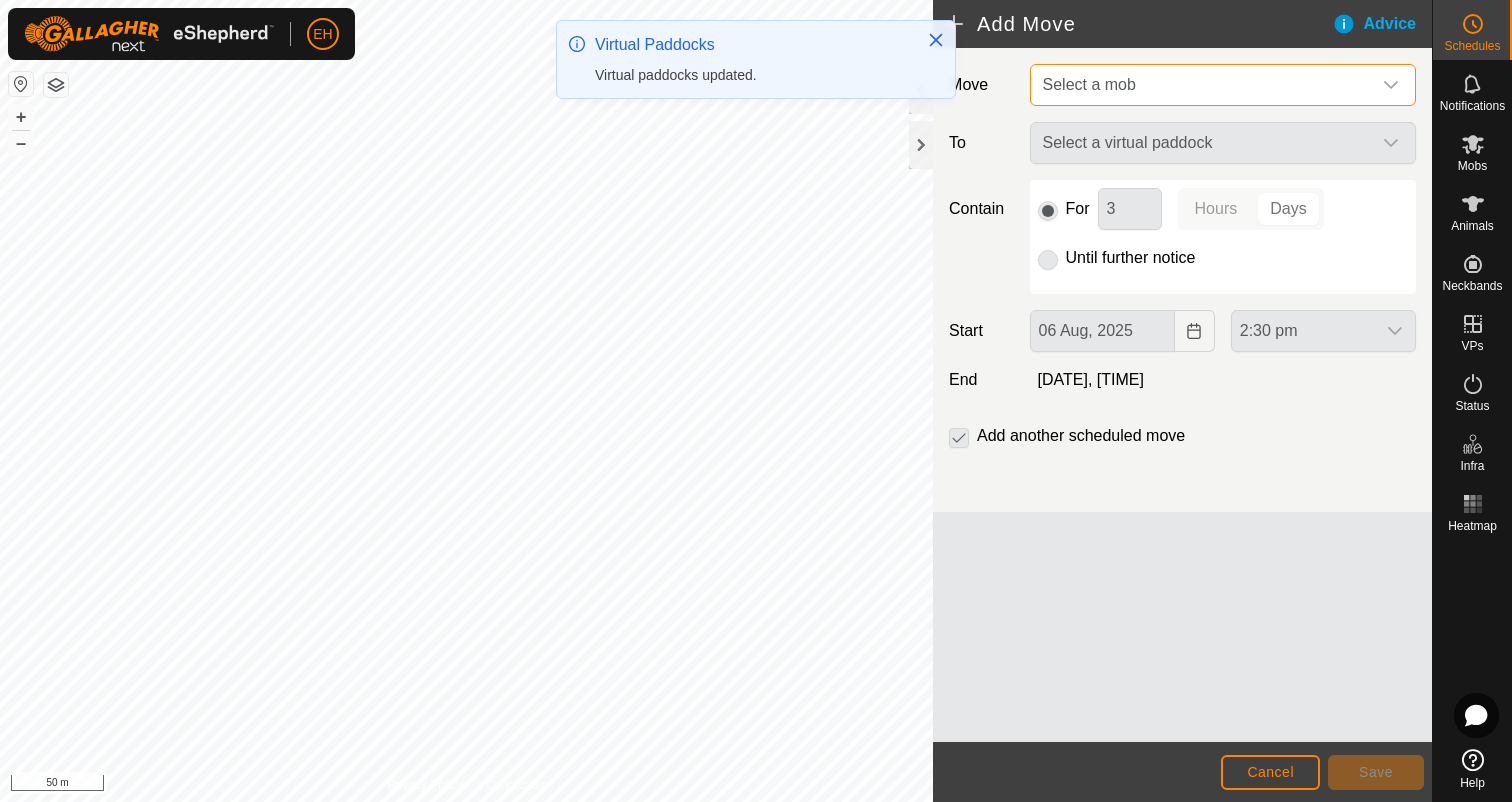 click on "Select a mob" at bounding box center (1203, 85) 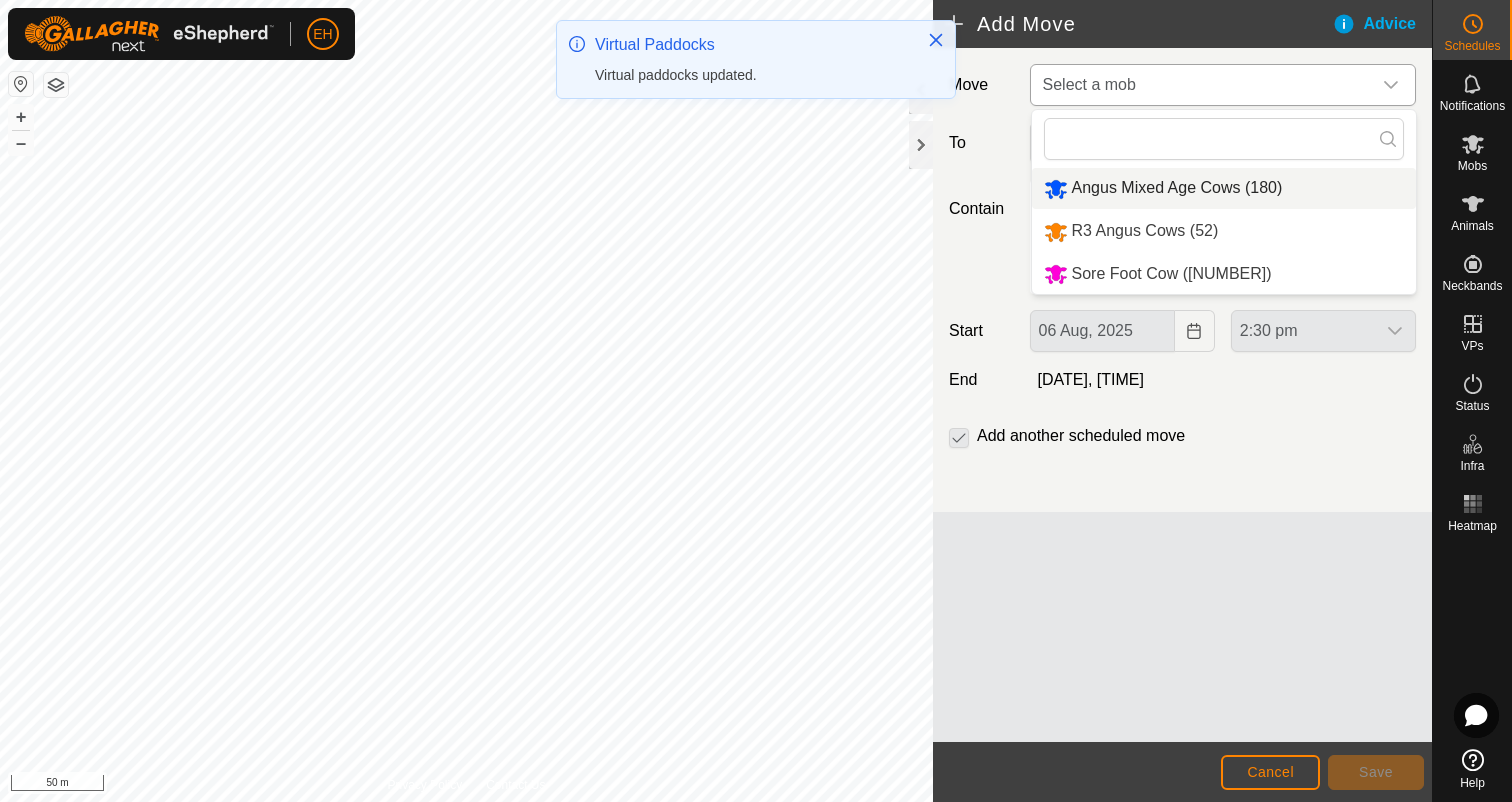 click on "Angus Mixed Age Cows (180)" at bounding box center [1224, 188] 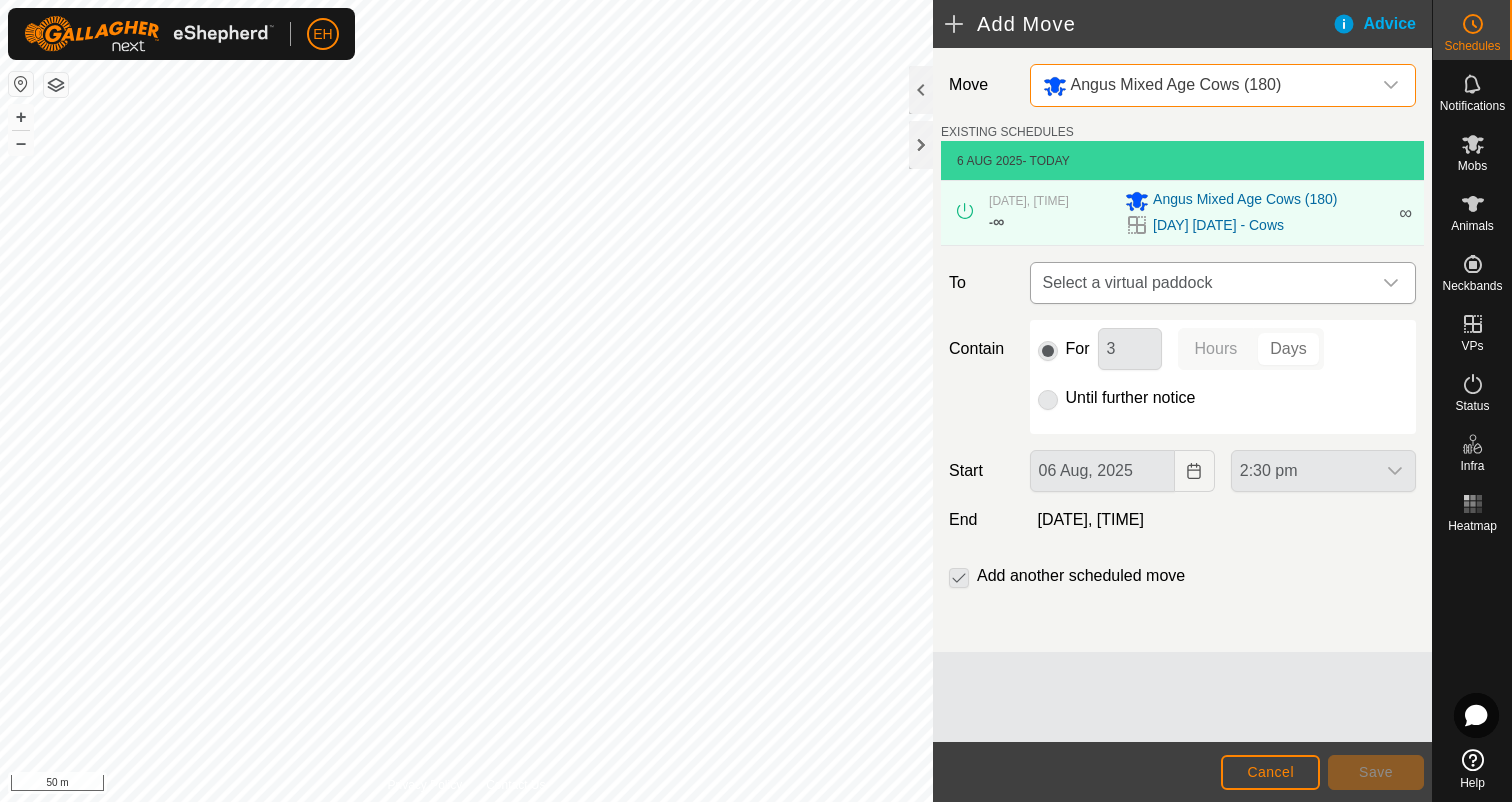 click on "Select a virtual paddock" at bounding box center [1203, 283] 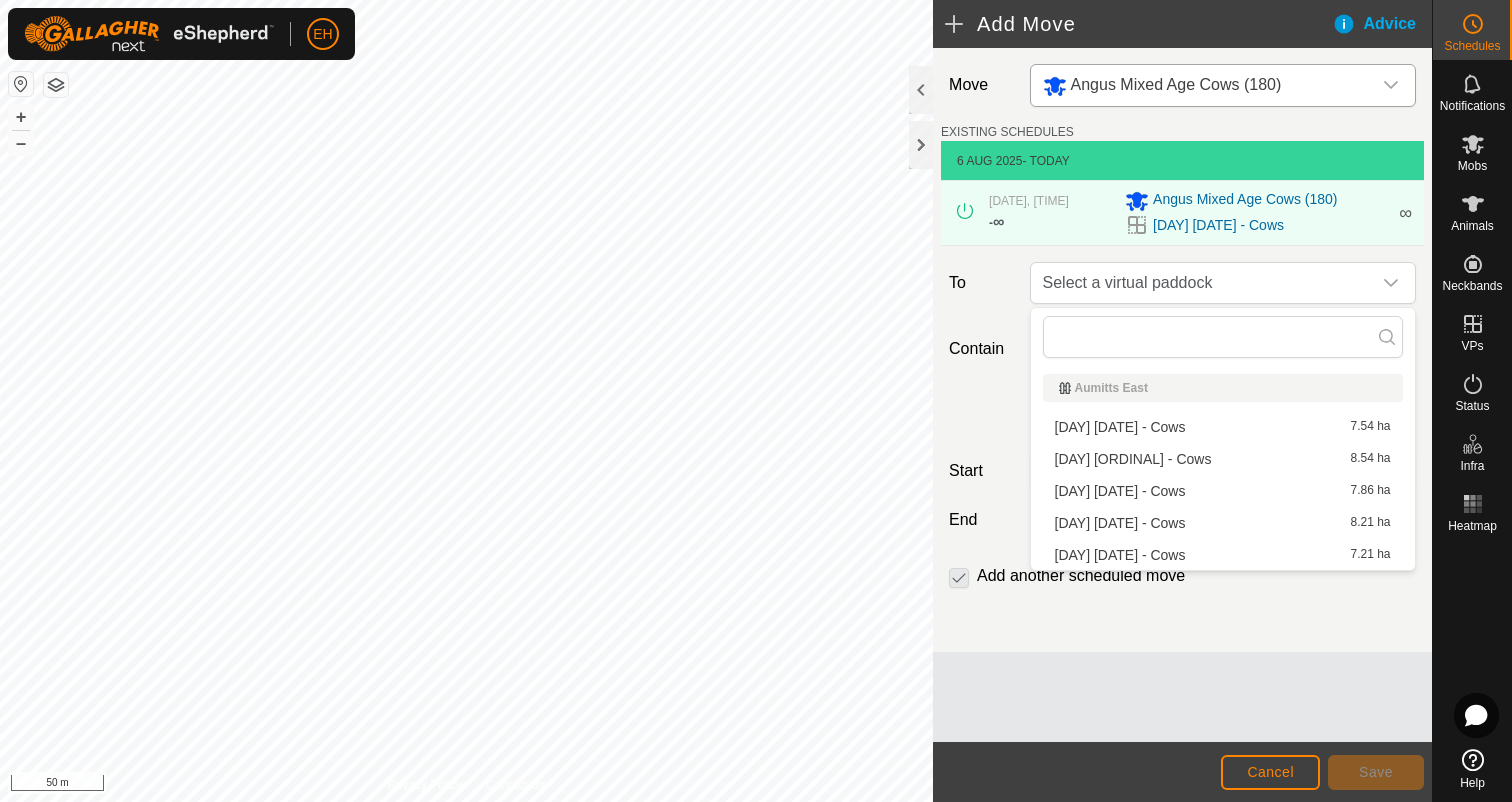 click on "[DAY] [DATE] - Cows" at bounding box center [1223, 555] 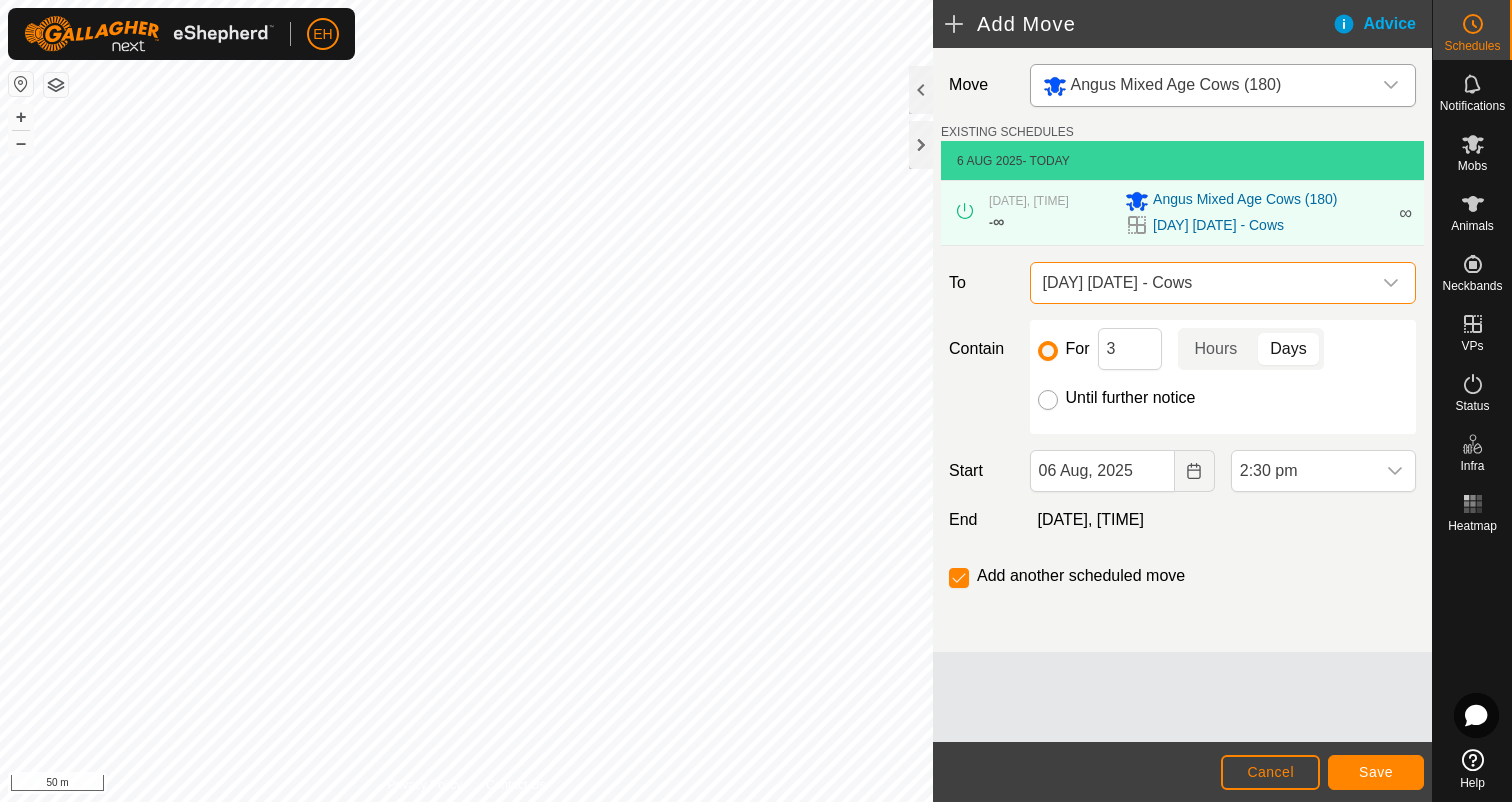 click on "Until further notice" at bounding box center [1048, 400] 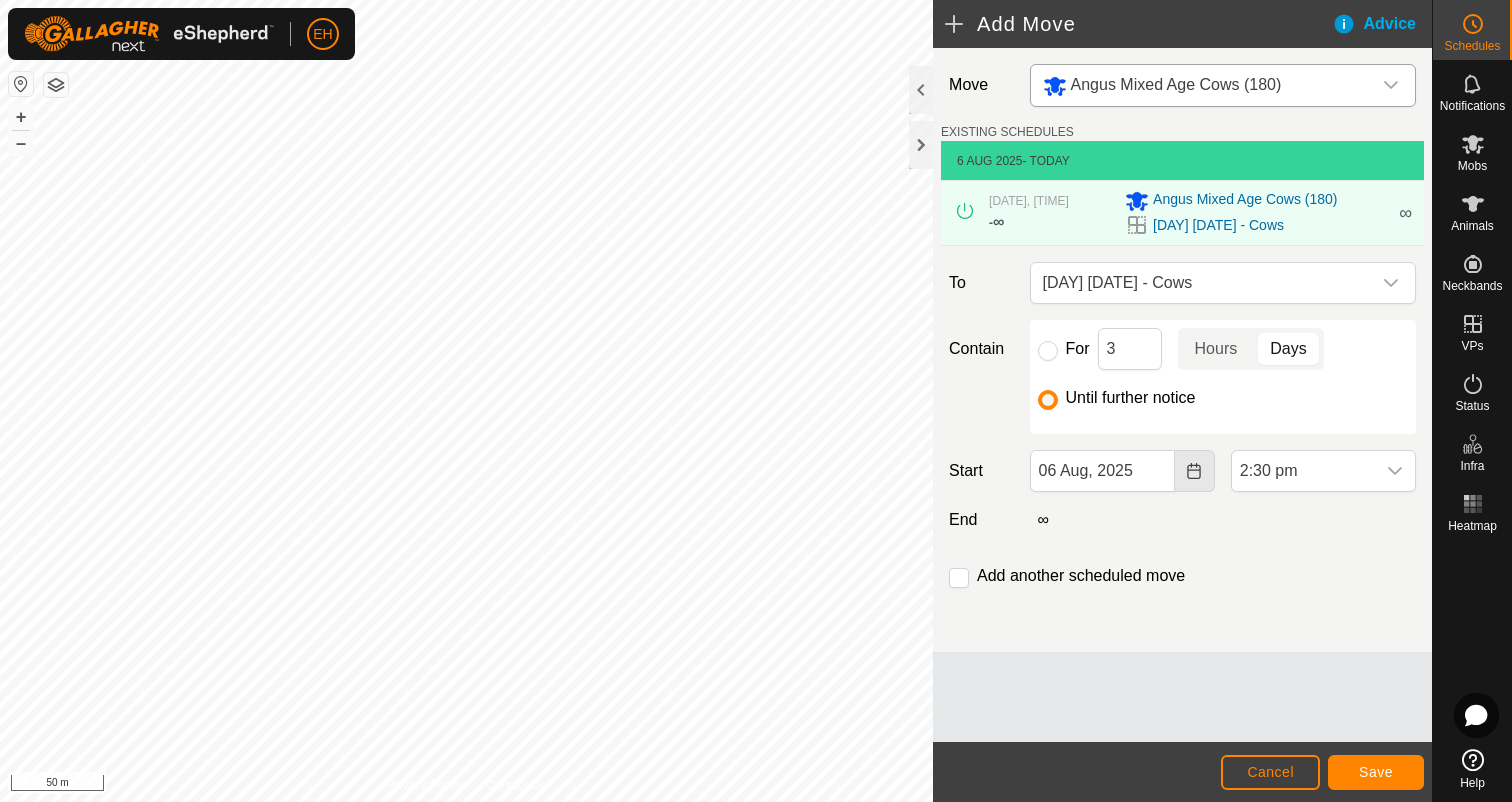 click 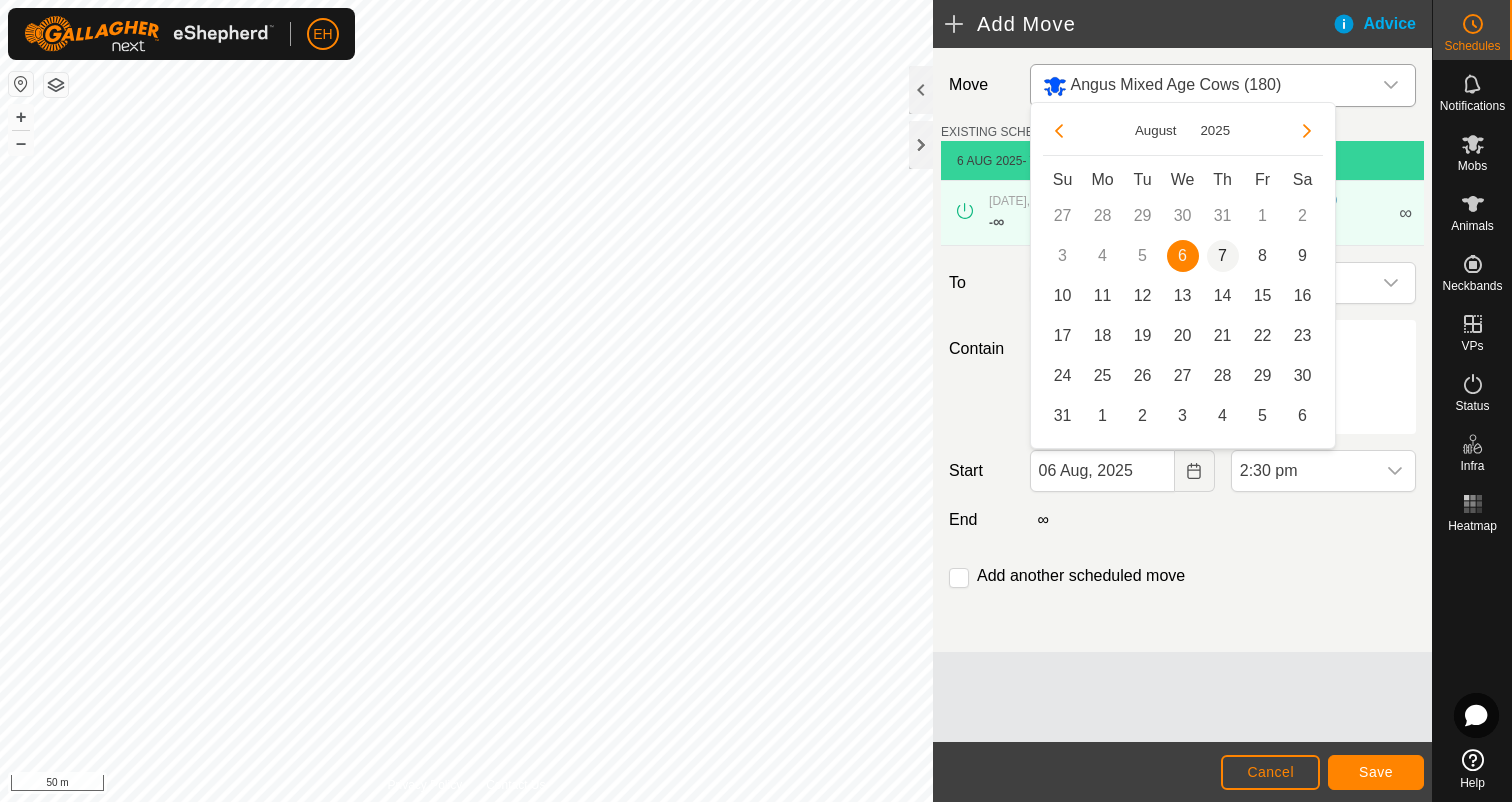 click on "7" at bounding box center (1223, 256) 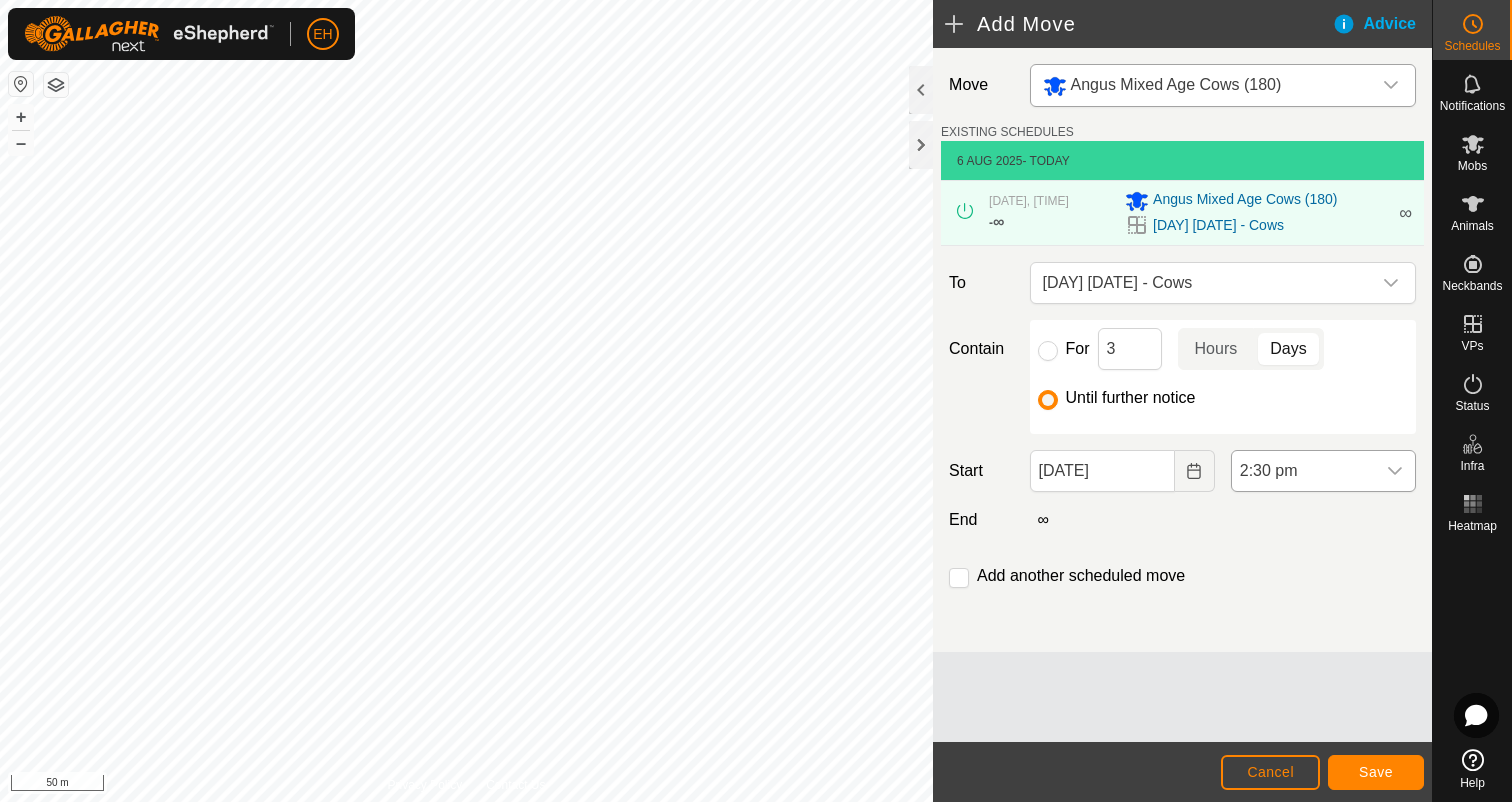 click 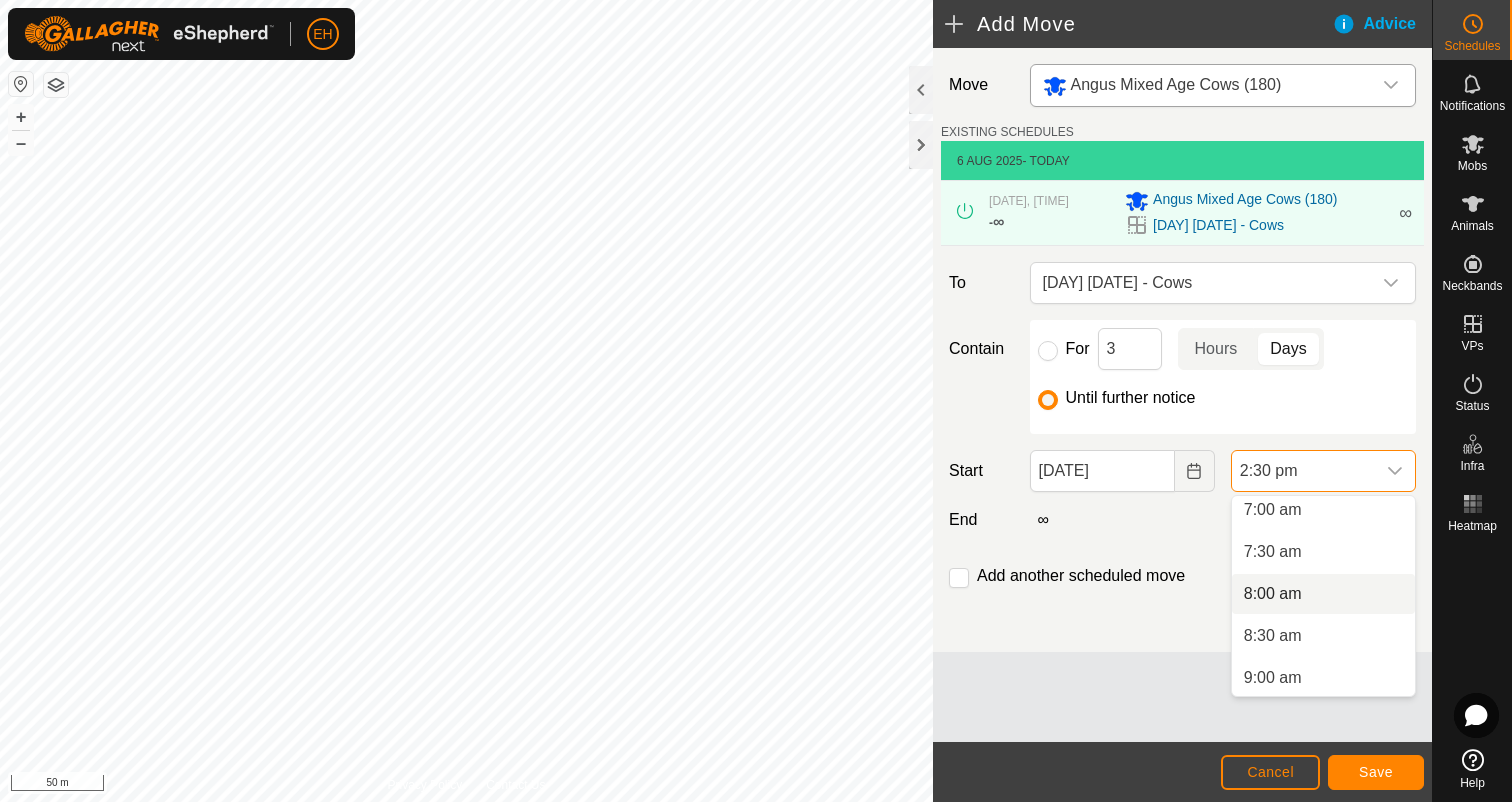 click on "8:00 am" at bounding box center [1323, 594] 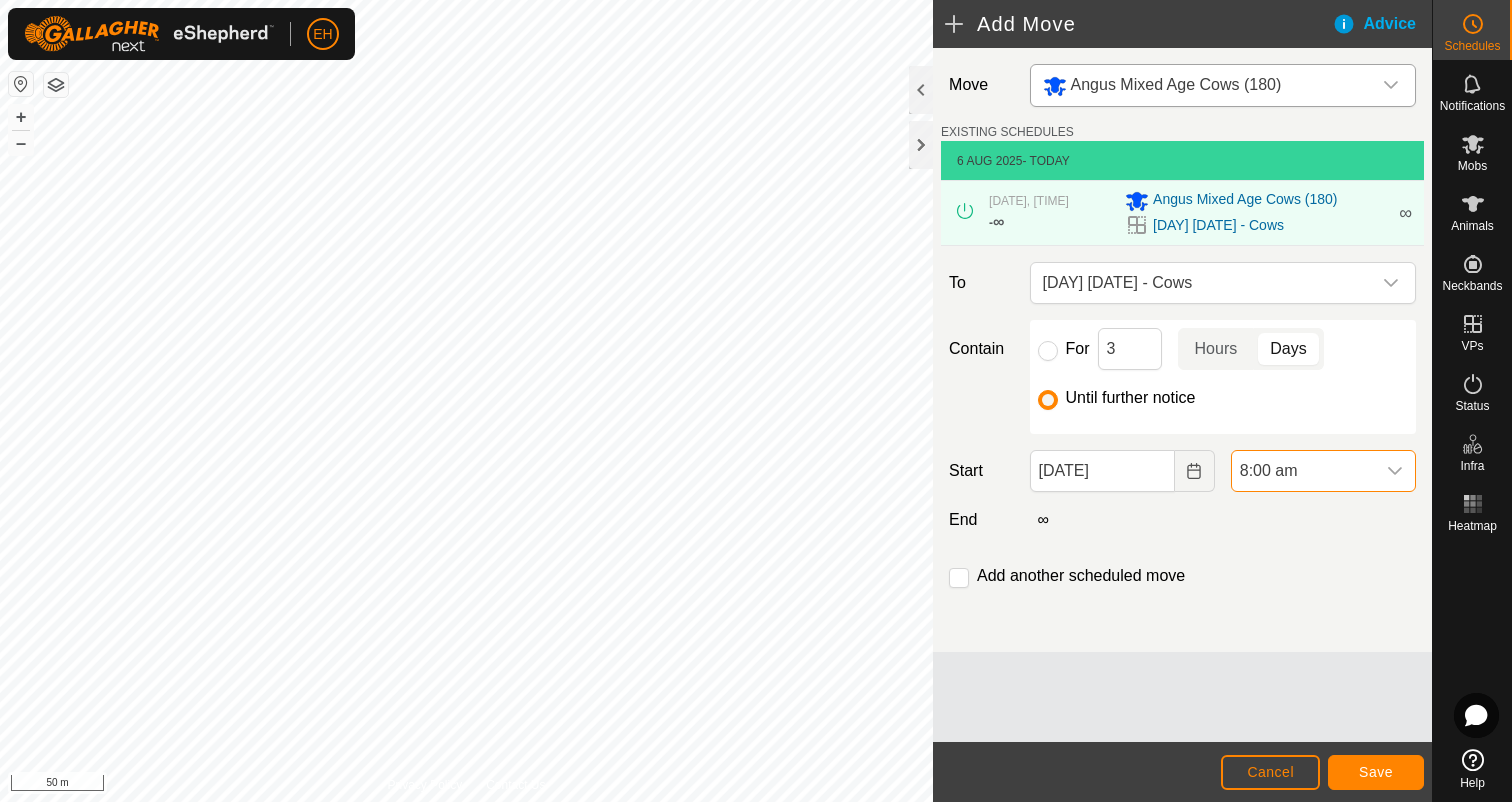 scroll, scrollTop: 1058, scrollLeft: 0, axis: vertical 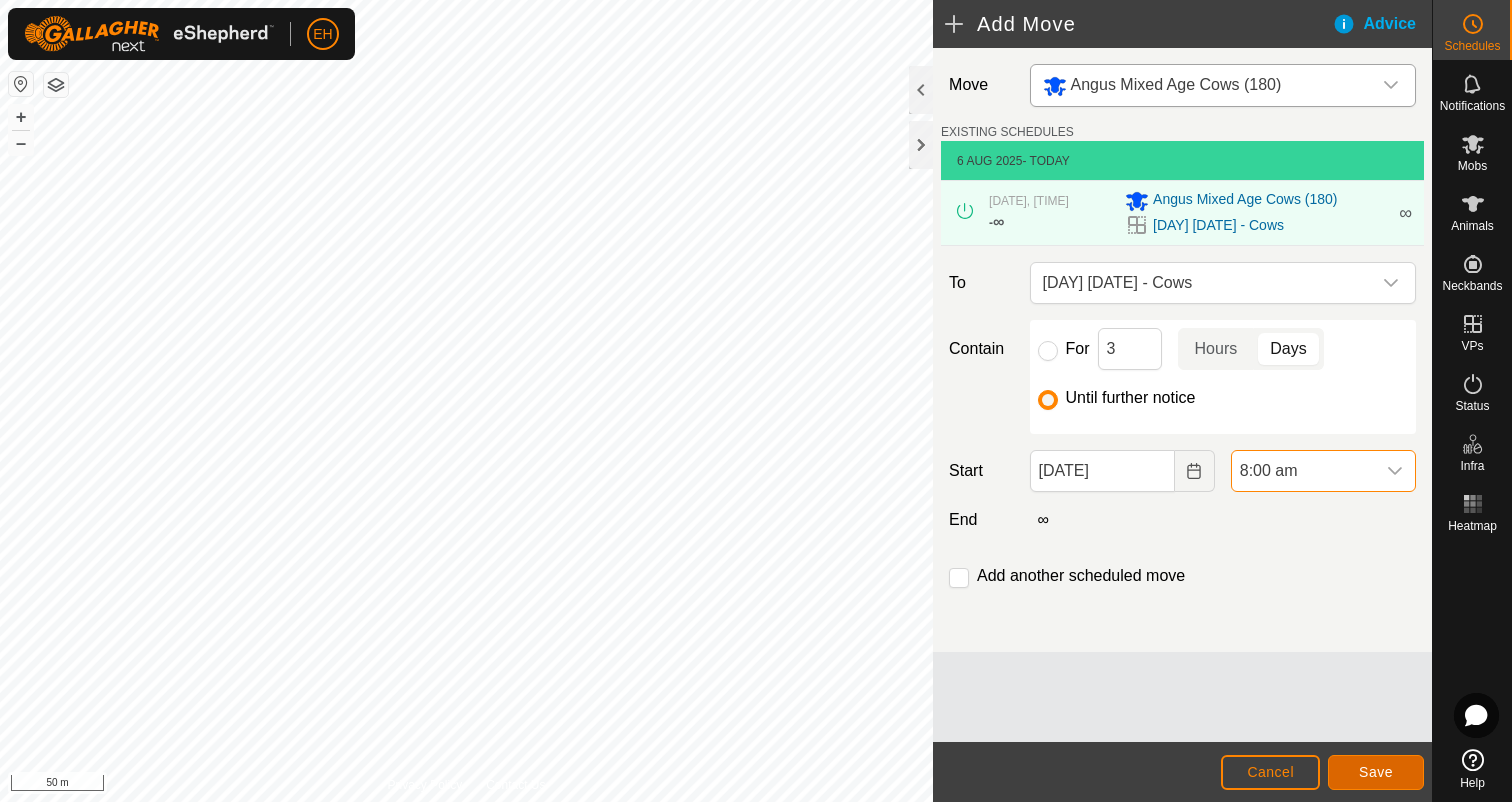 click on "Save" 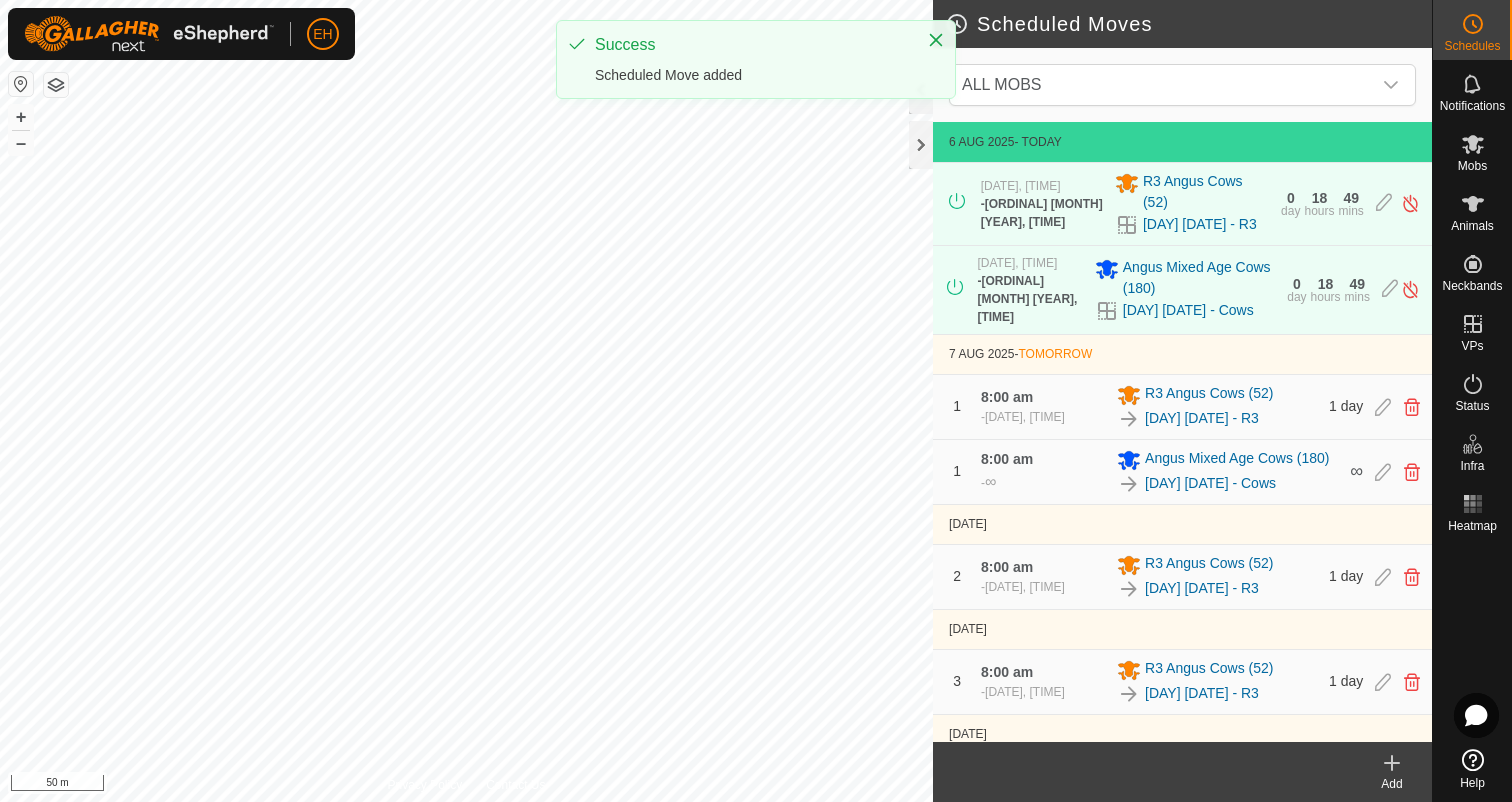 click 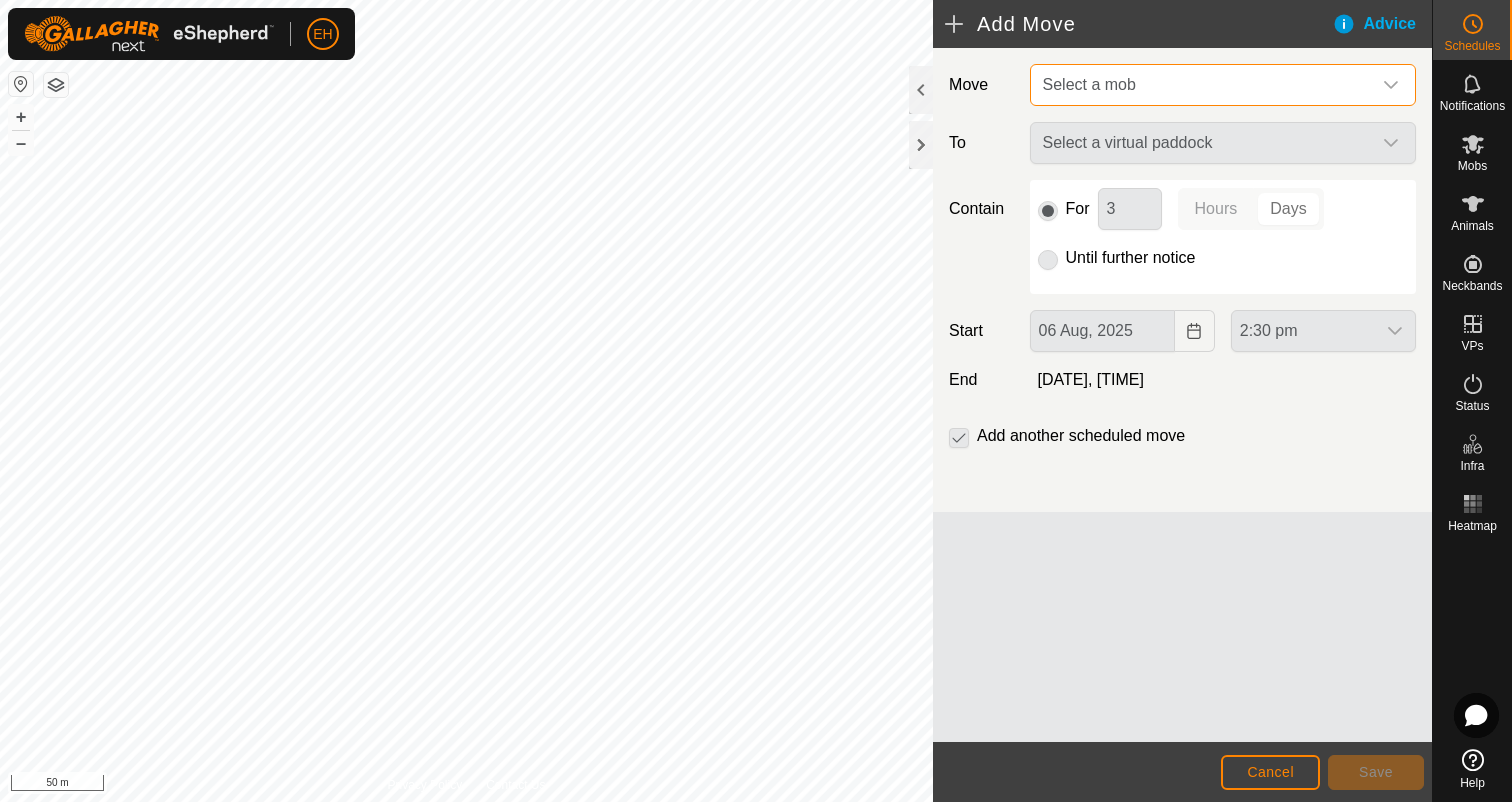 click on "Select a mob" at bounding box center [1203, 85] 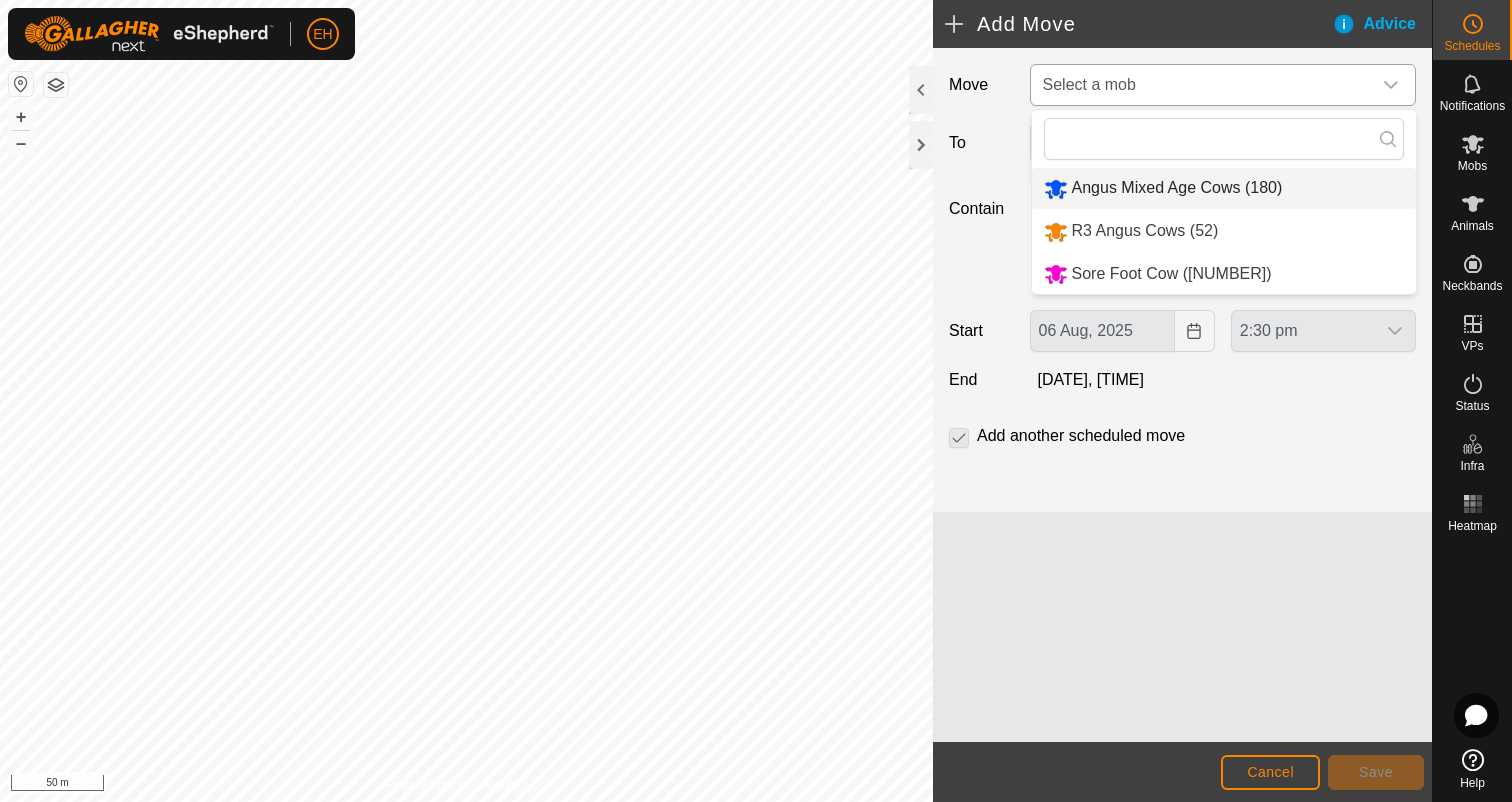 click on "Angus Mixed Age Cows (180)" at bounding box center (1224, 188) 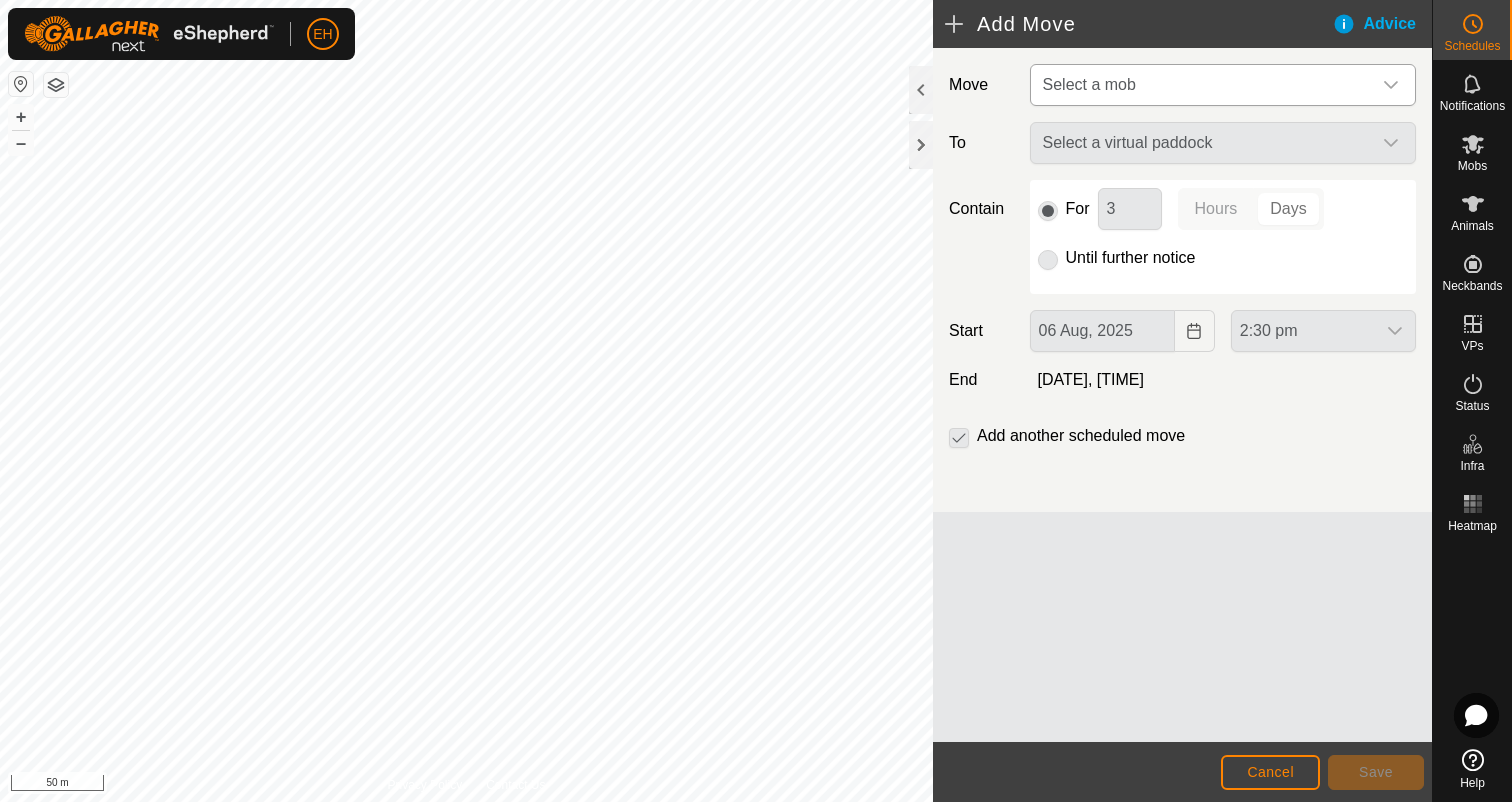 type on "[DATE]" 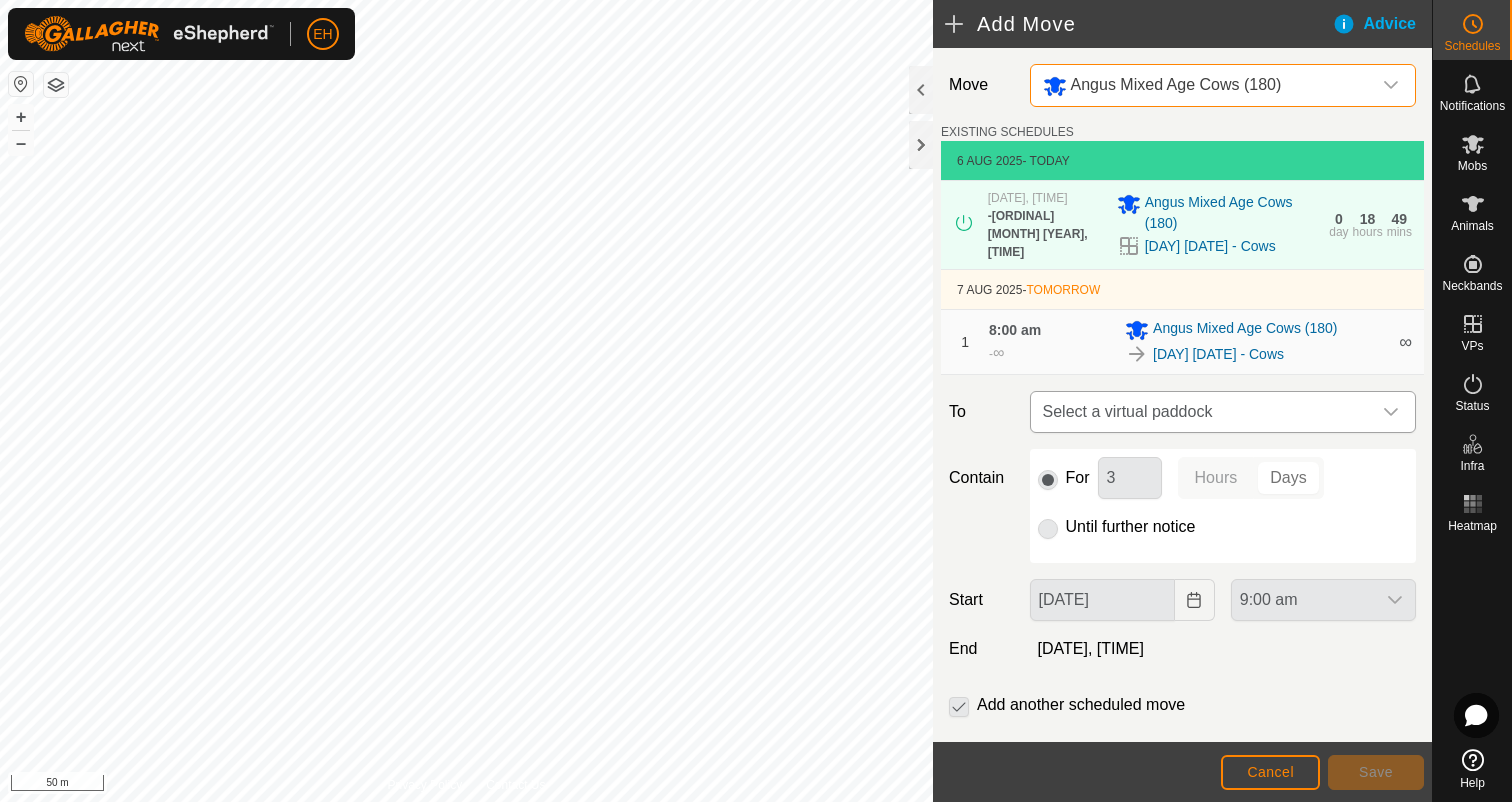 click on "Select a virtual paddock" at bounding box center [1203, 412] 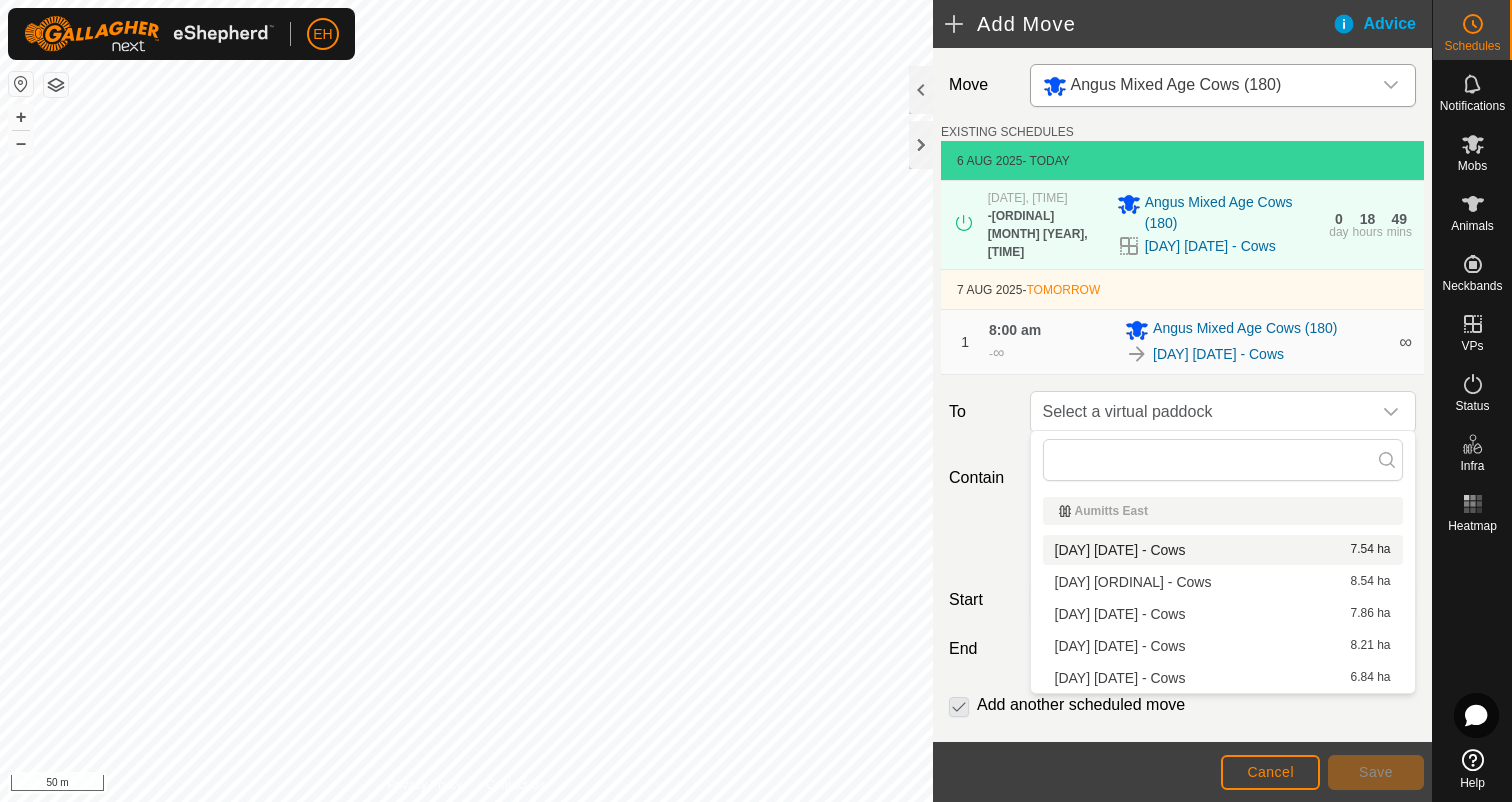 click on "[DAY] [DATE] - Cows" at bounding box center [1223, 550] 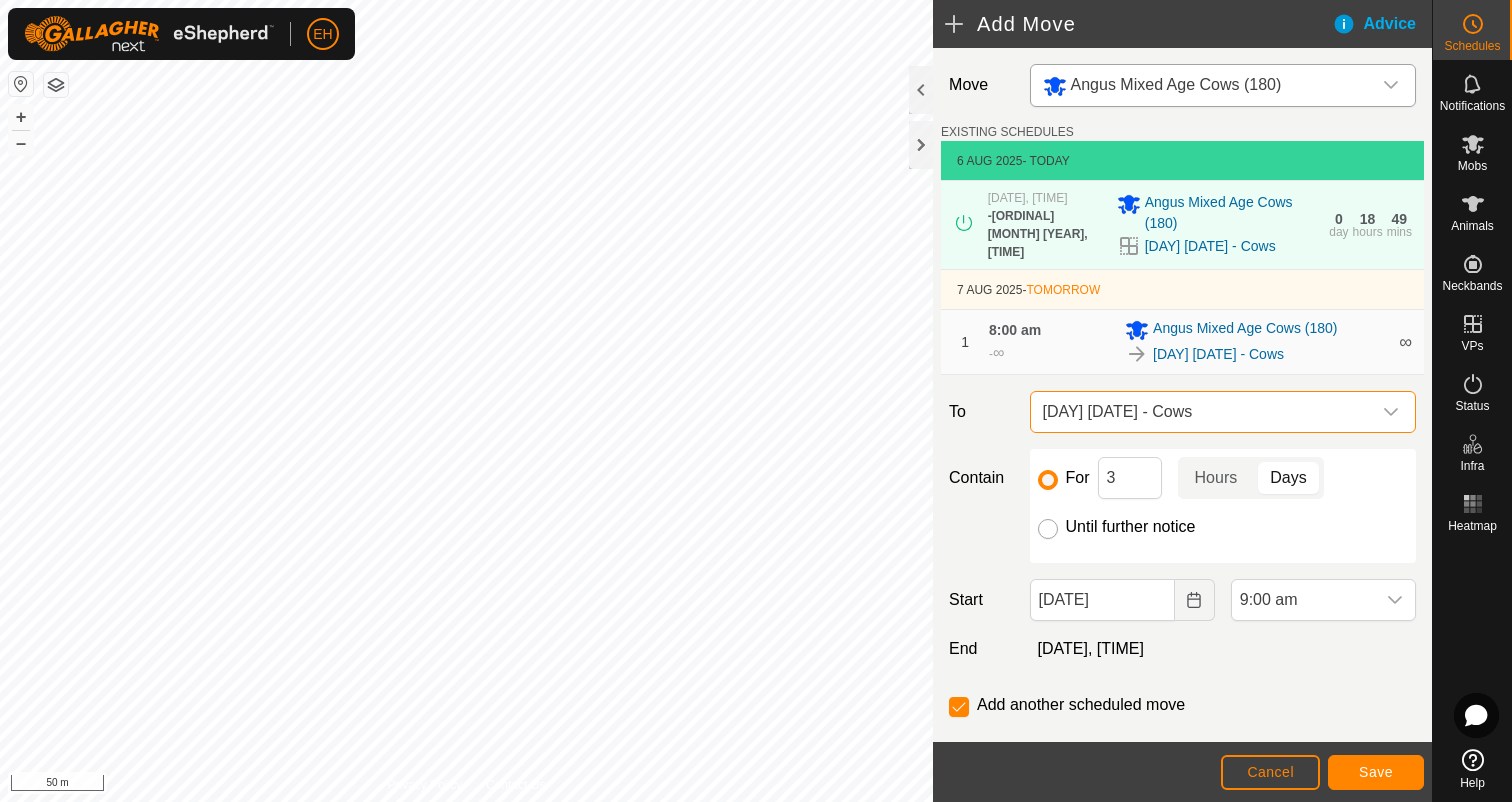 click on "Until further notice" at bounding box center (1048, 529) 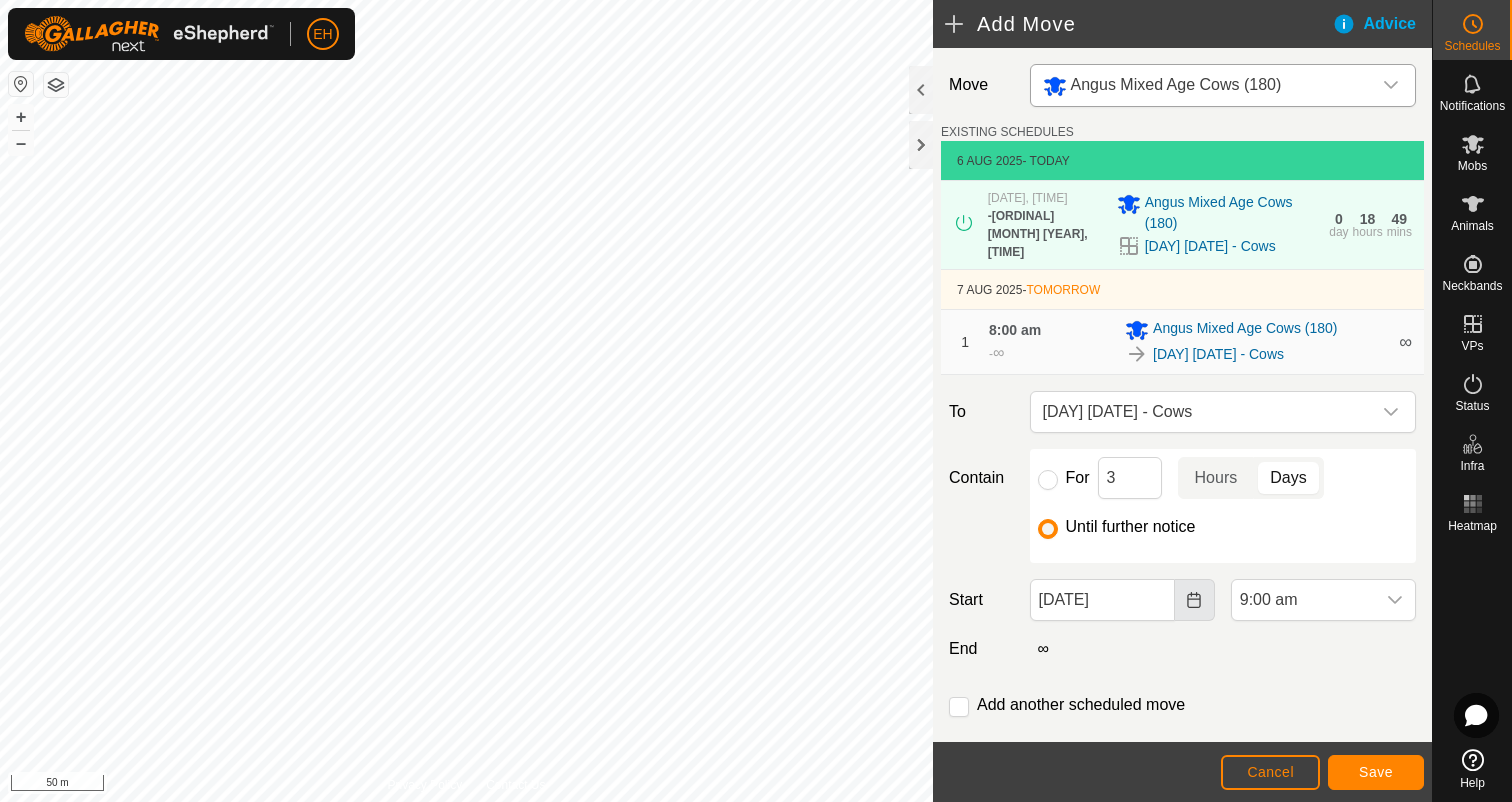 click 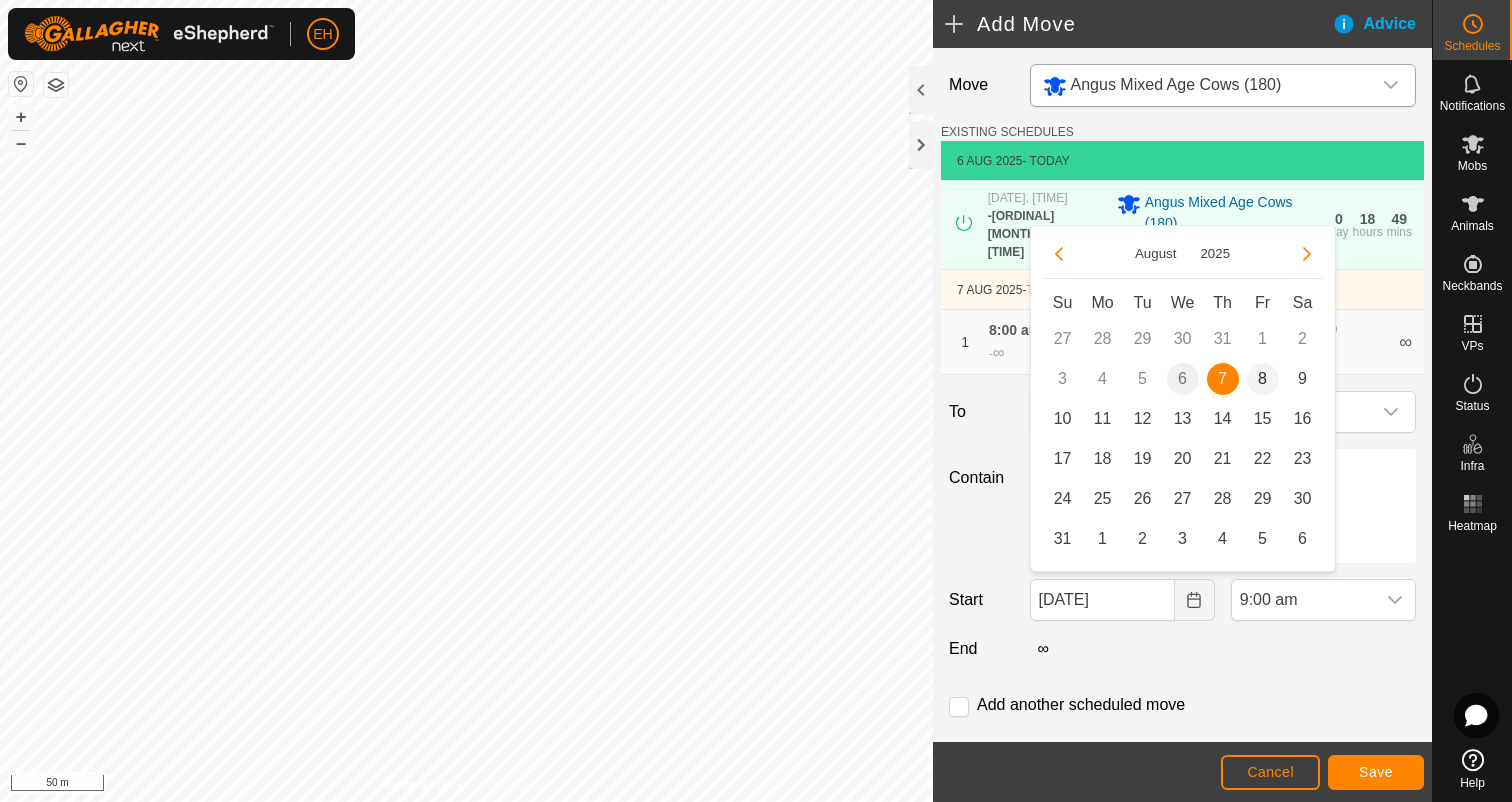 click on "8" at bounding box center [1263, 379] 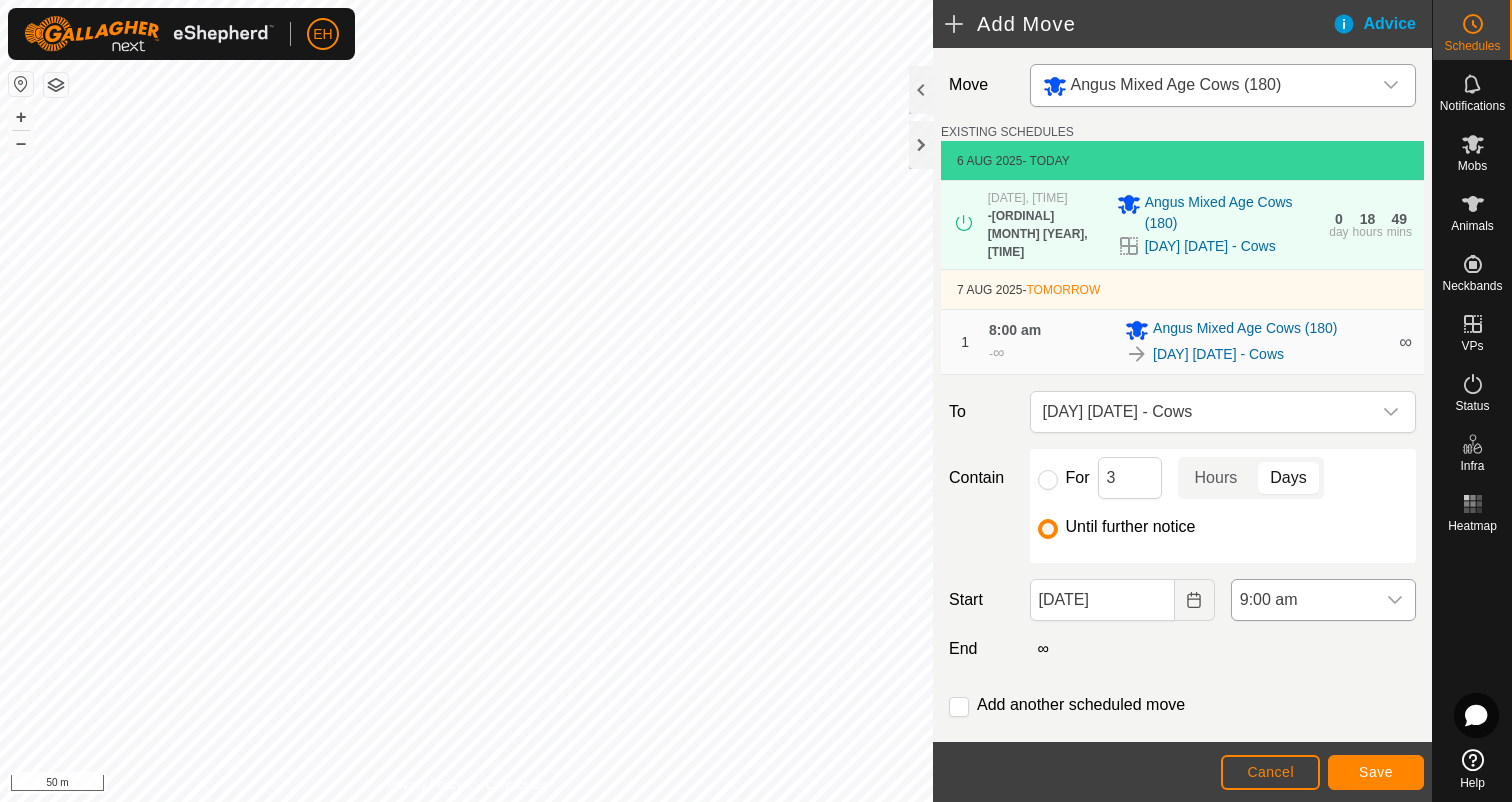 click 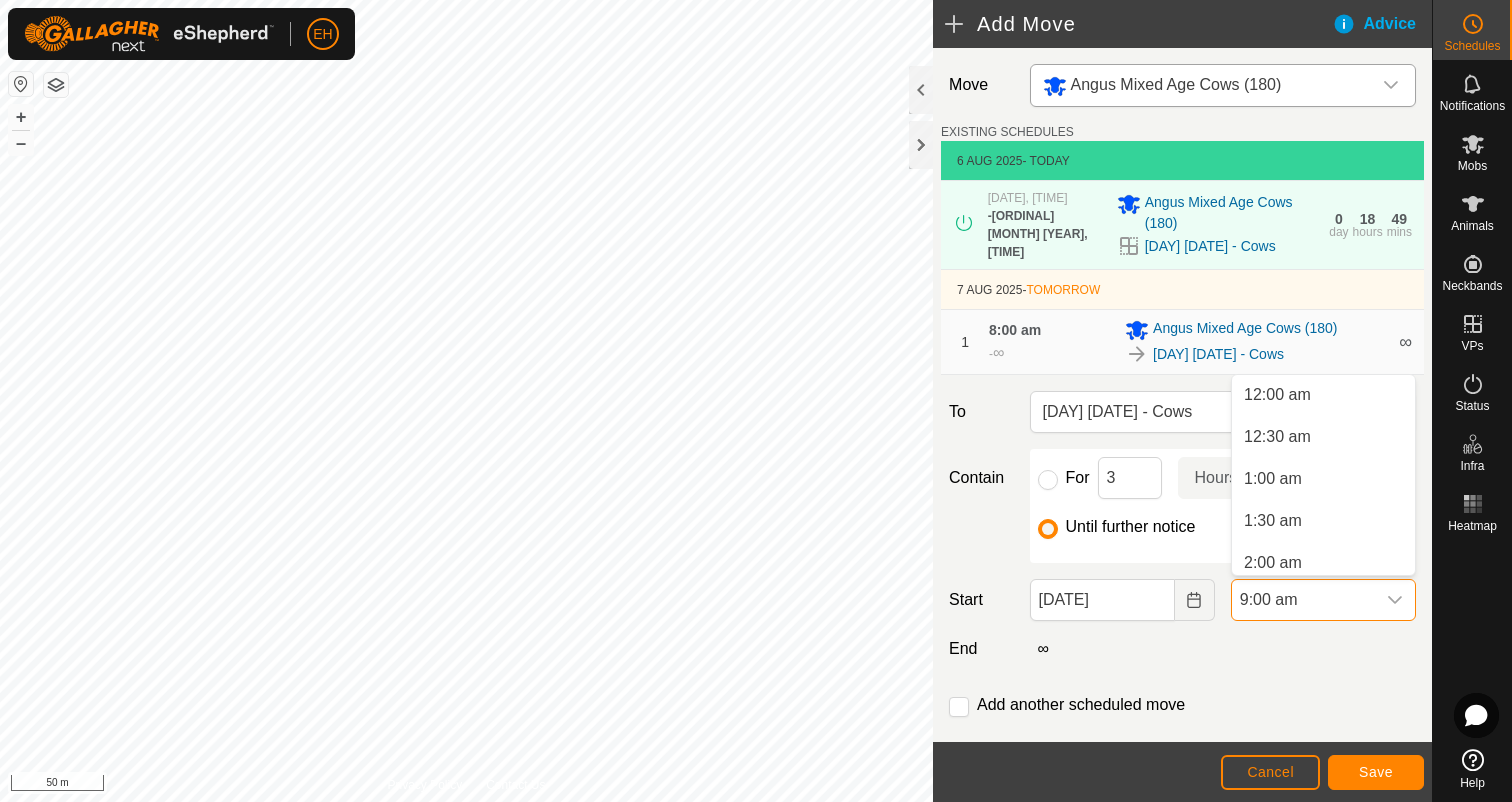 scroll, scrollTop: 596, scrollLeft: 0, axis: vertical 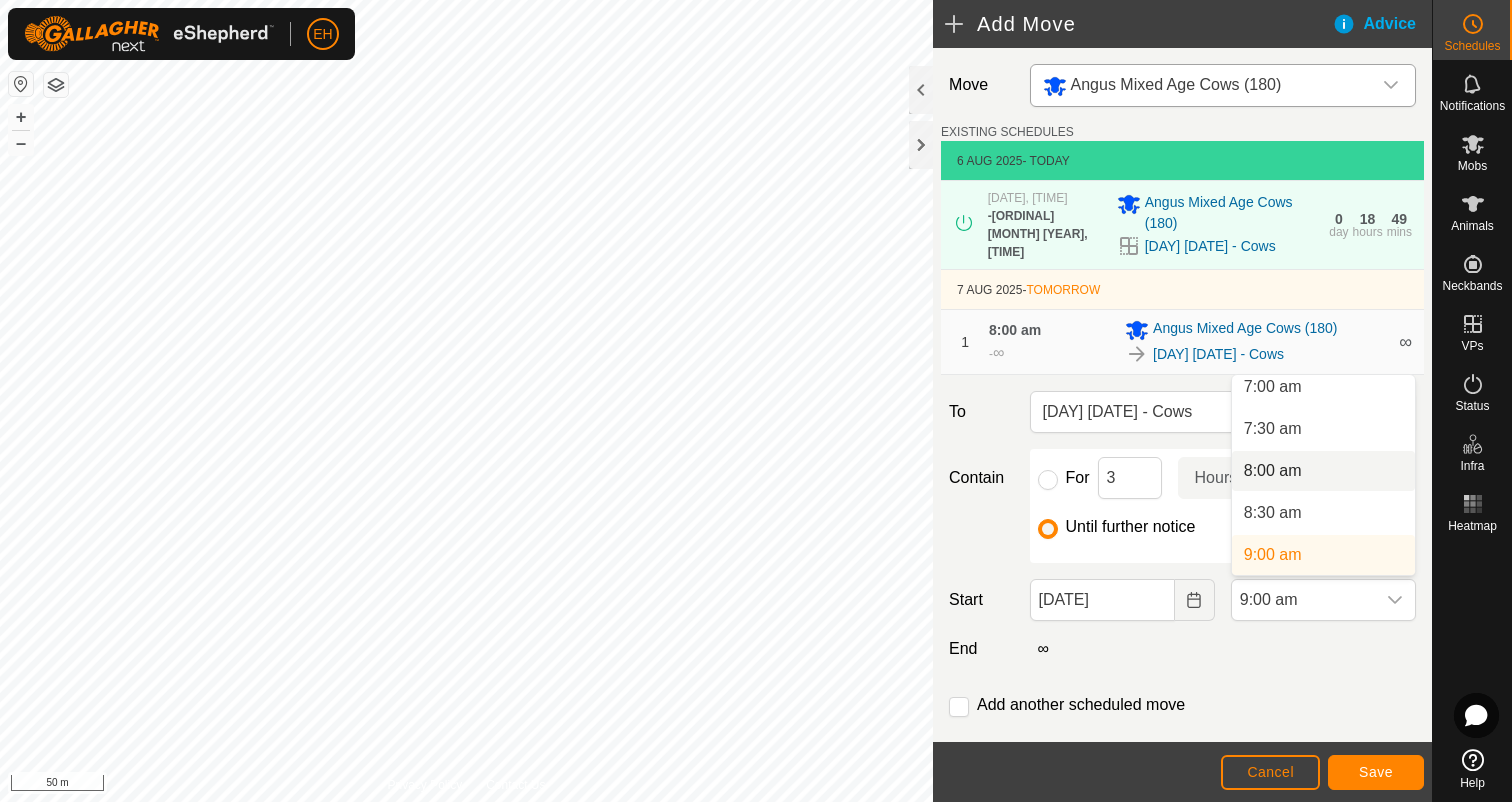 click on "8:00 am" at bounding box center (1323, 471) 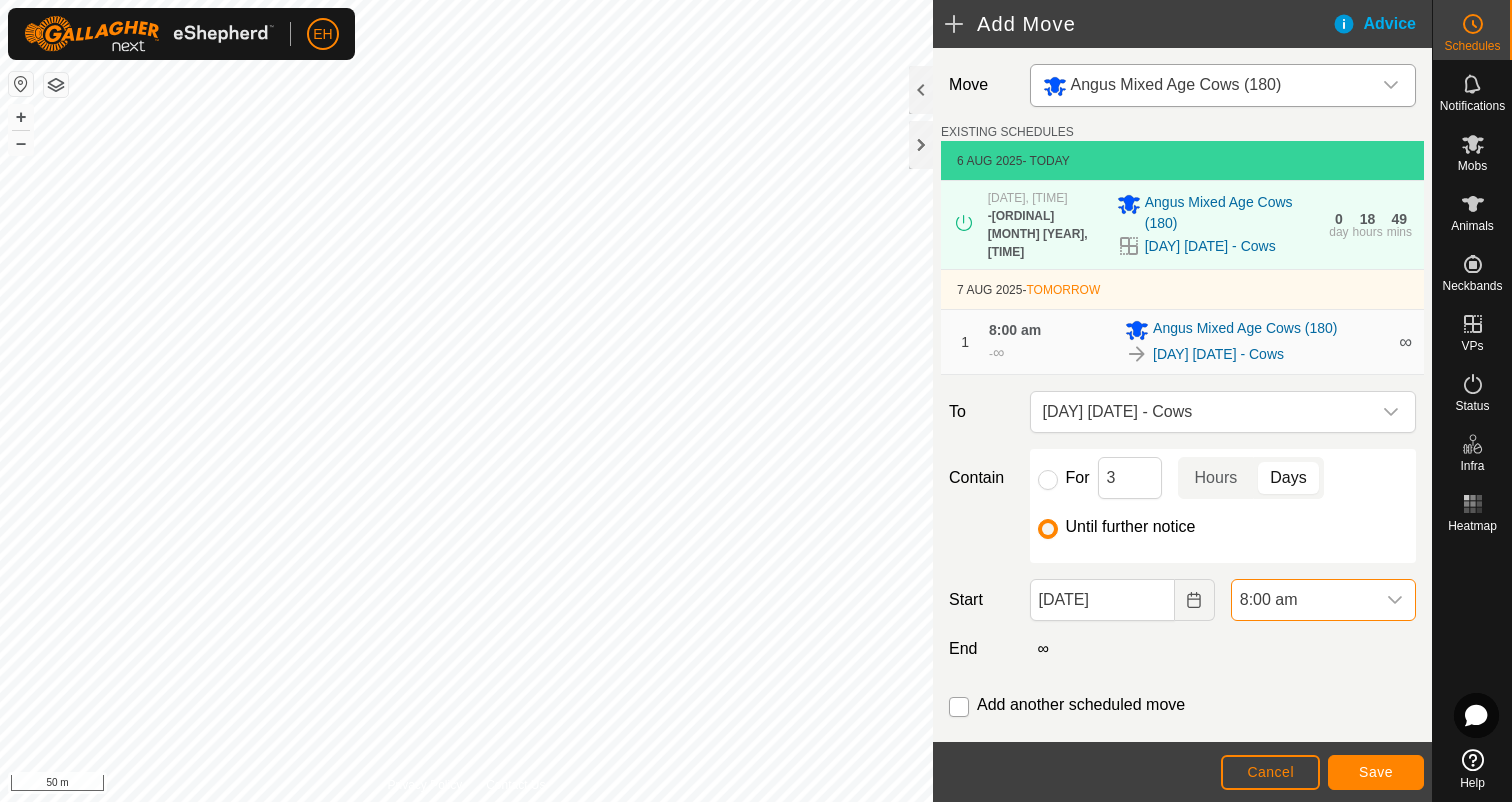 click at bounding box center (959, 707) 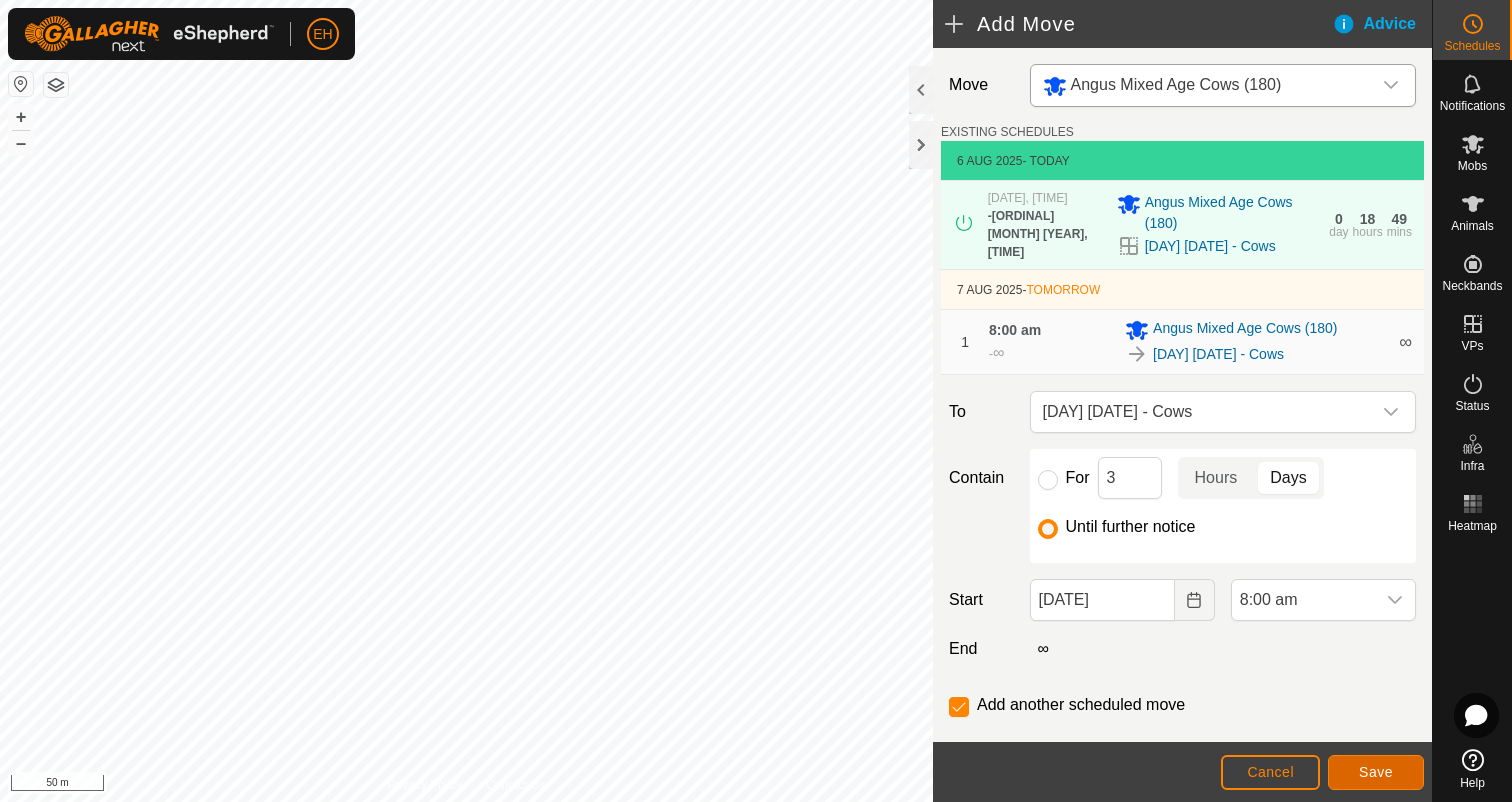 click on "Save" 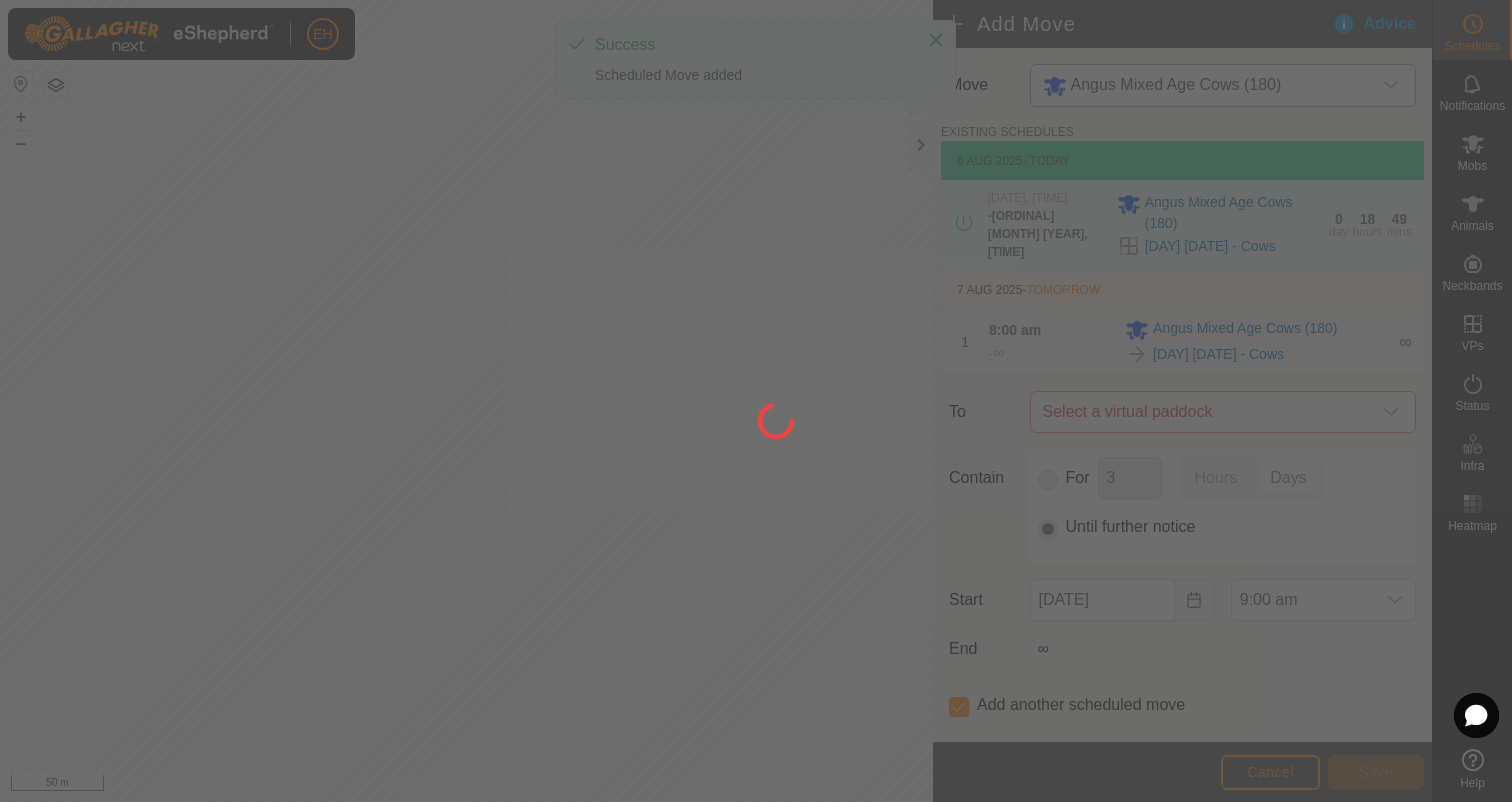 type on "[DATE]" 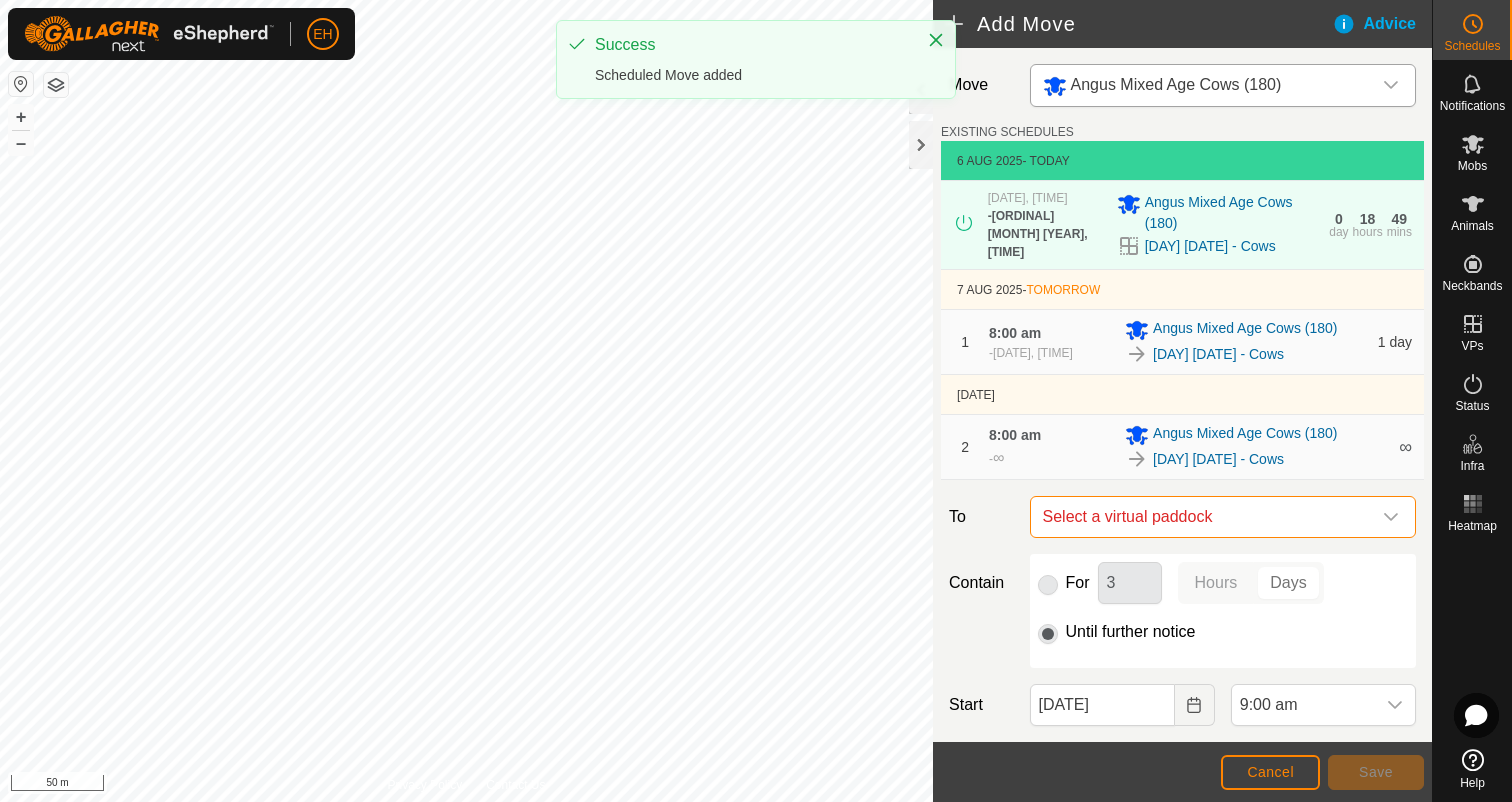 click on "Select a virtual paddock" at bounding box center [1203, 517] 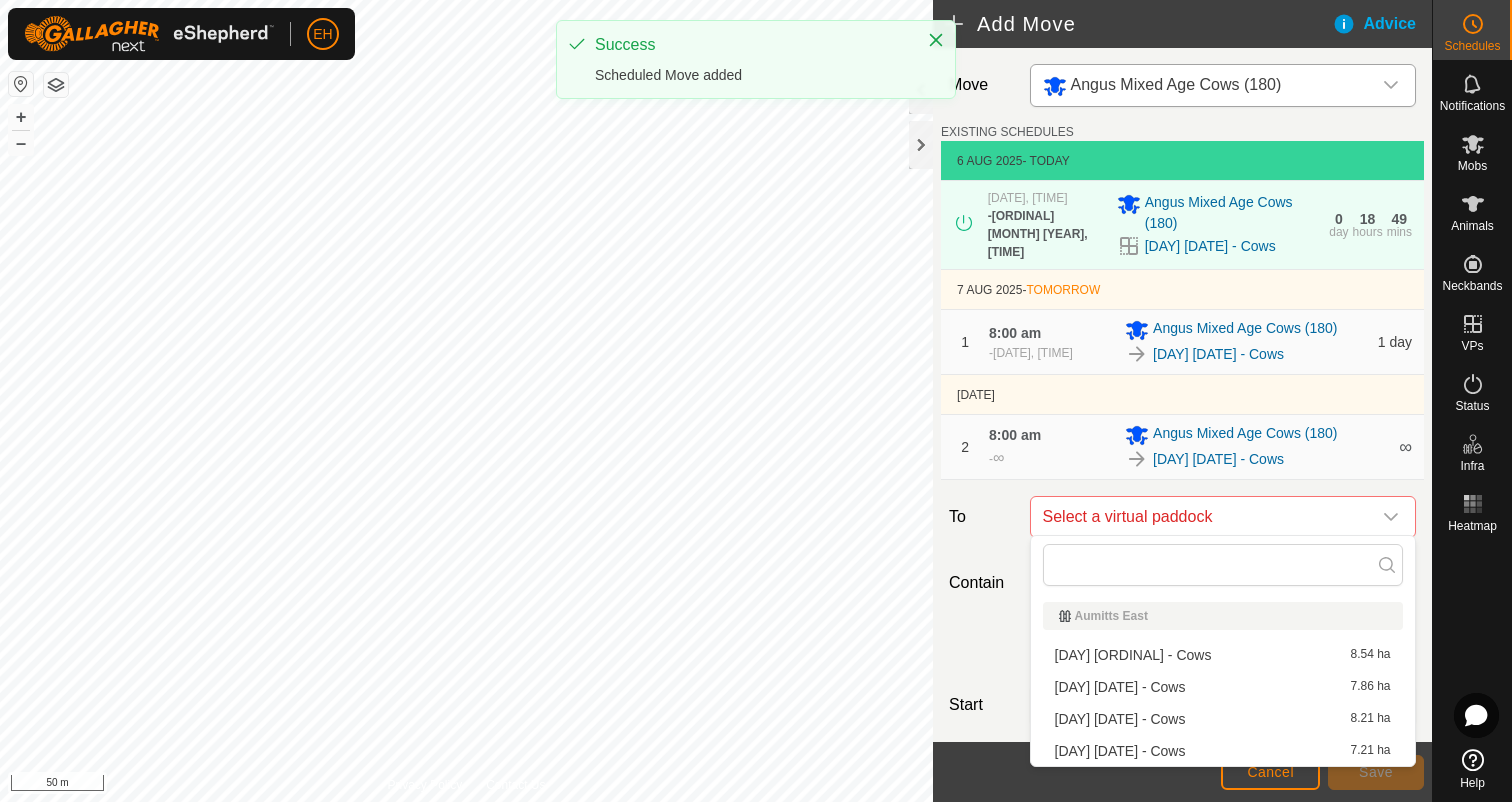 click on "[DAY] [DATE] - Cows" at bounding box center (1223, 687) 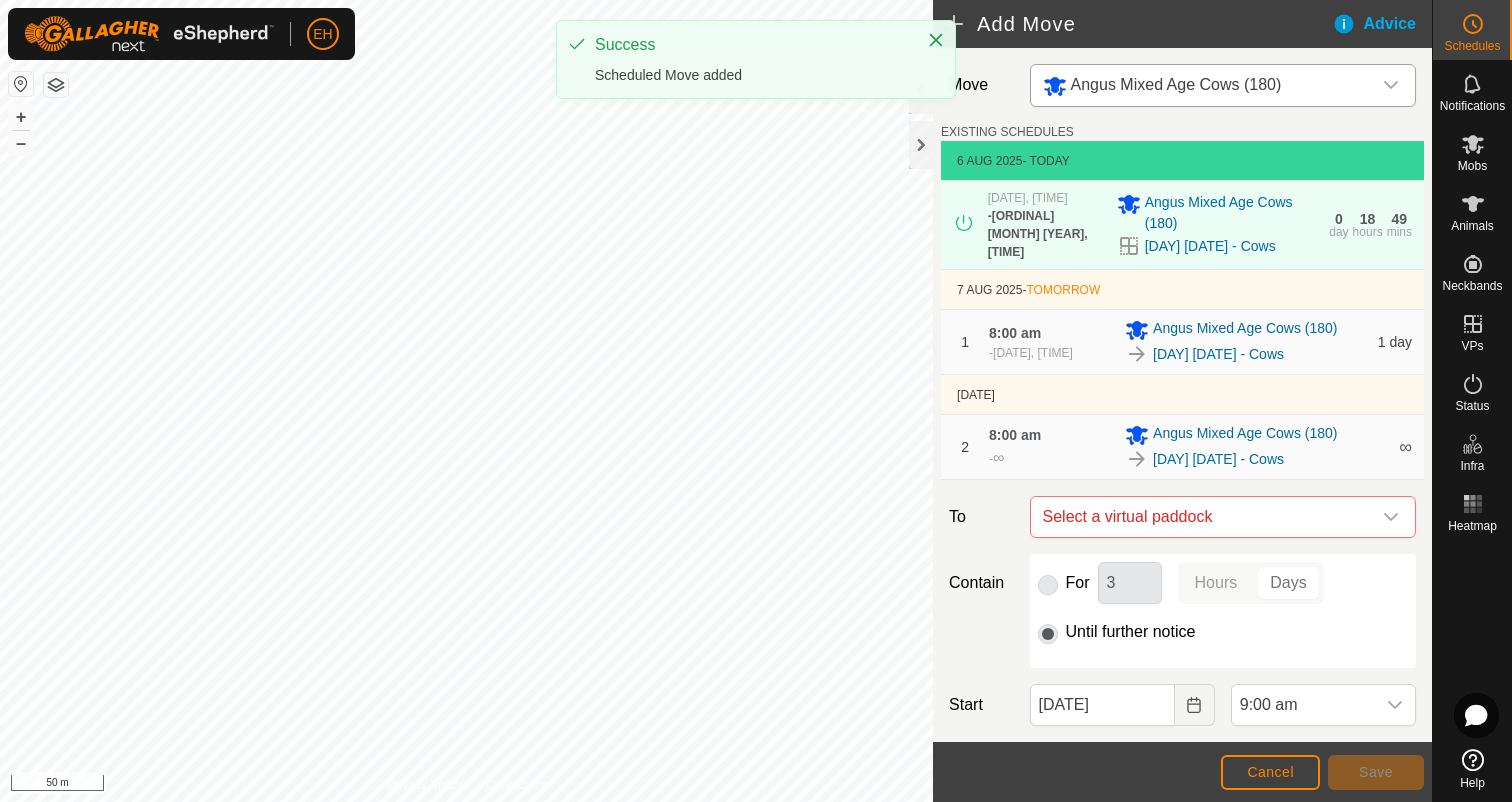 checkbox on "false" 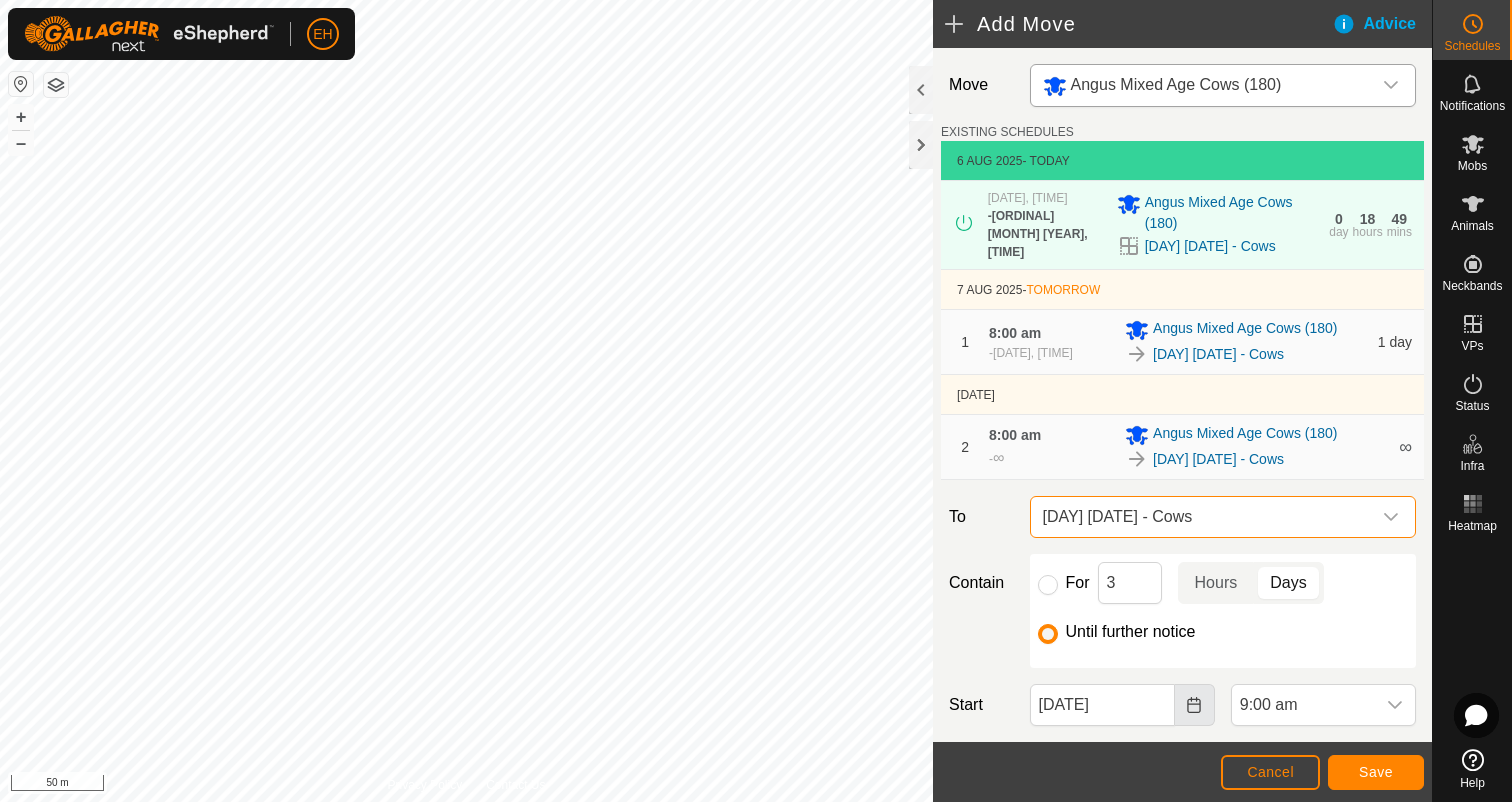 click 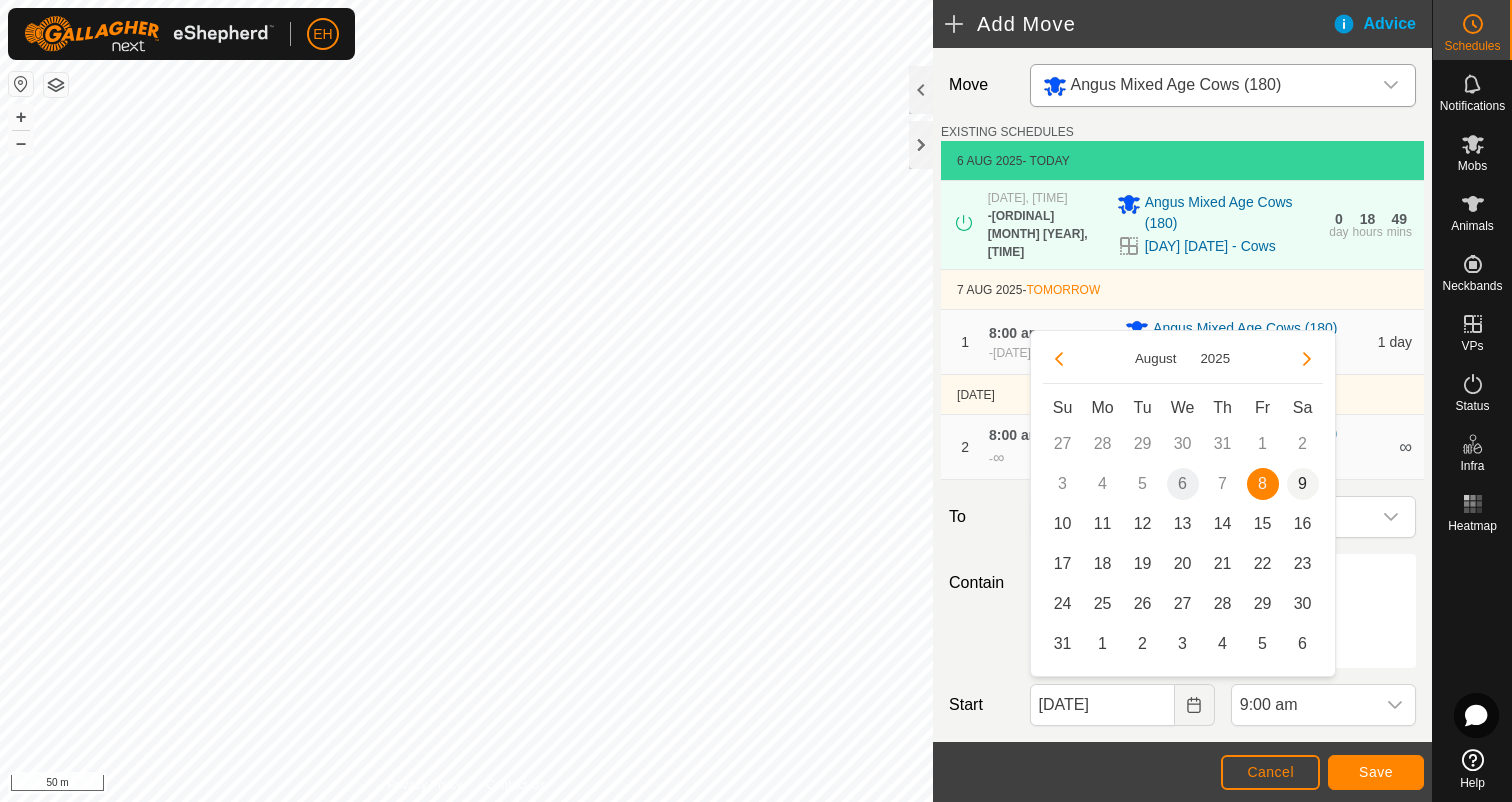 click on "9" at bounding box center [1303, 484] 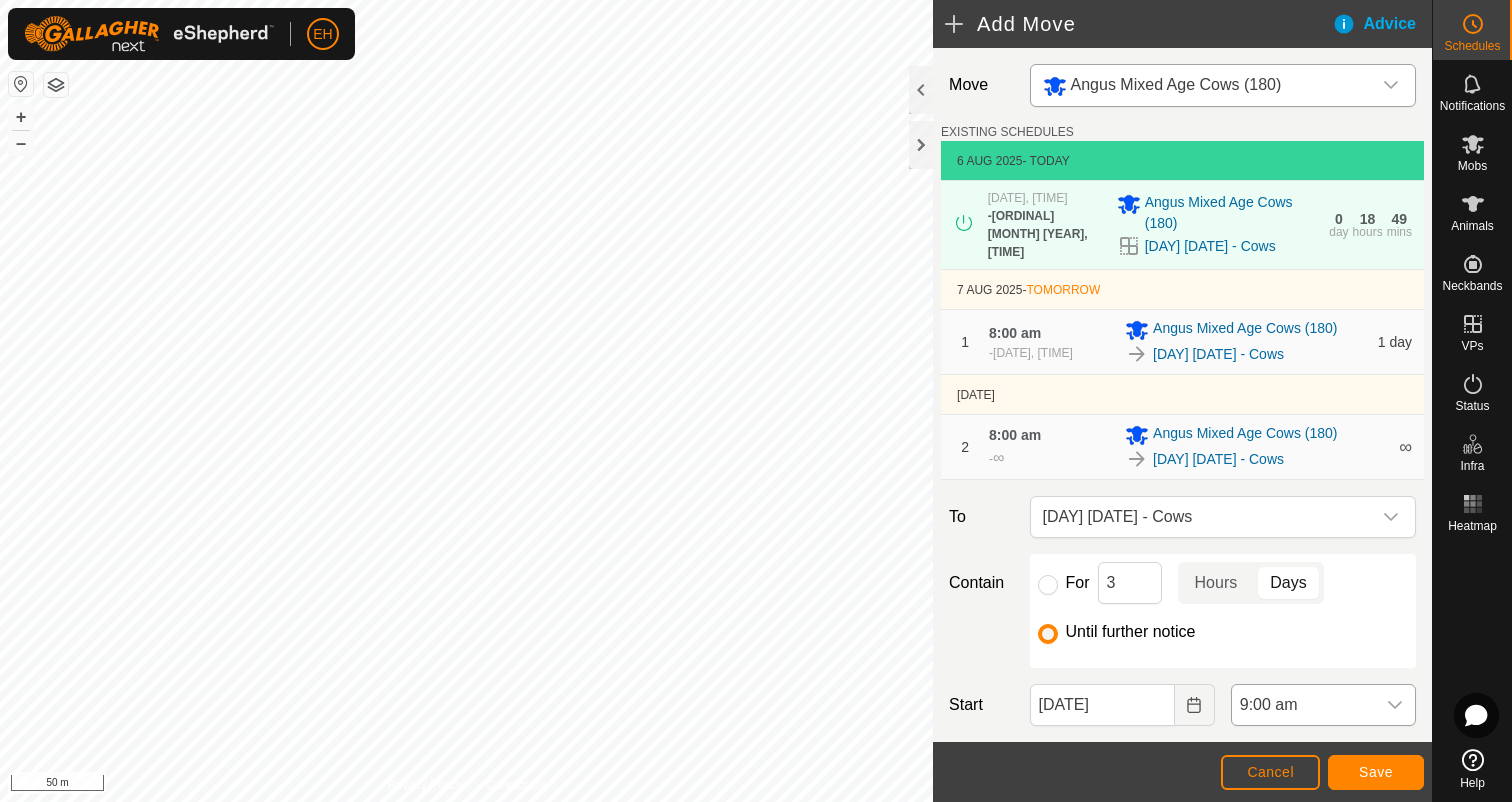 click 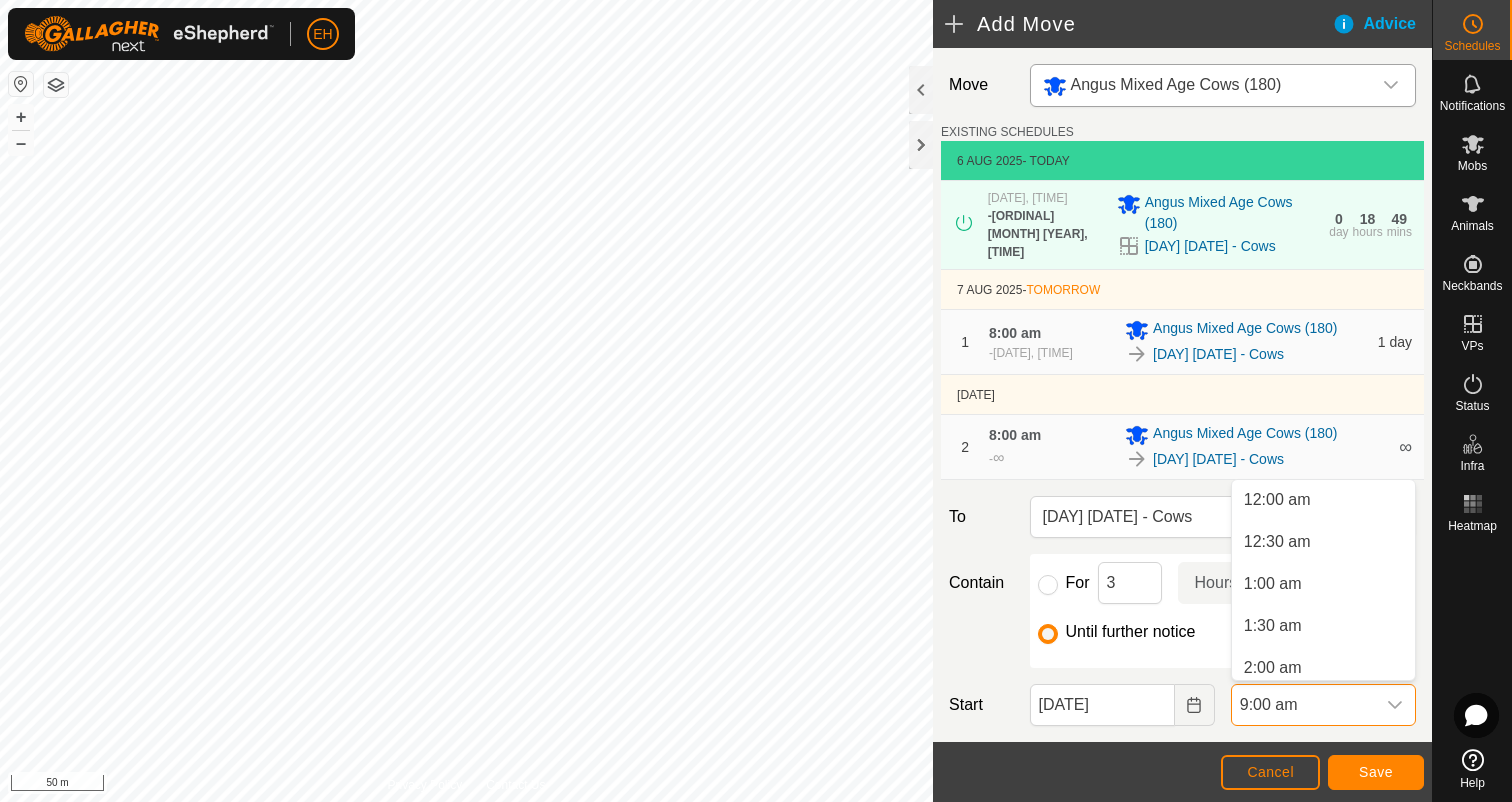 scroll, scrollTop: 596, scrollLeft: 0, axis: vertical 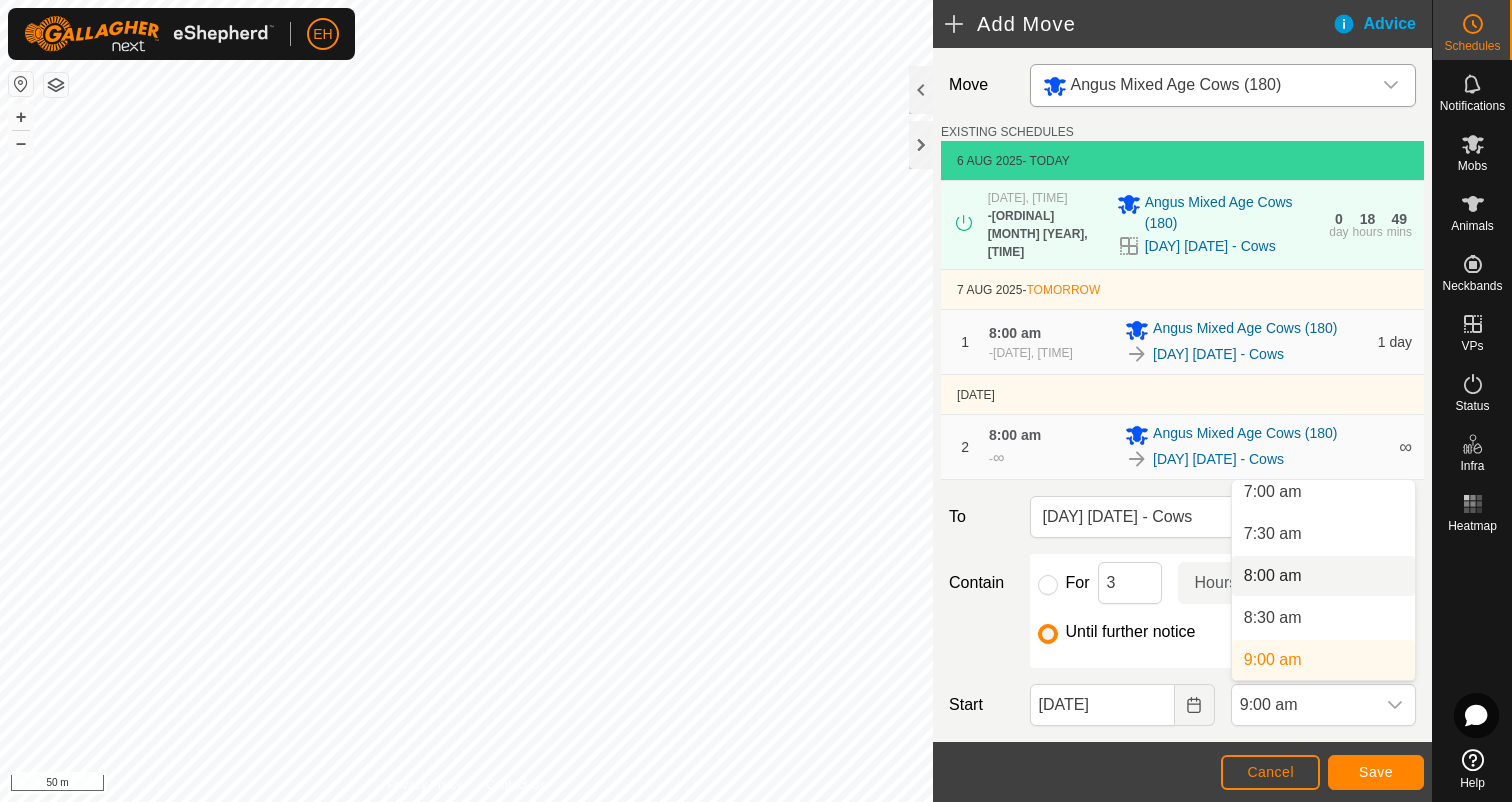 click on "8:00 am" at bounding box center (1323, 576) 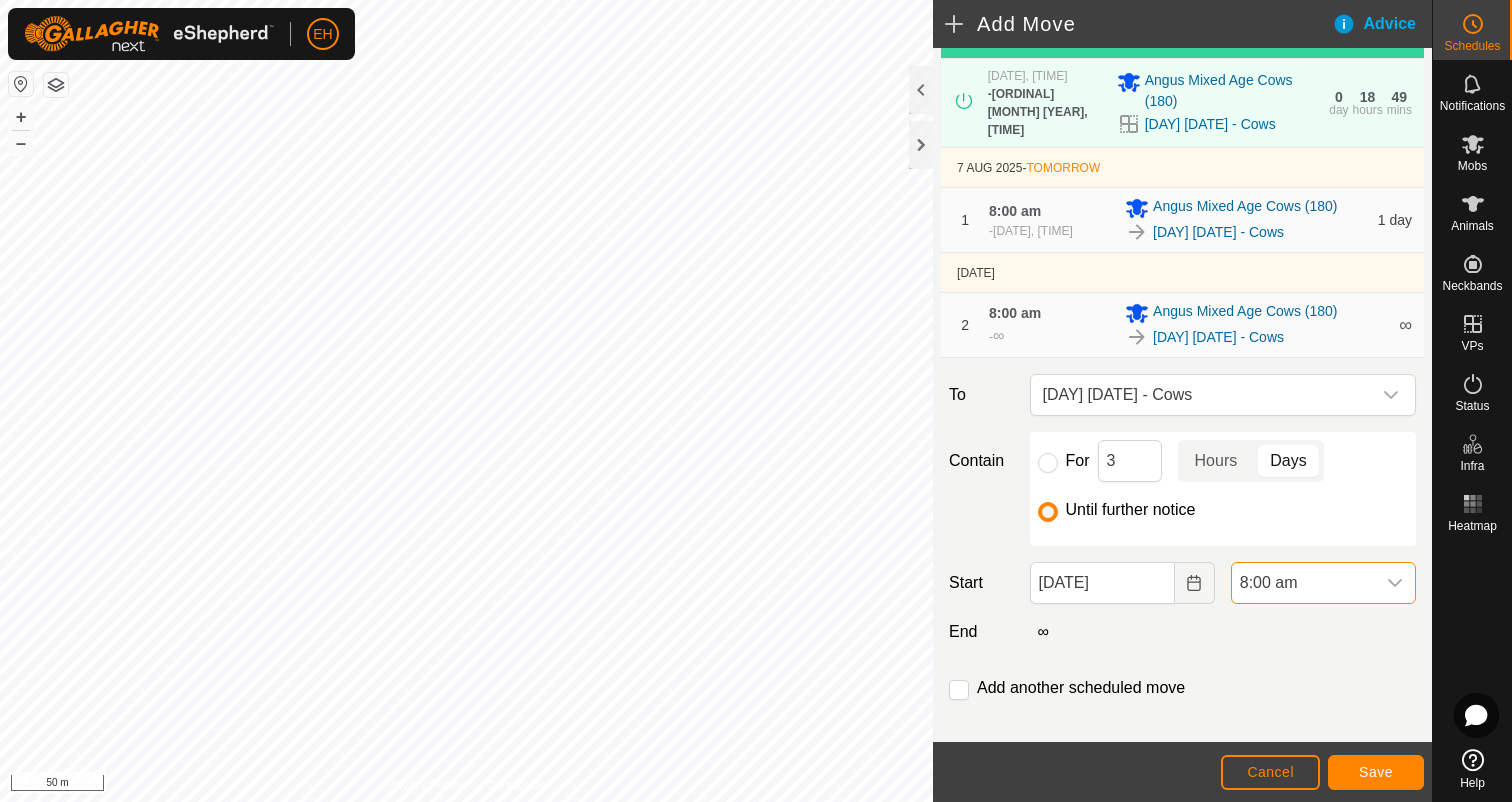 scroll, scrollTop: 134, scrollLeft: 0, axis: vertical 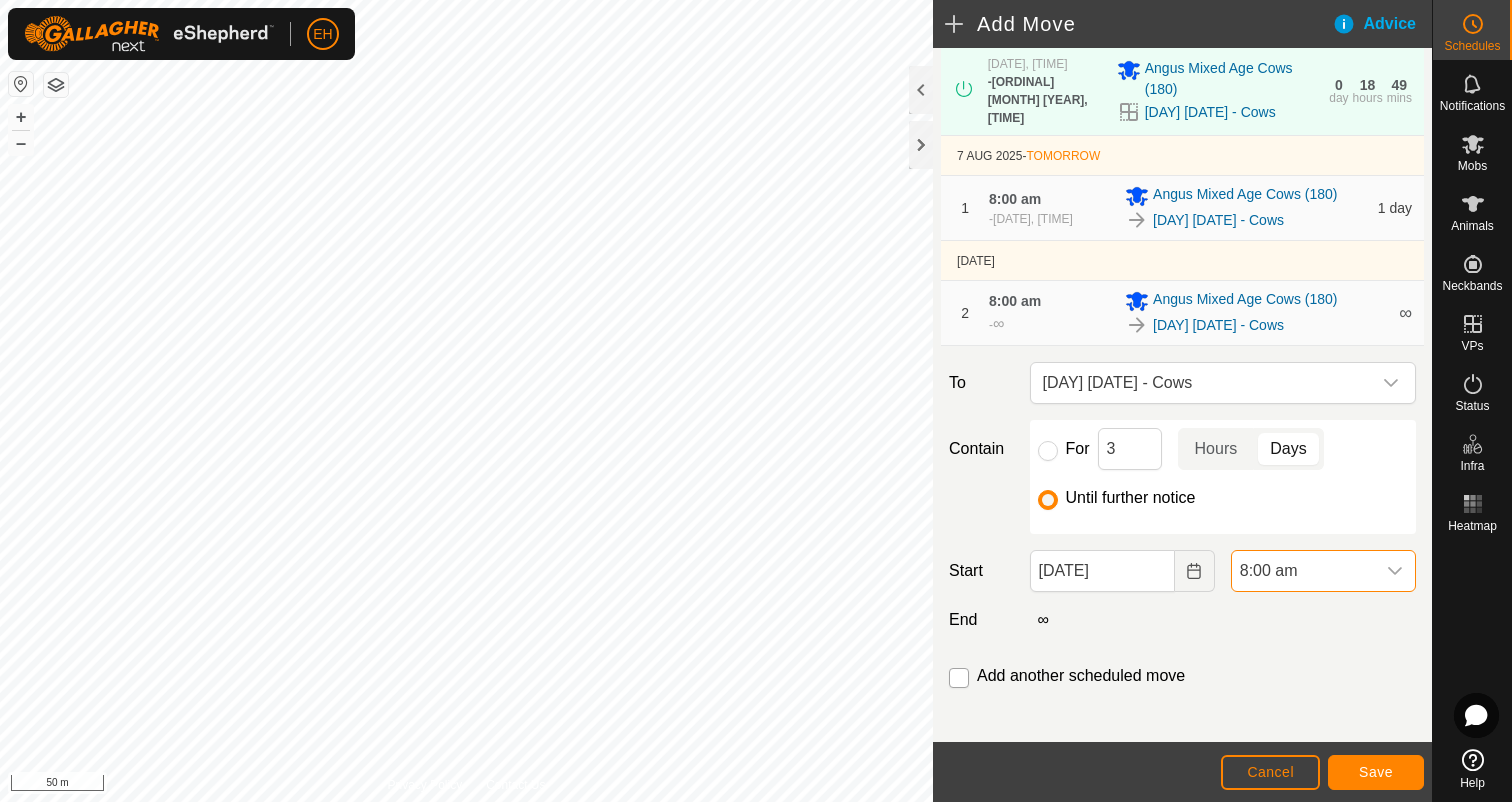 click at bounding box center (959, 678) 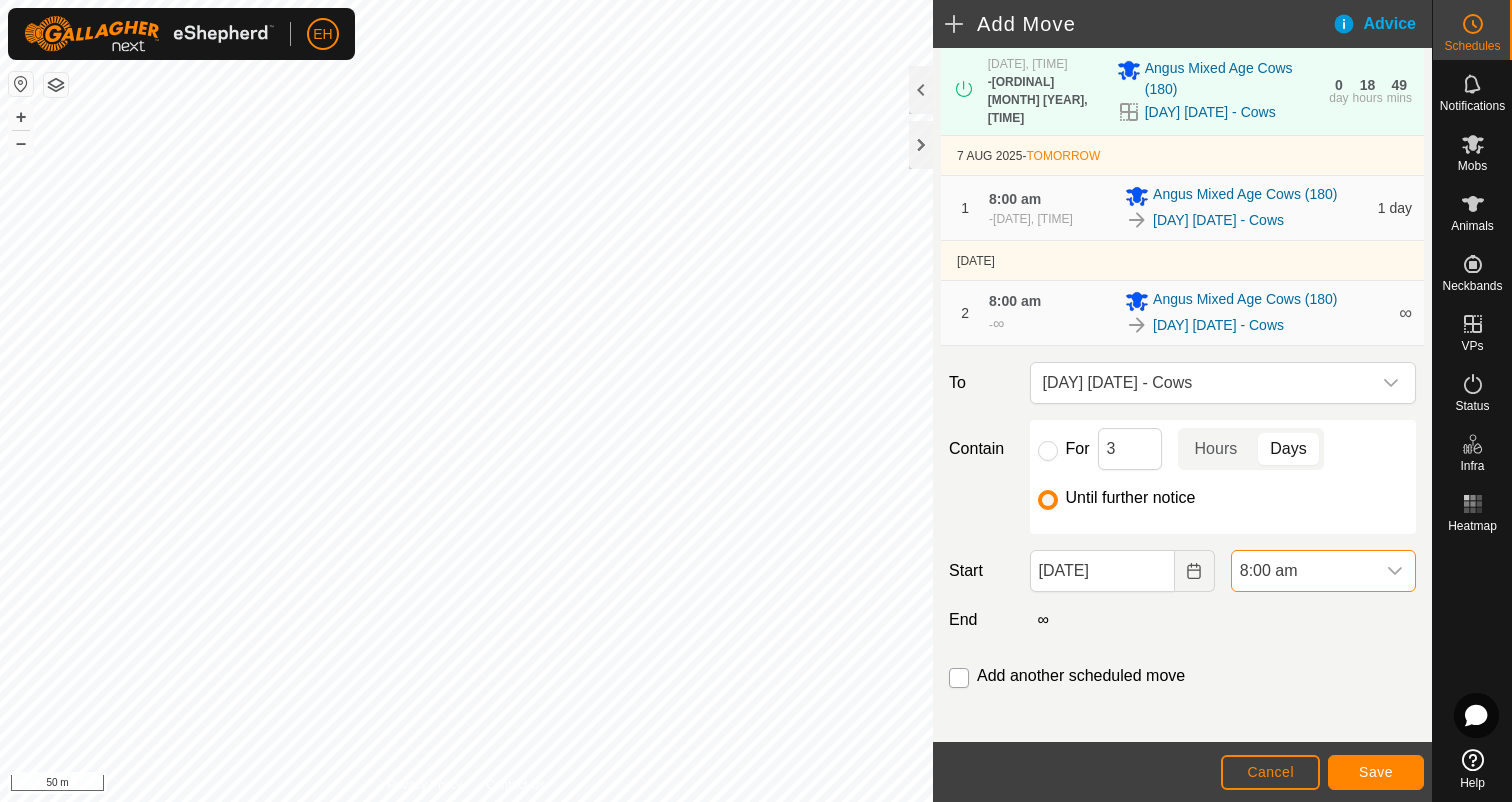 checkbox on "true" 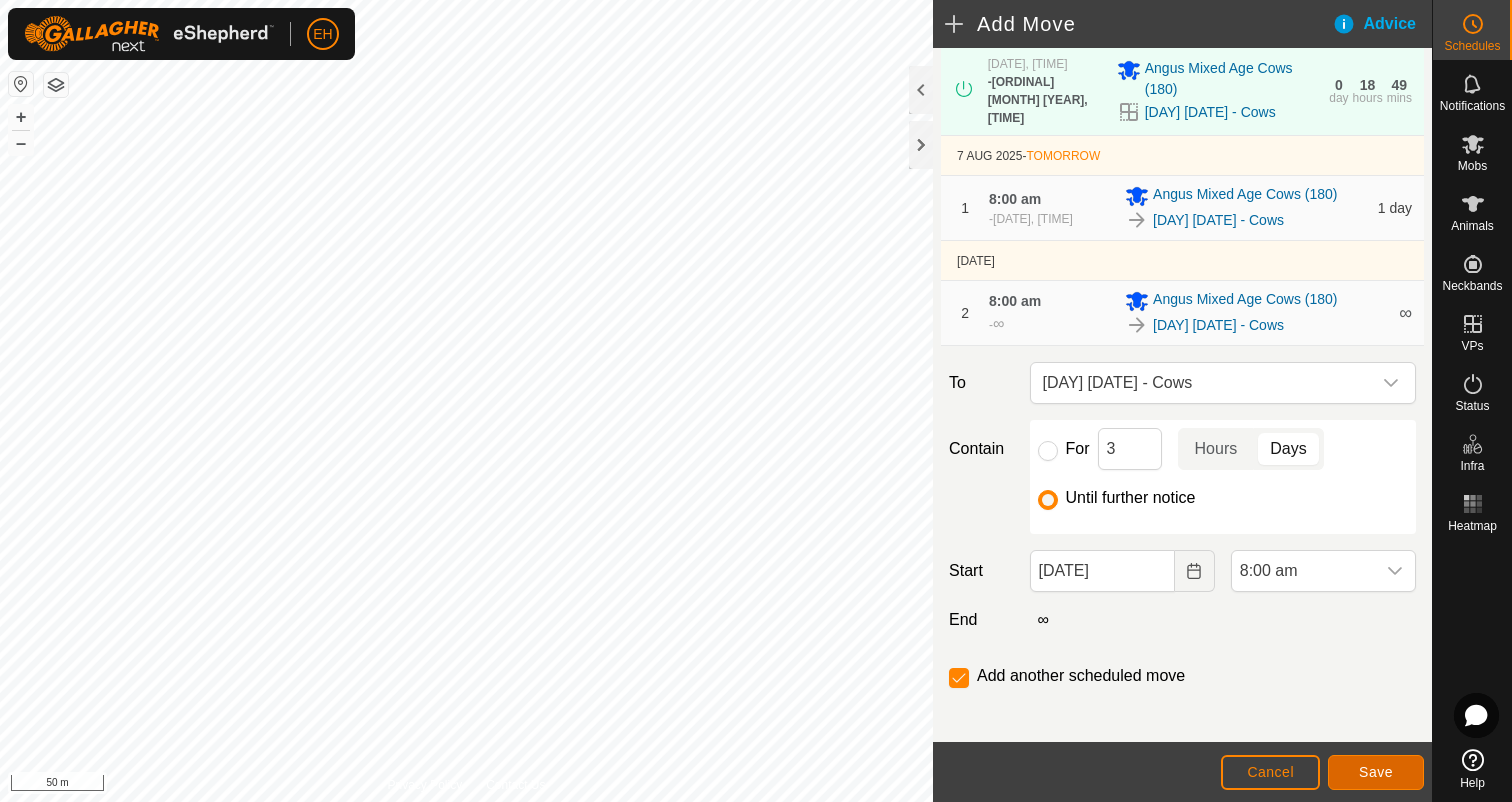 click on "Save" 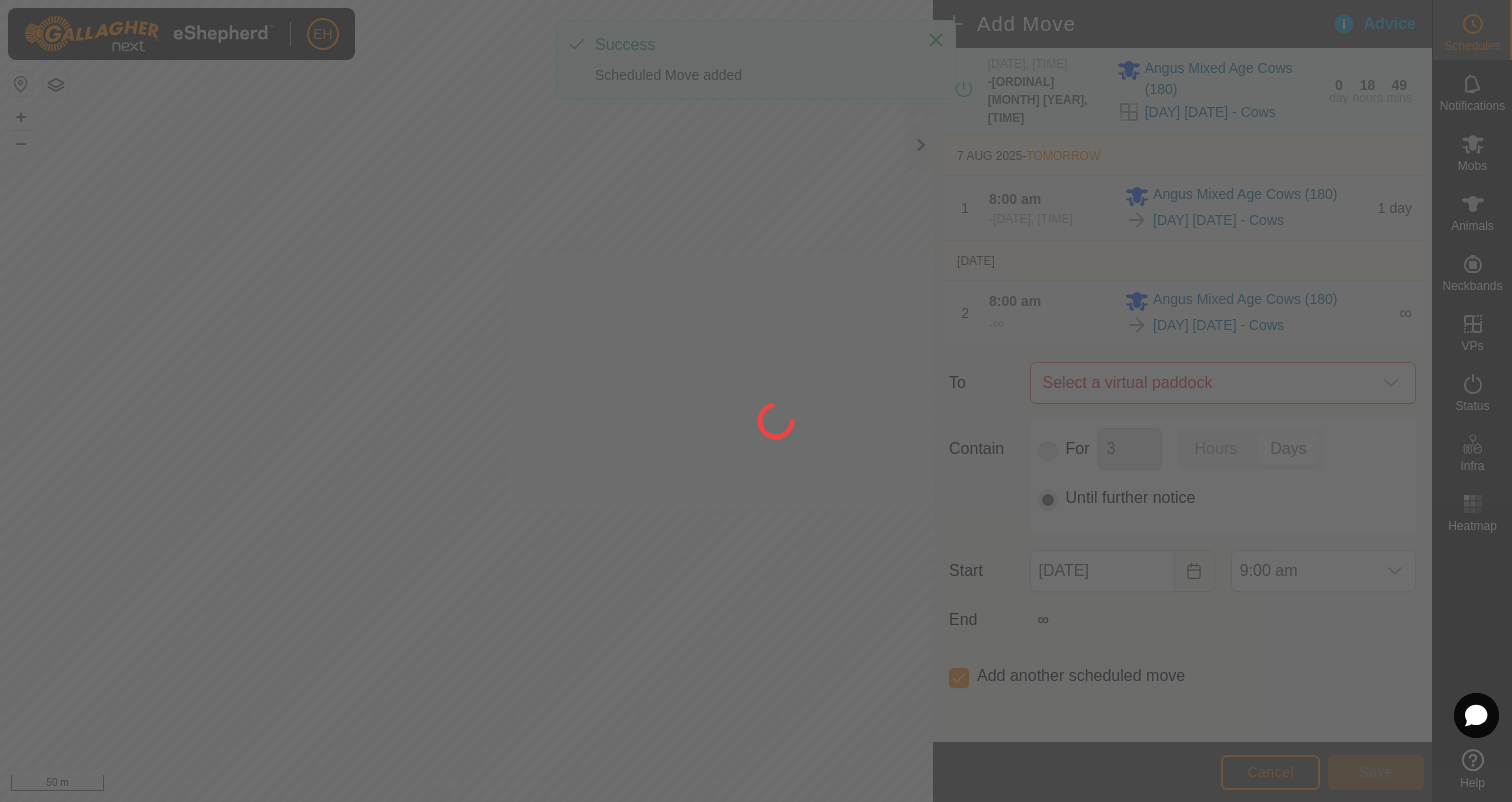 scroll, scrollTop: 0, scrollLeft: 0, axis: both 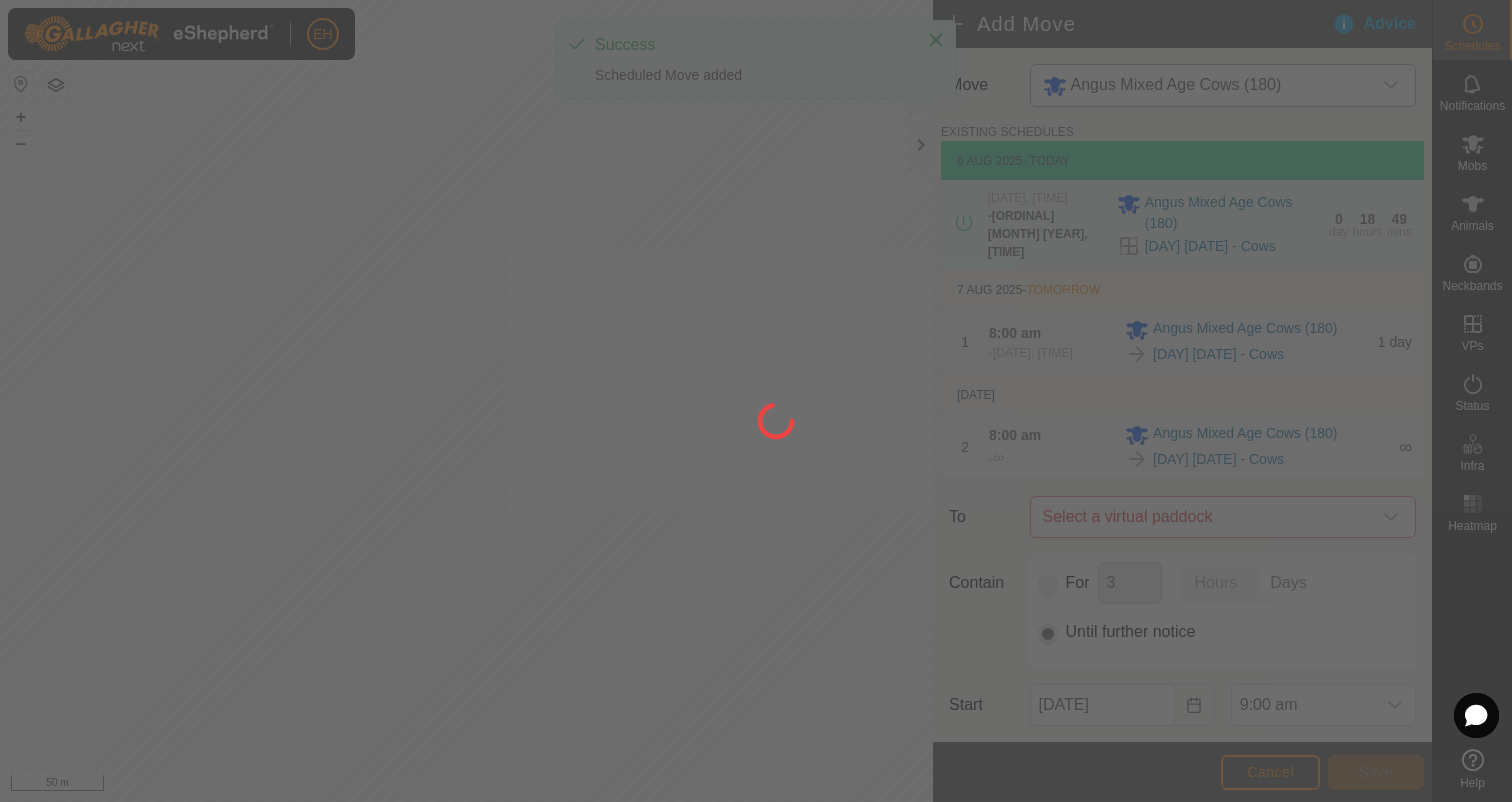 type on "[DATE]" 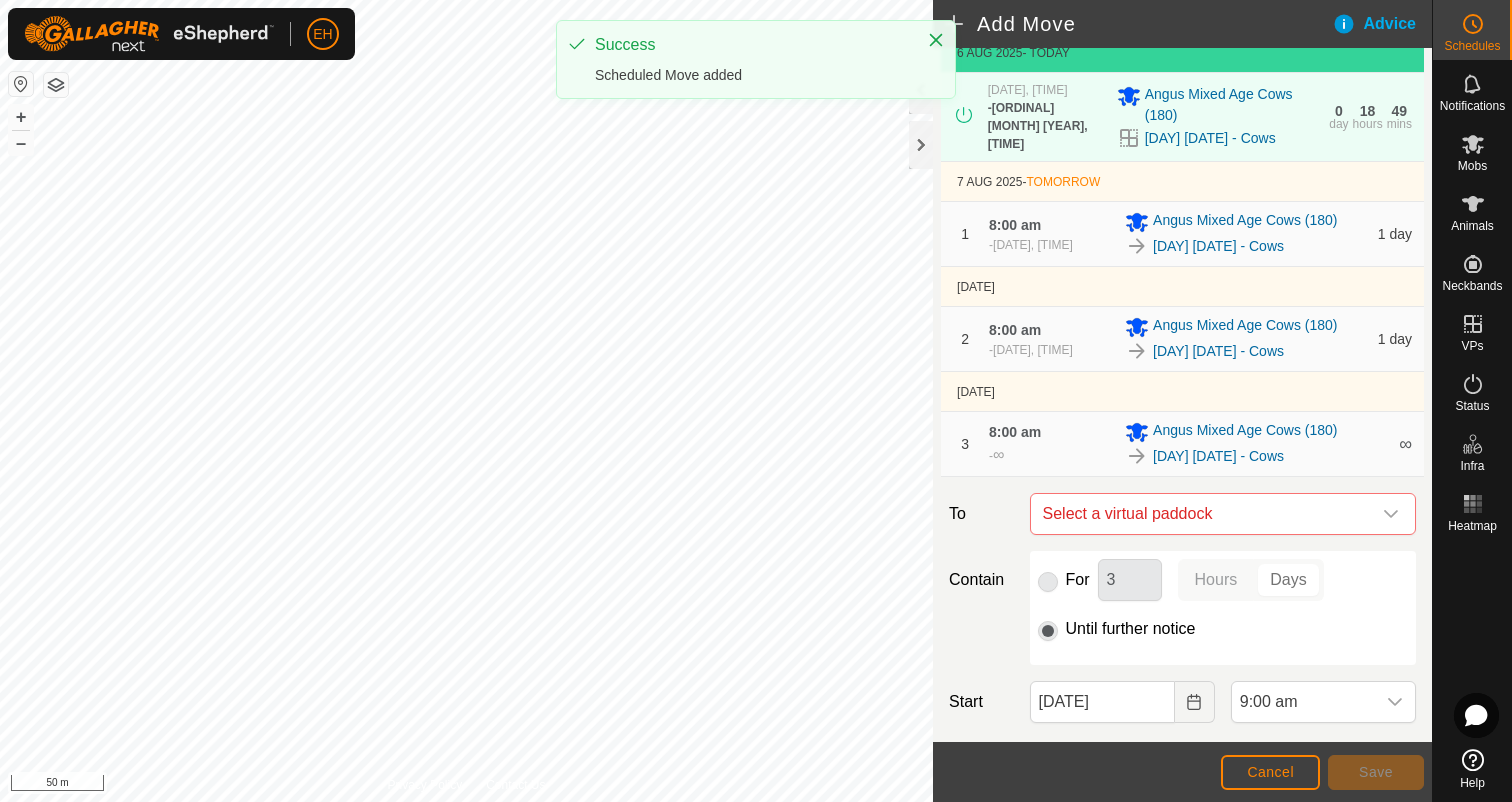 scroll, scrollTop: 136, scrollLeft: 0, axis: vertical 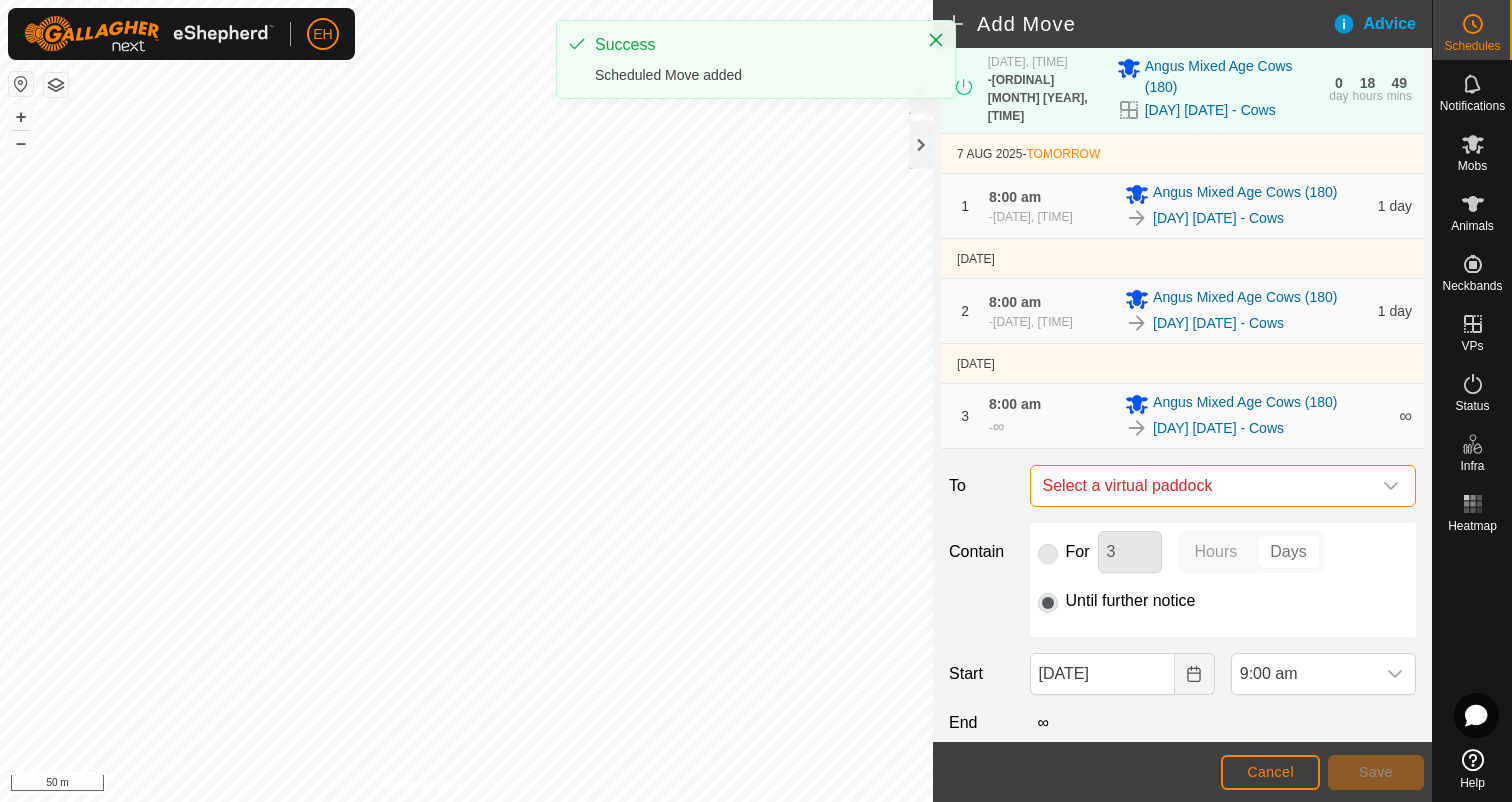 click on "Select a virtual paddock" at bounding box center (1203, 486) 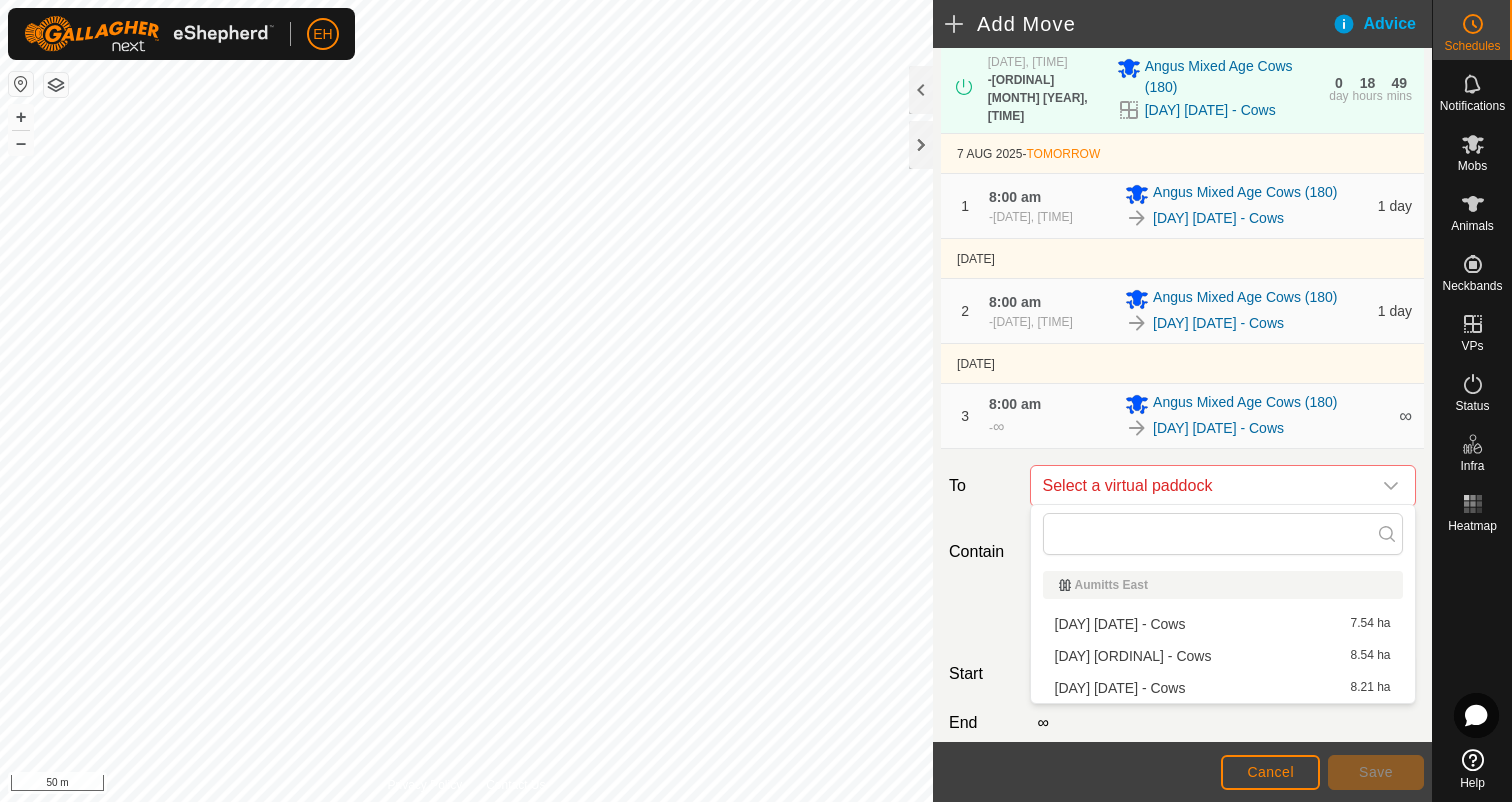 click on "[DAY] [DATE] - Cows" at bounding box center [1223, 688] 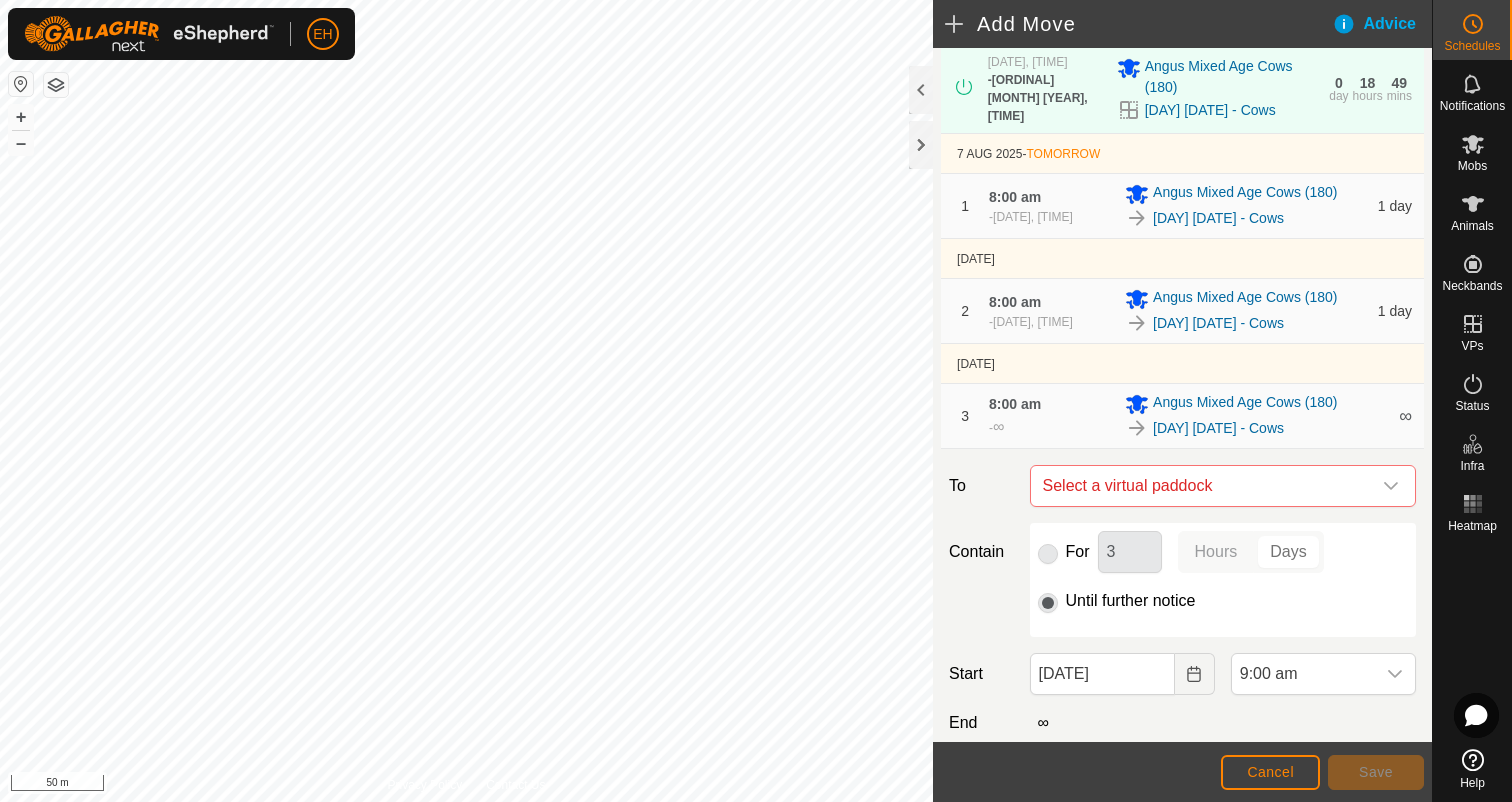 checkbox on "false" 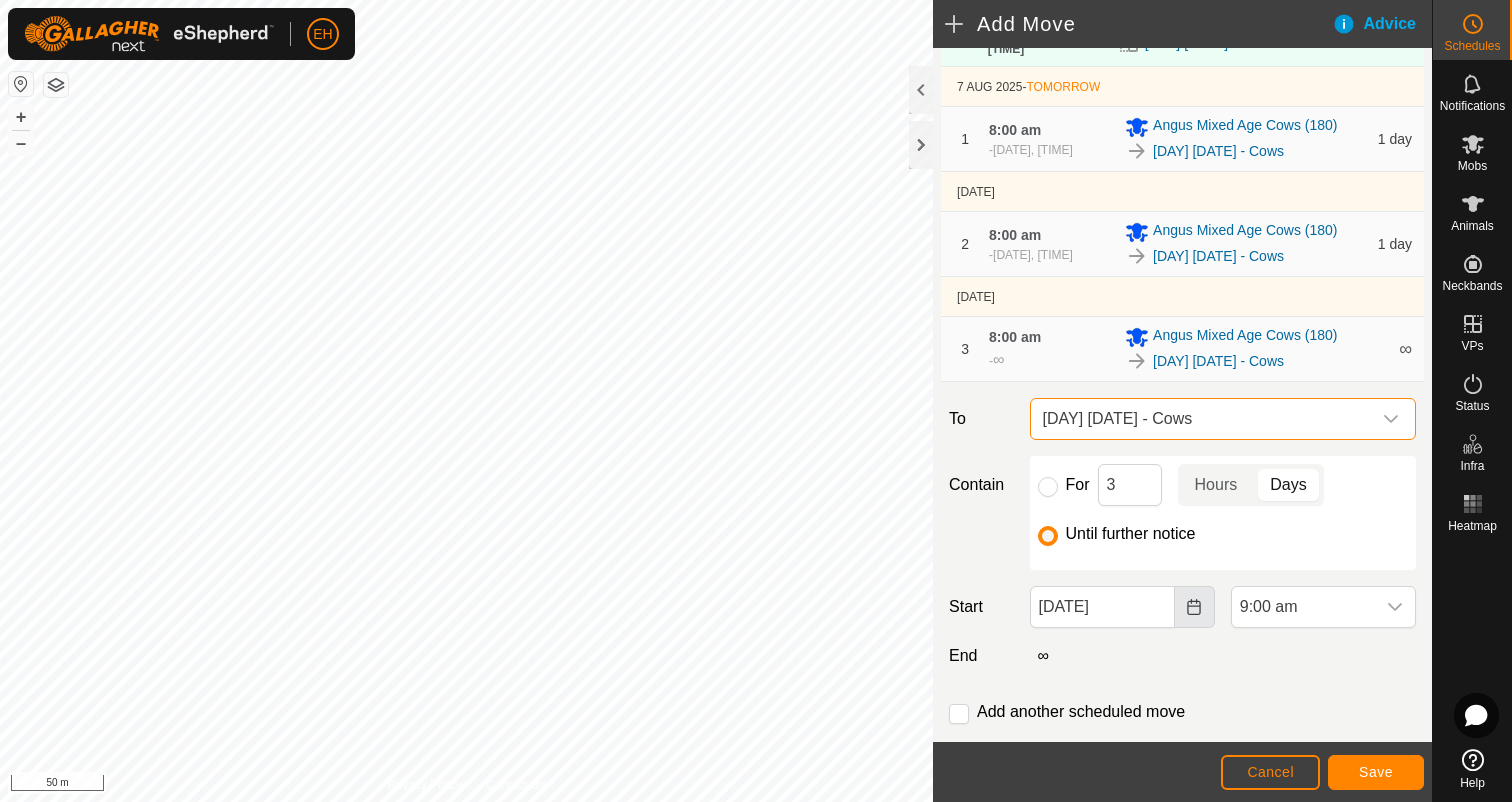 scroll, scrollTop: 204, scrollLeft: 0, axis: vertical 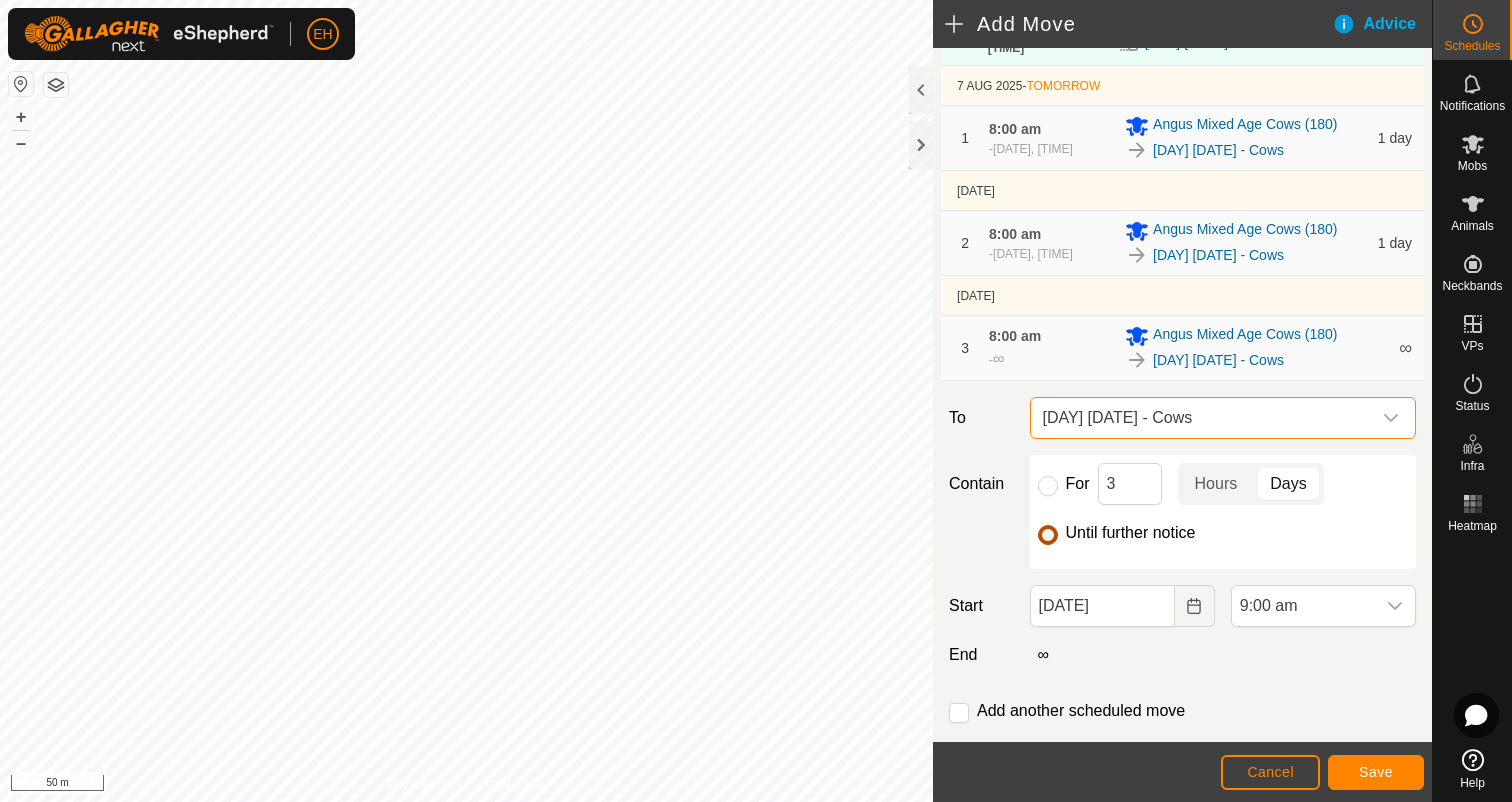 click on "Until further notice" at bounding box center [1048, 535] 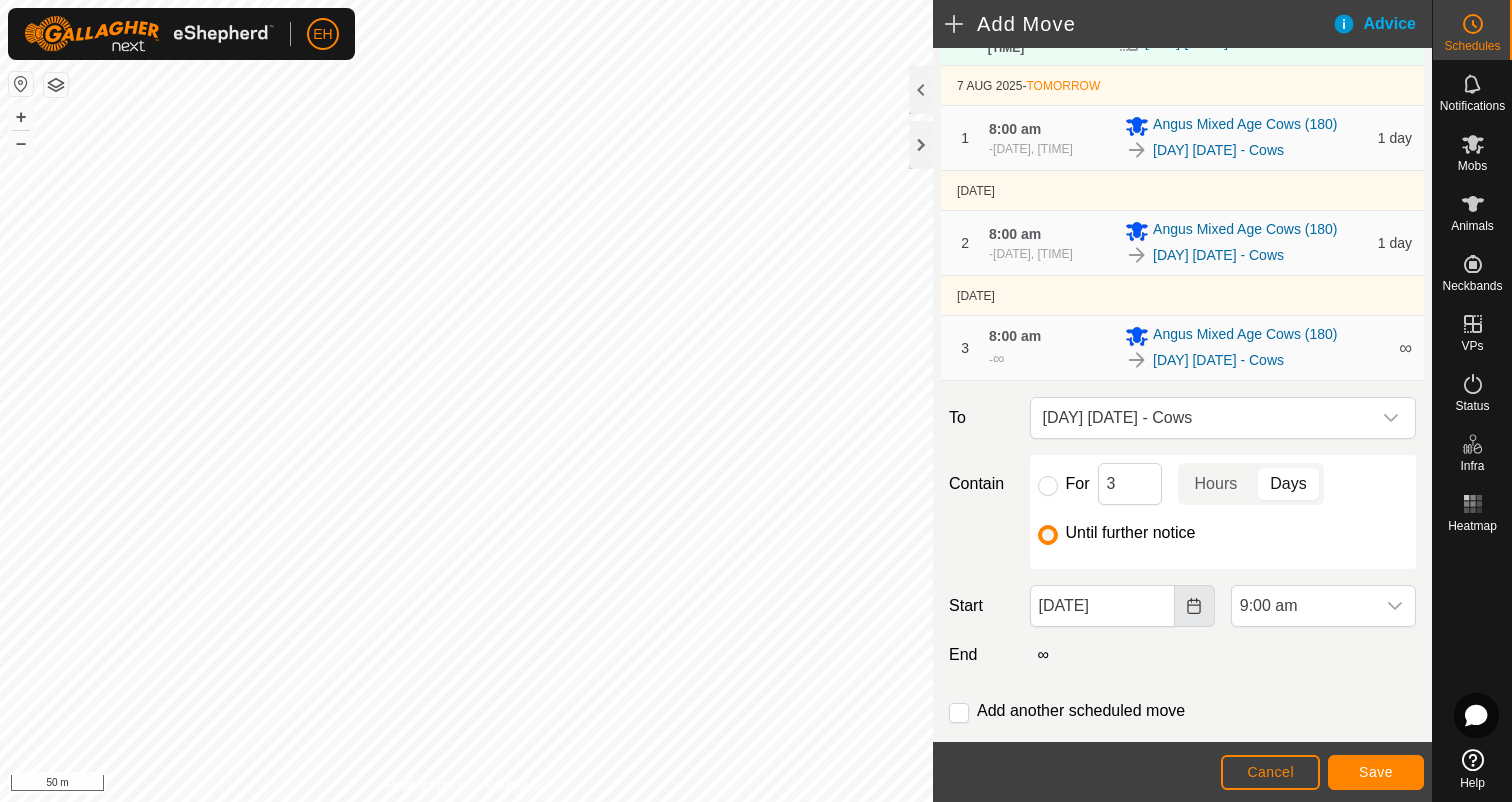 click 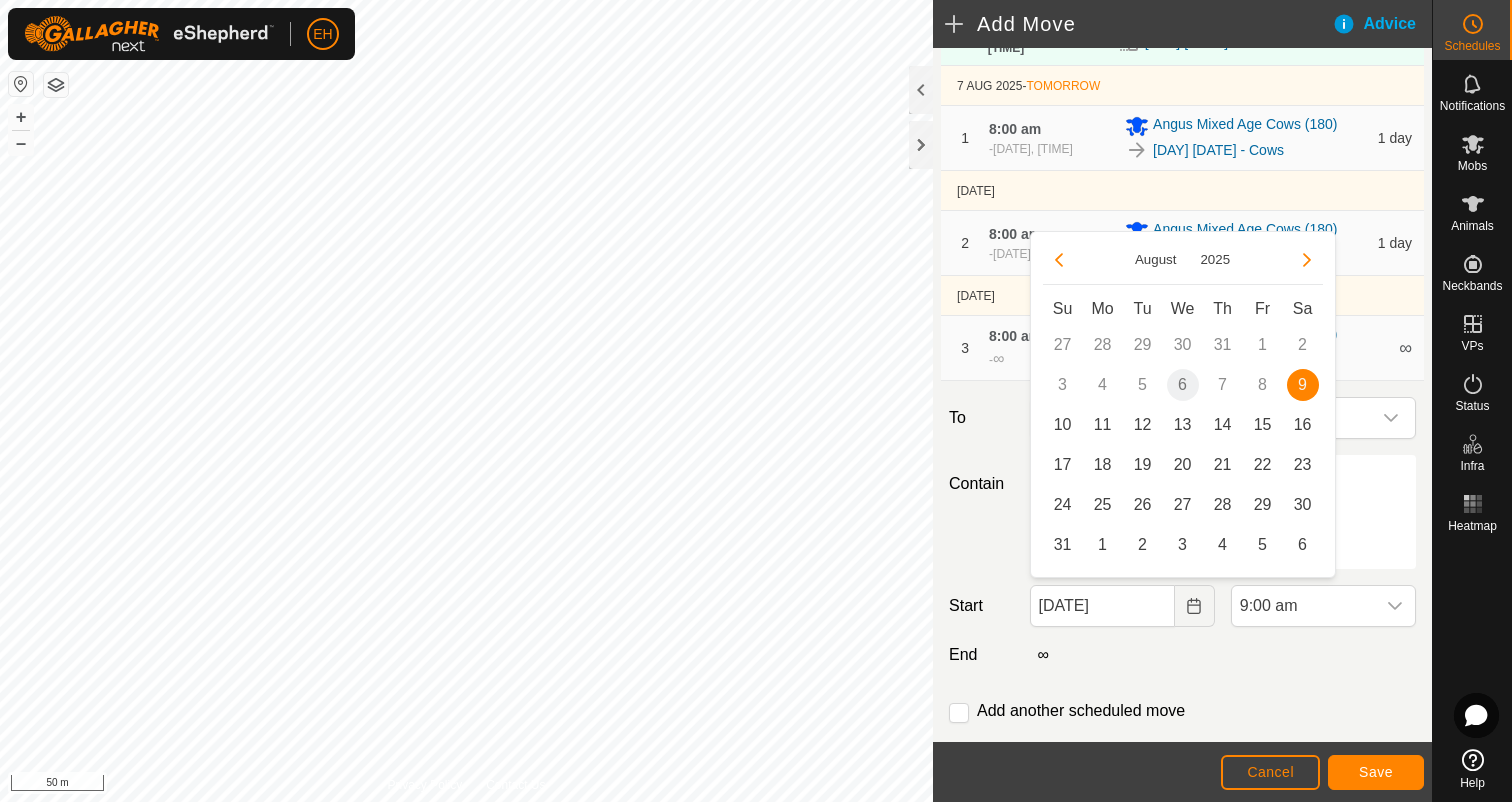 click on "10" at bounding box center [1063, 425] 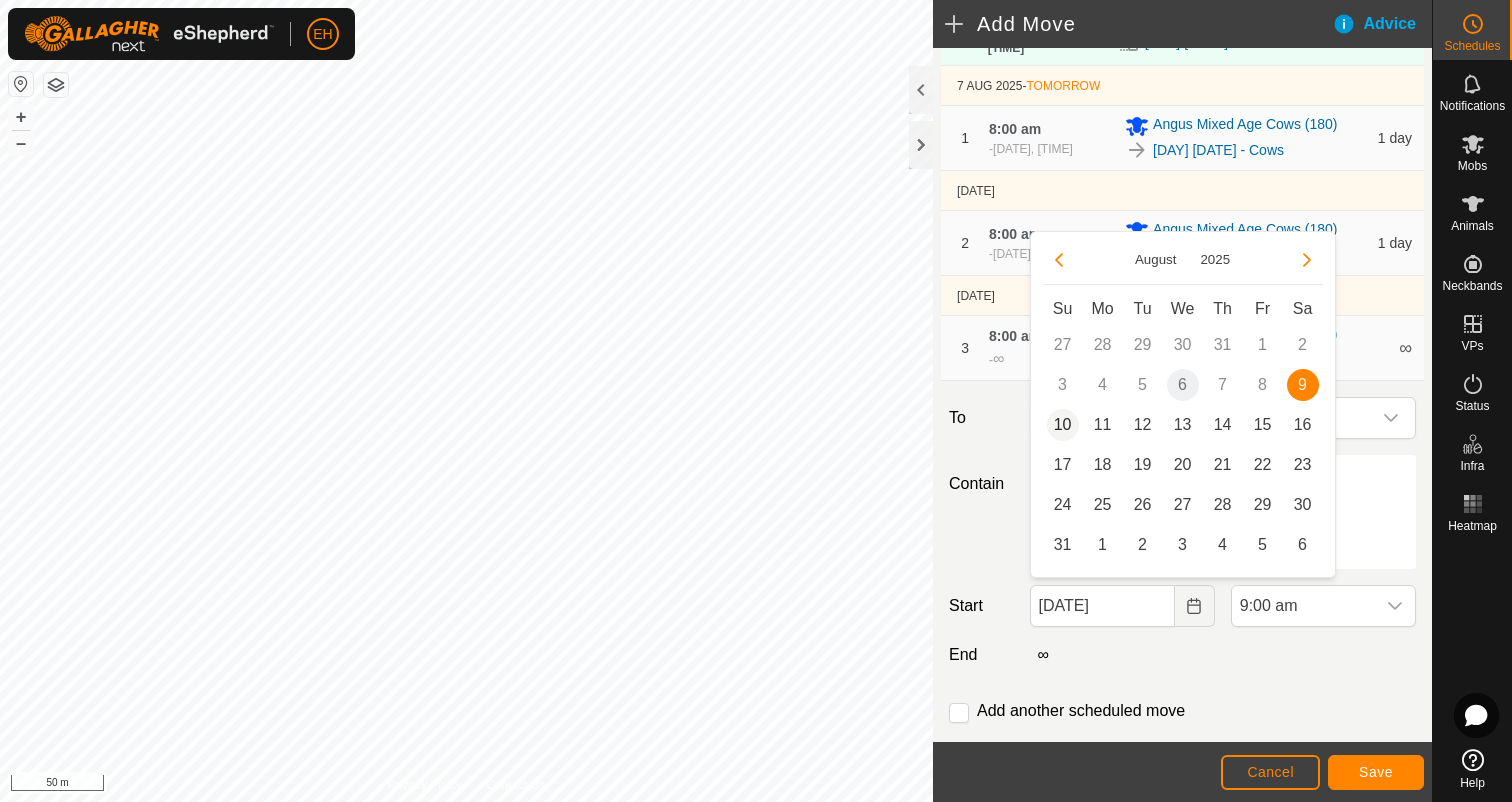 click on "10" at bounding box center (1063, 425) 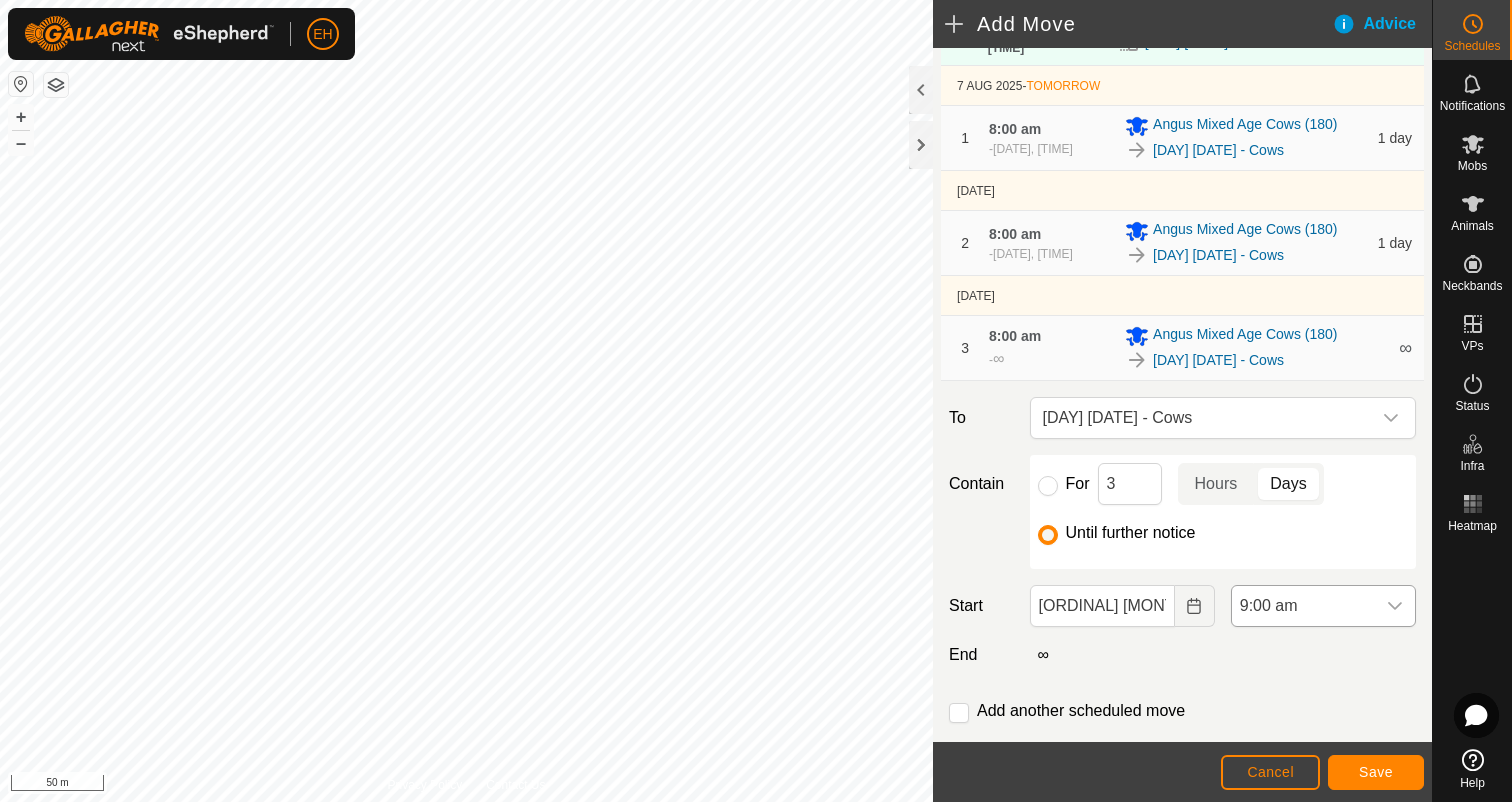 click 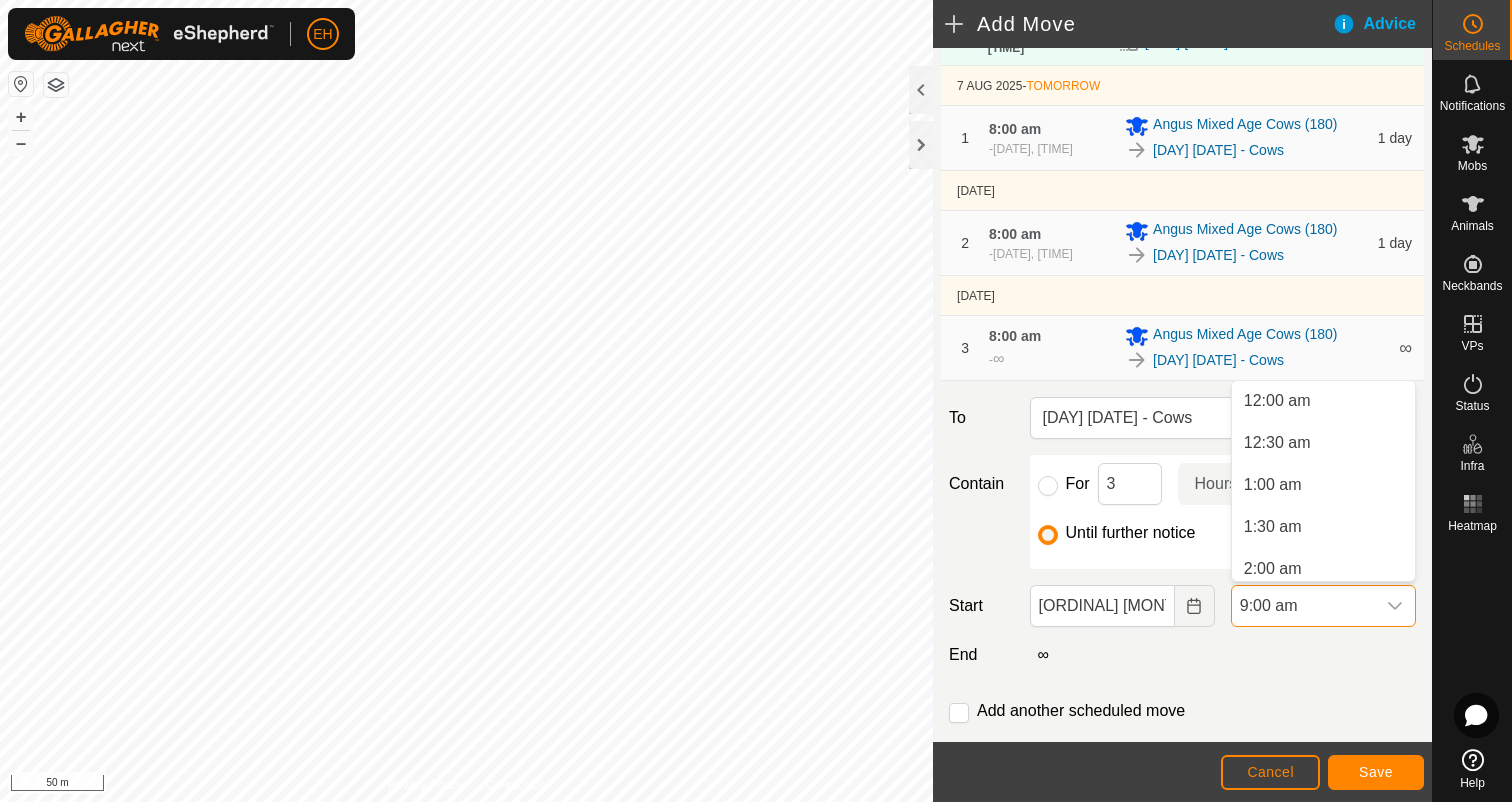 scroll, scrollTop: 596, scrollLeft: 0, axis: vertical 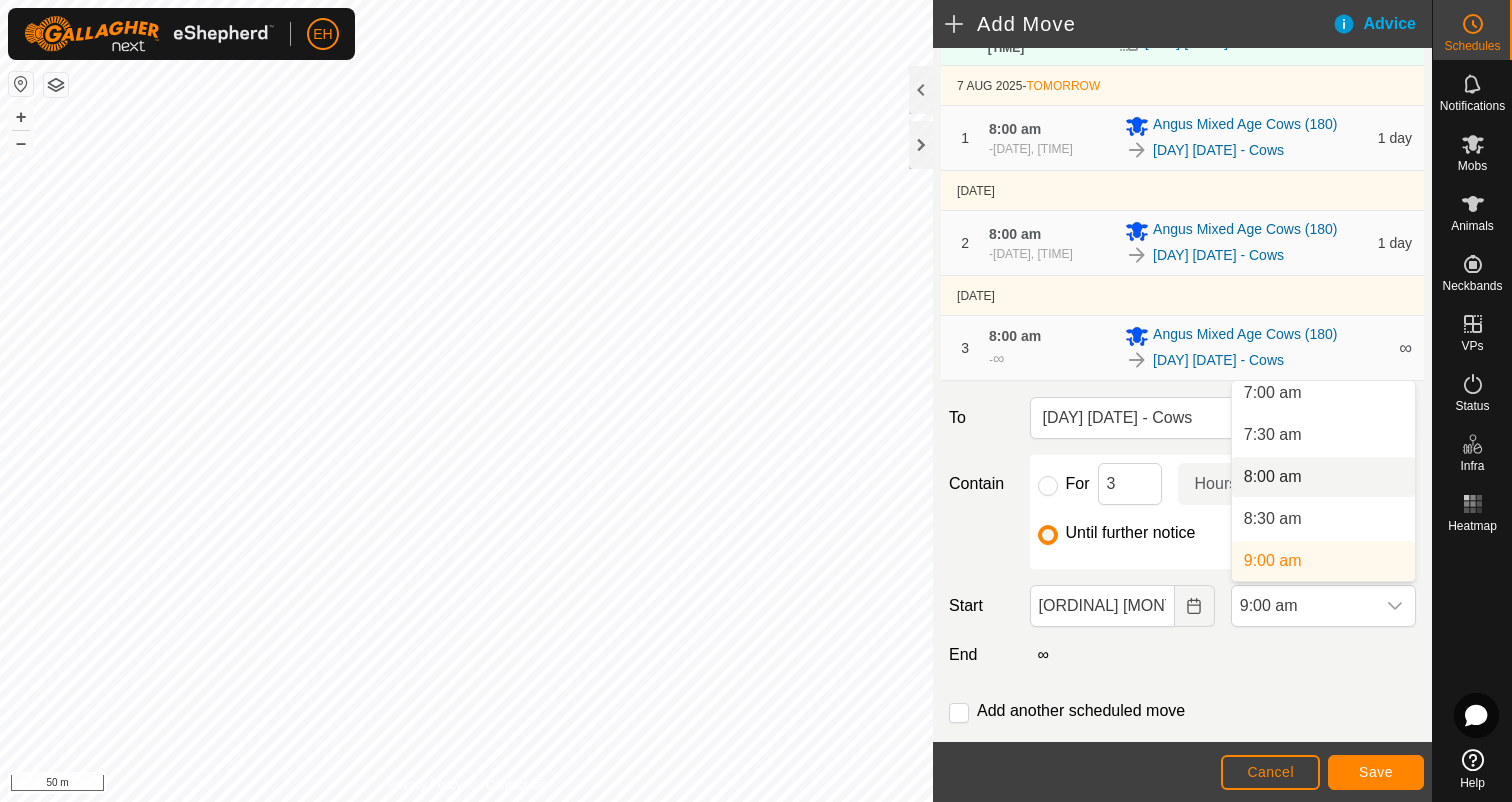 click on "8:00 am" at bounding box center [1323, 477] 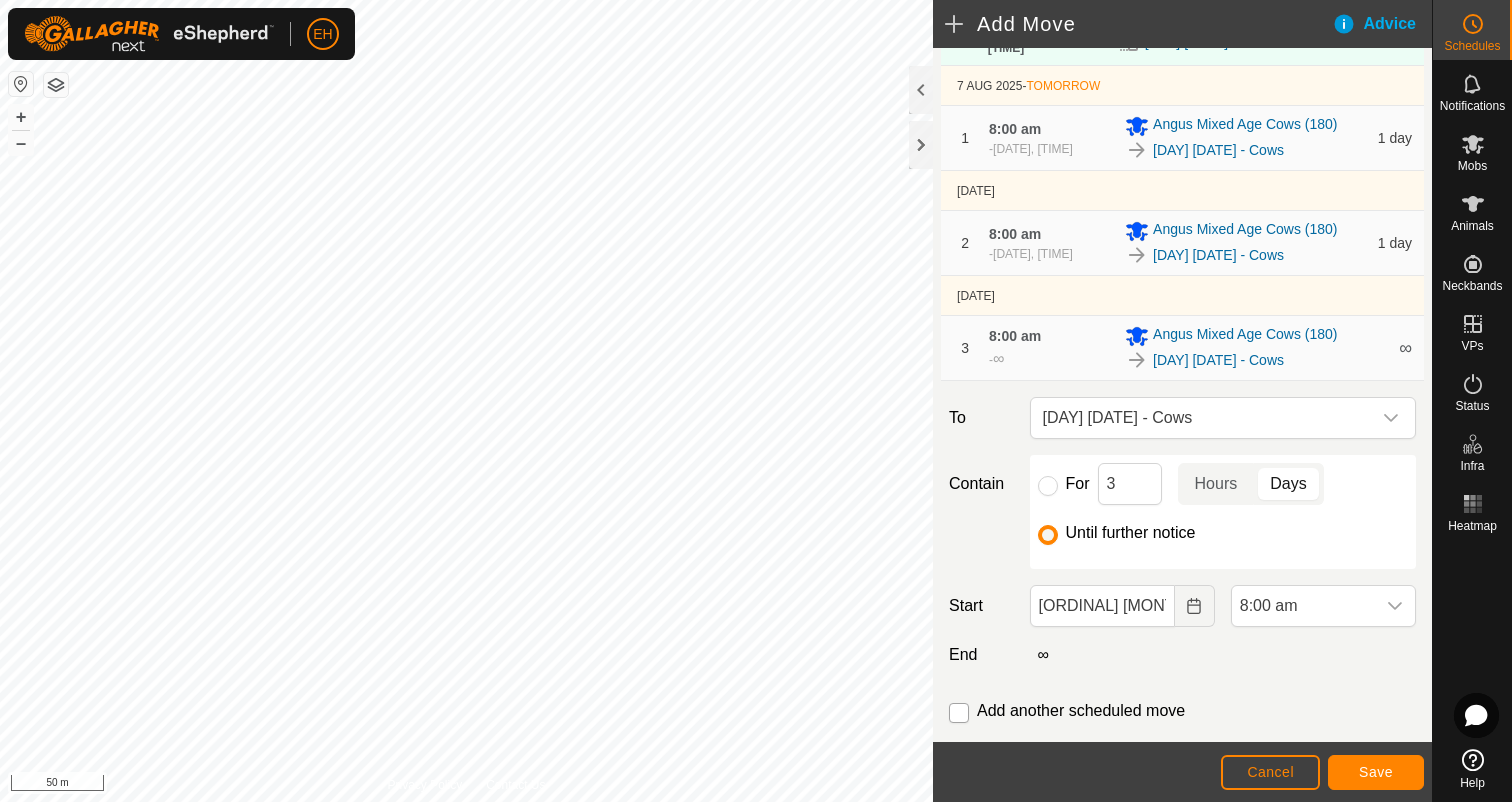 click at bounding box center [959, 713] 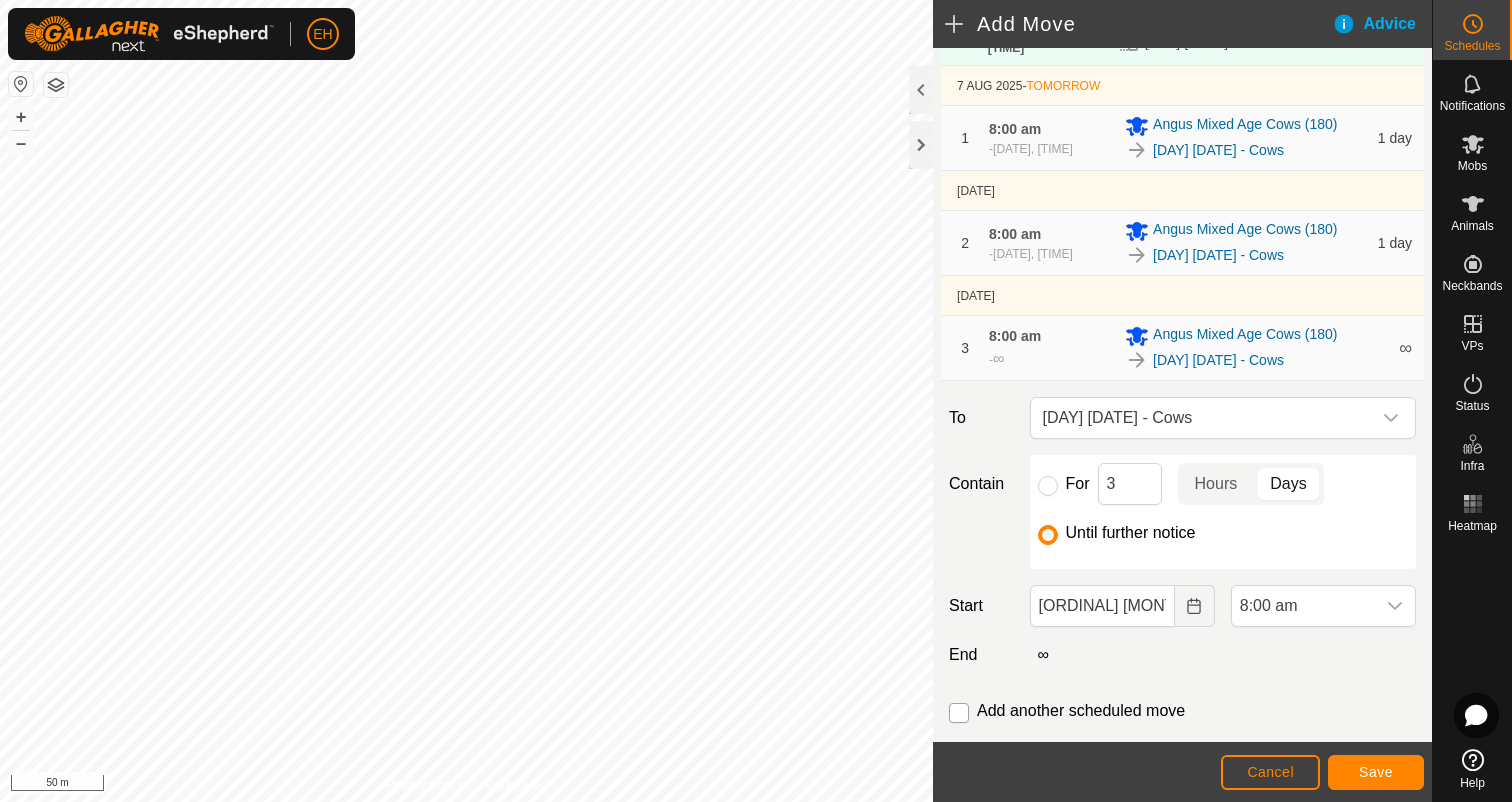 checkbox on "true" 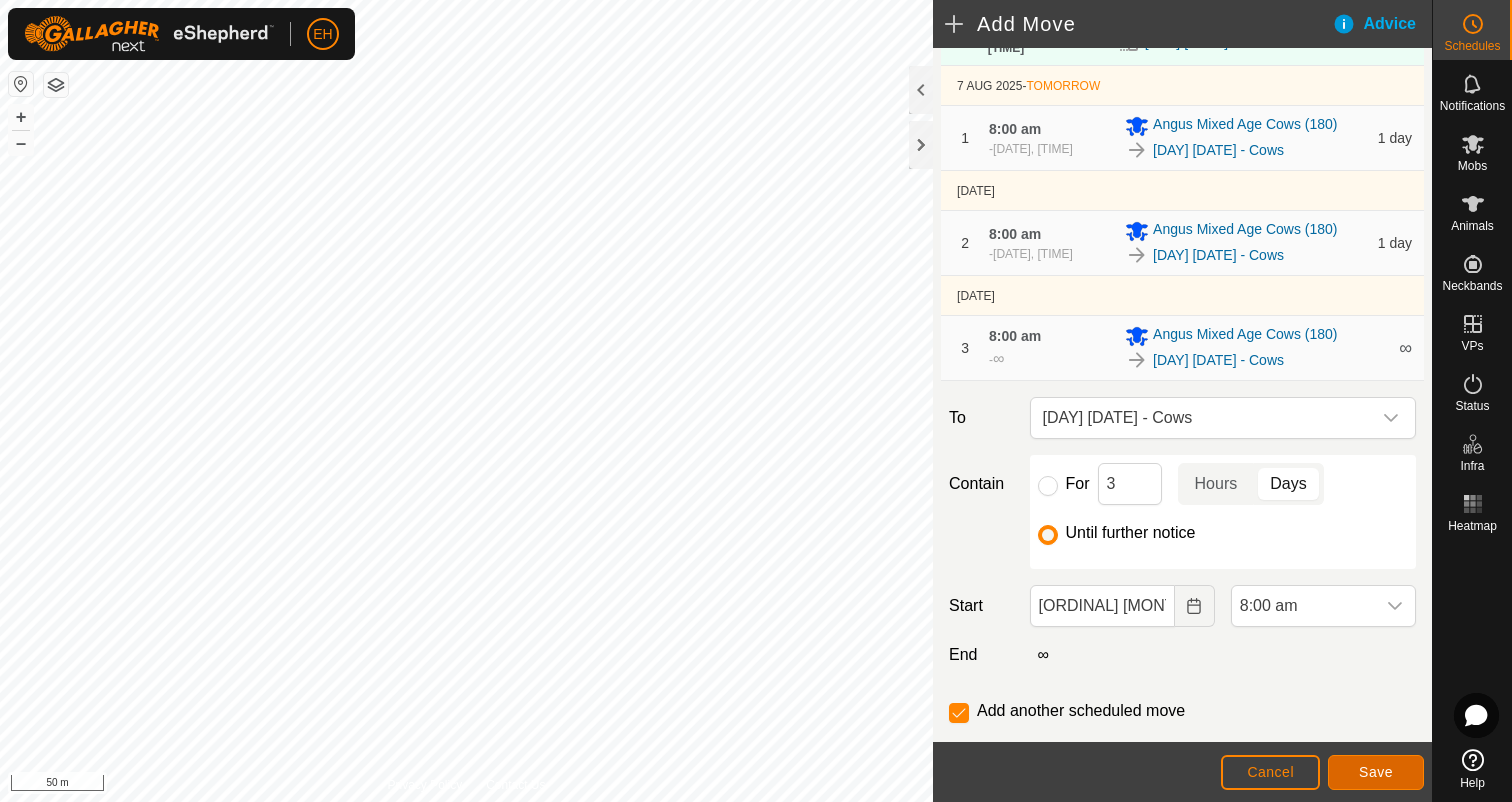 click on "Save" 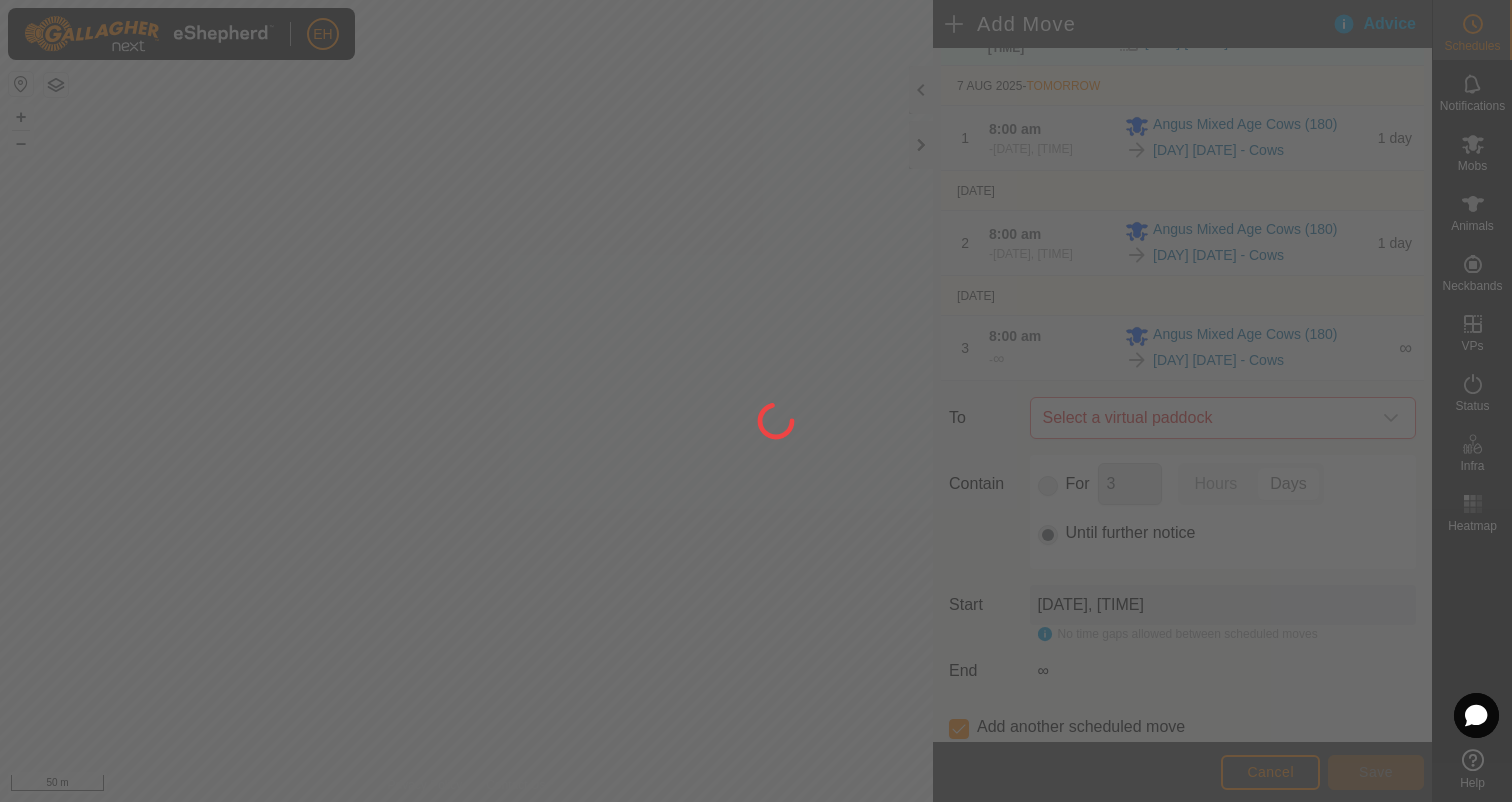 scroll, scrollTop: 0, scrollLeft: 0, axis: both 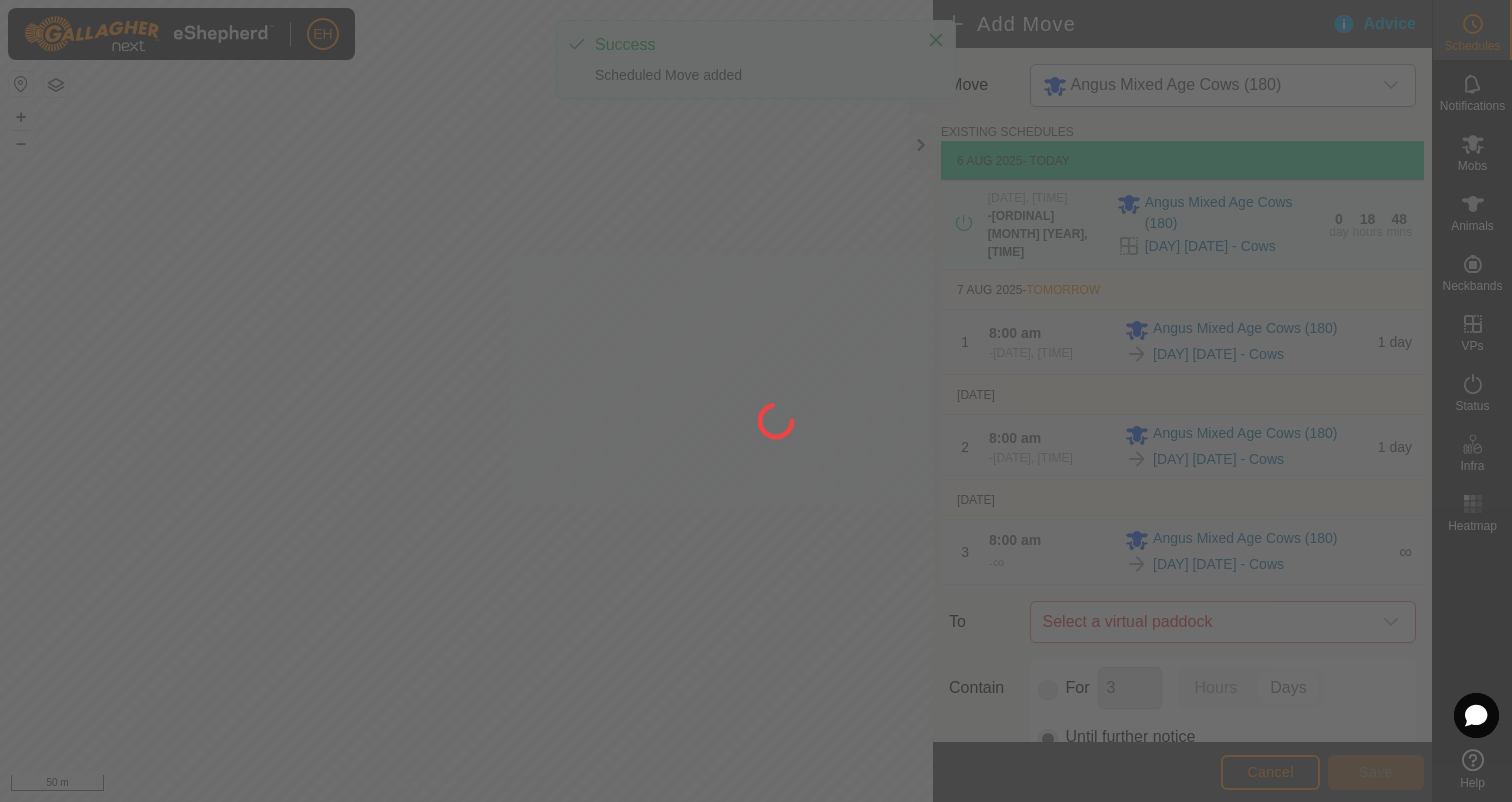 type on "[ORDINAL] [MONTH], [YEAR]" 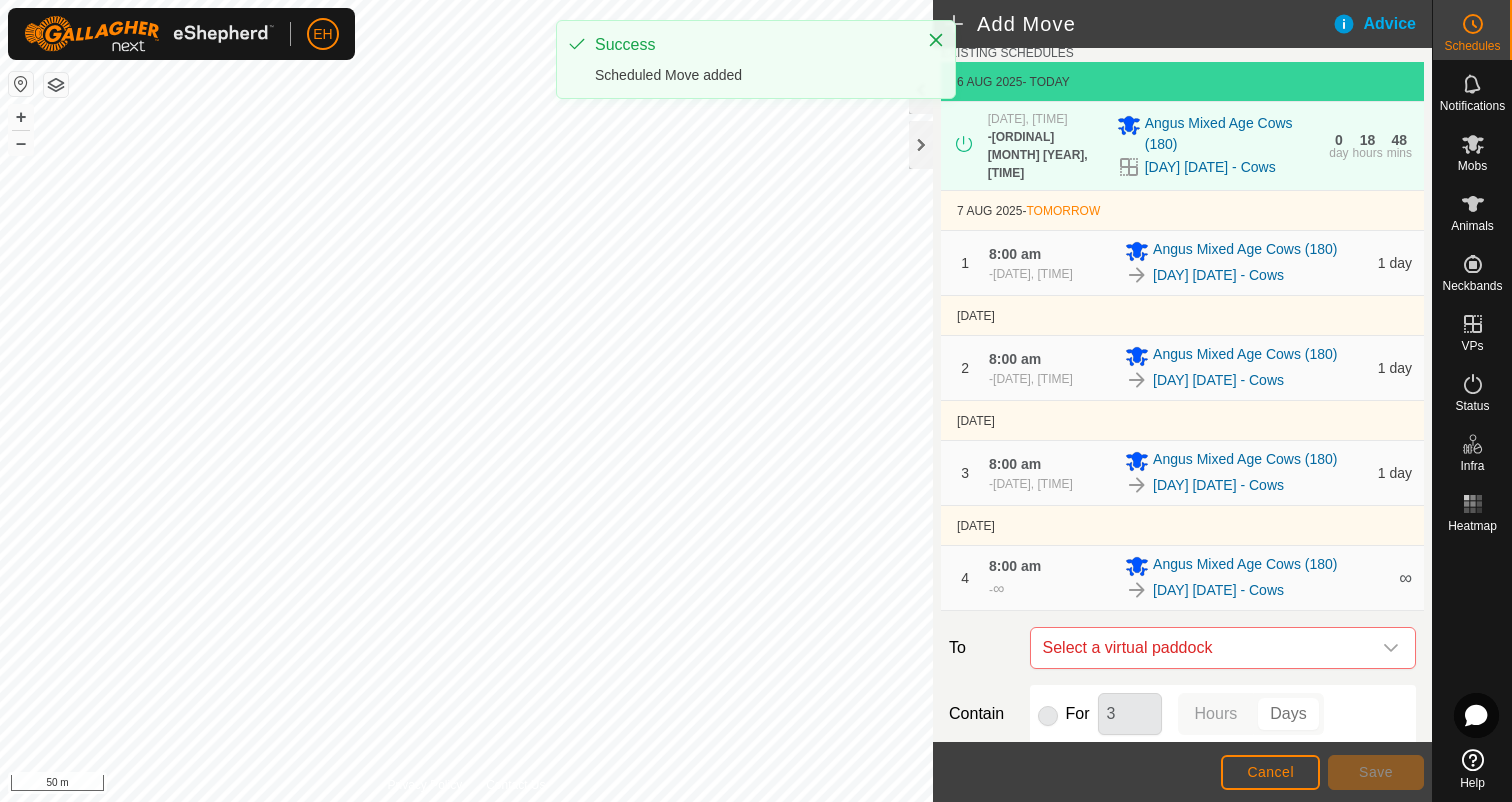 scroll, scrollTop: 86, scrollLeft: 0, axis: vertical 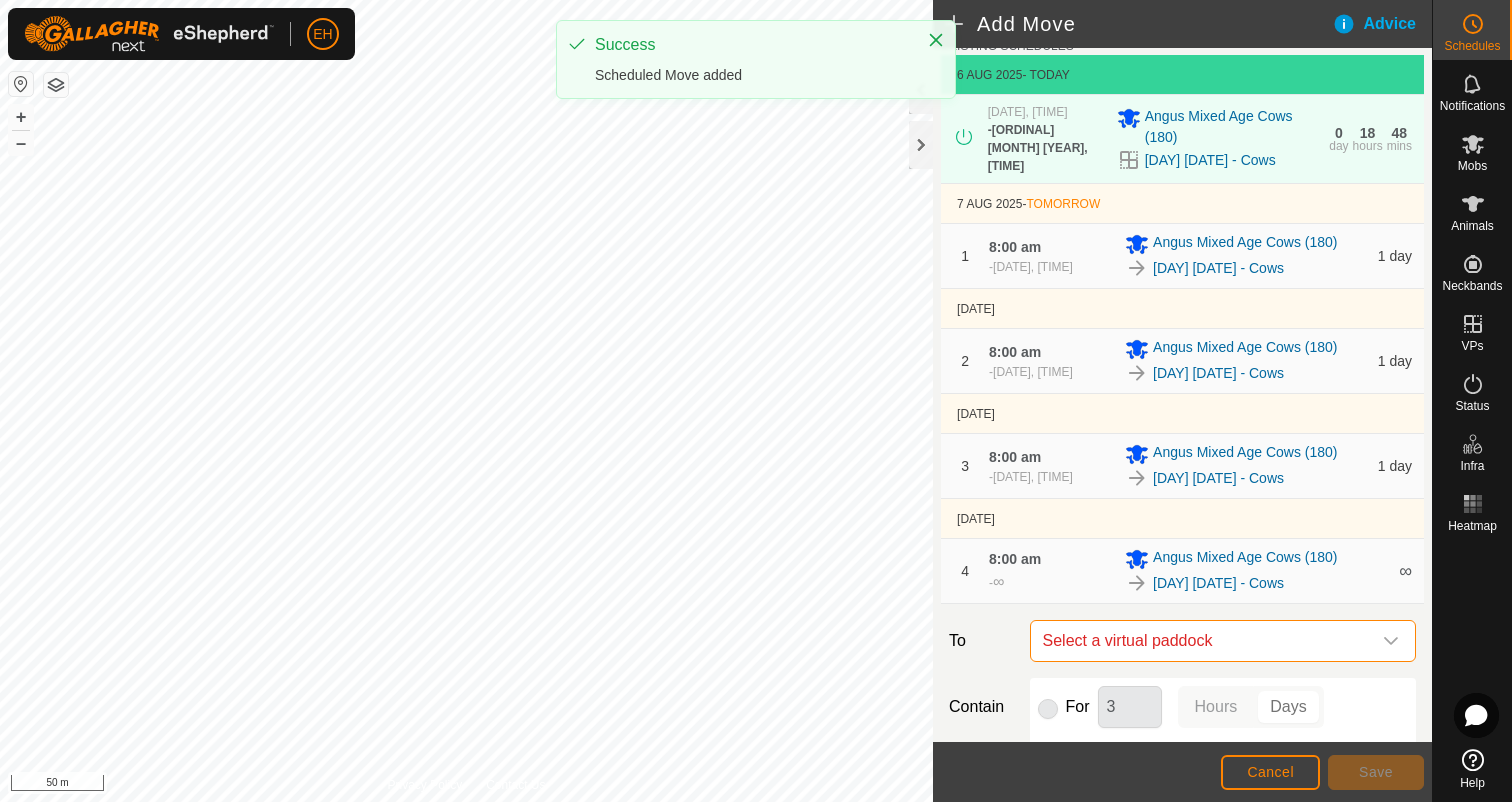 click on "Select a virtual paddock" at bounding box center [1203, 641] 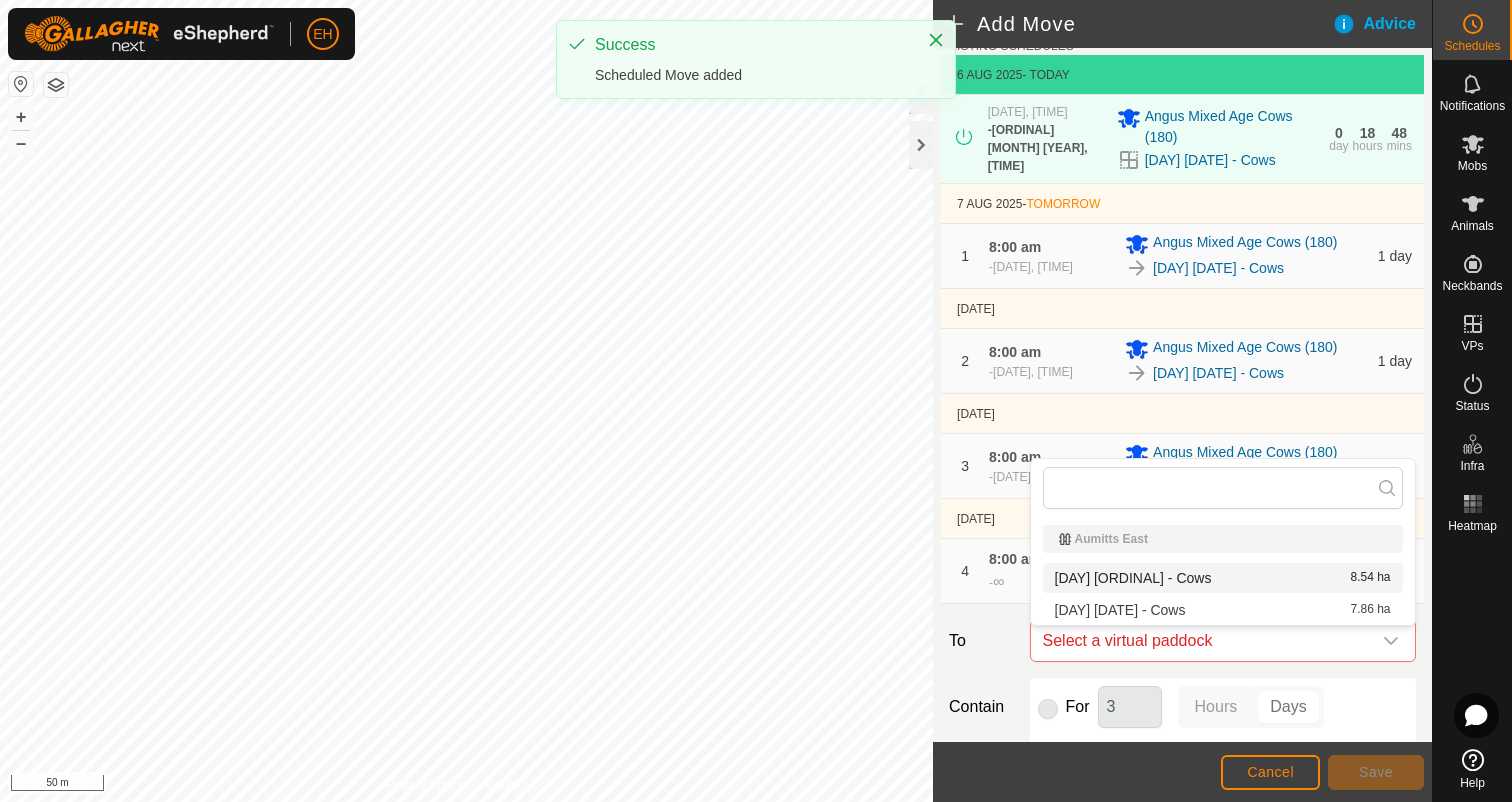 click on "[DAY] [ORDINAL] - Cows" at bounding box center (1133, 578) 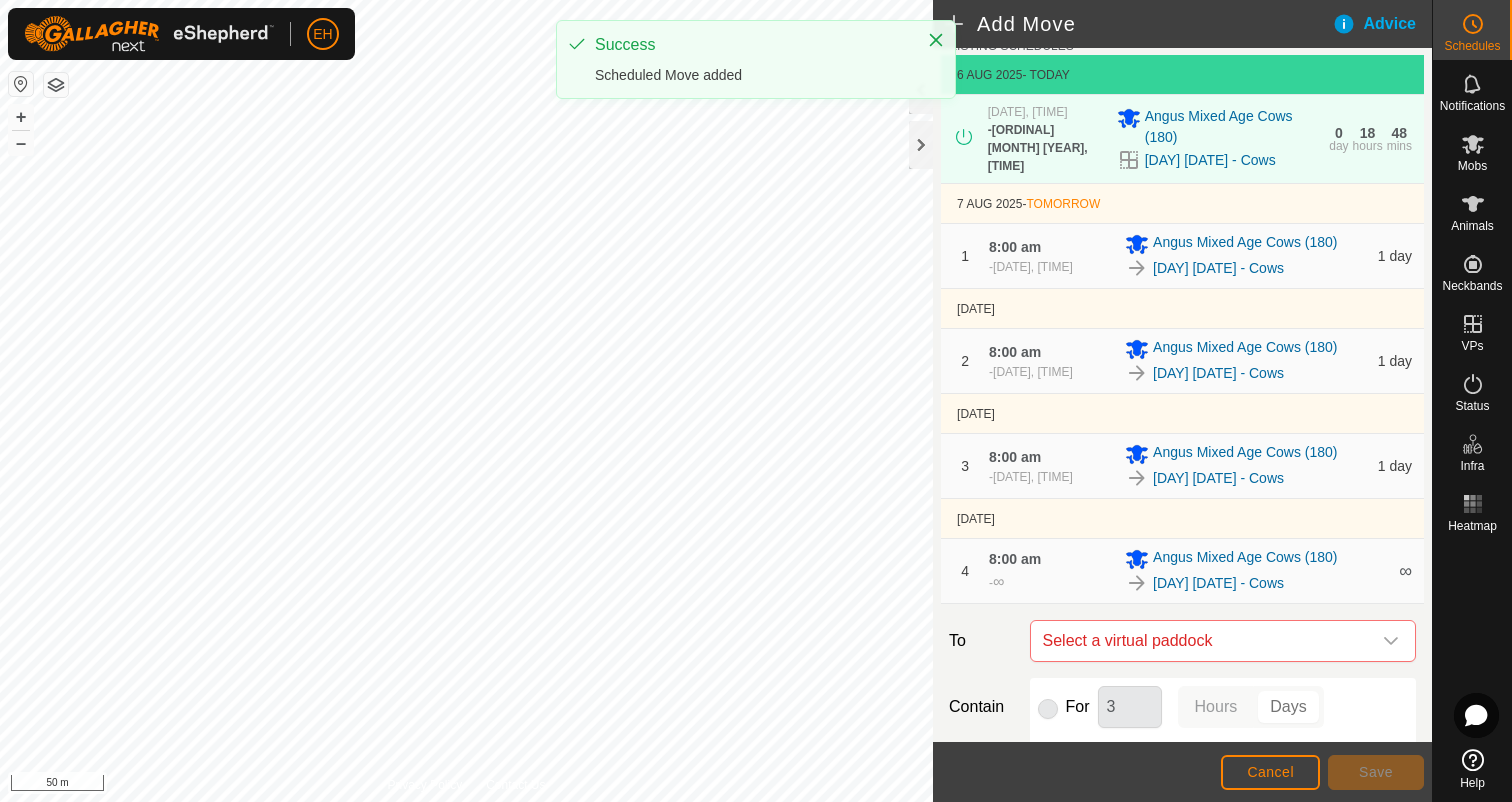checkbox on "false" 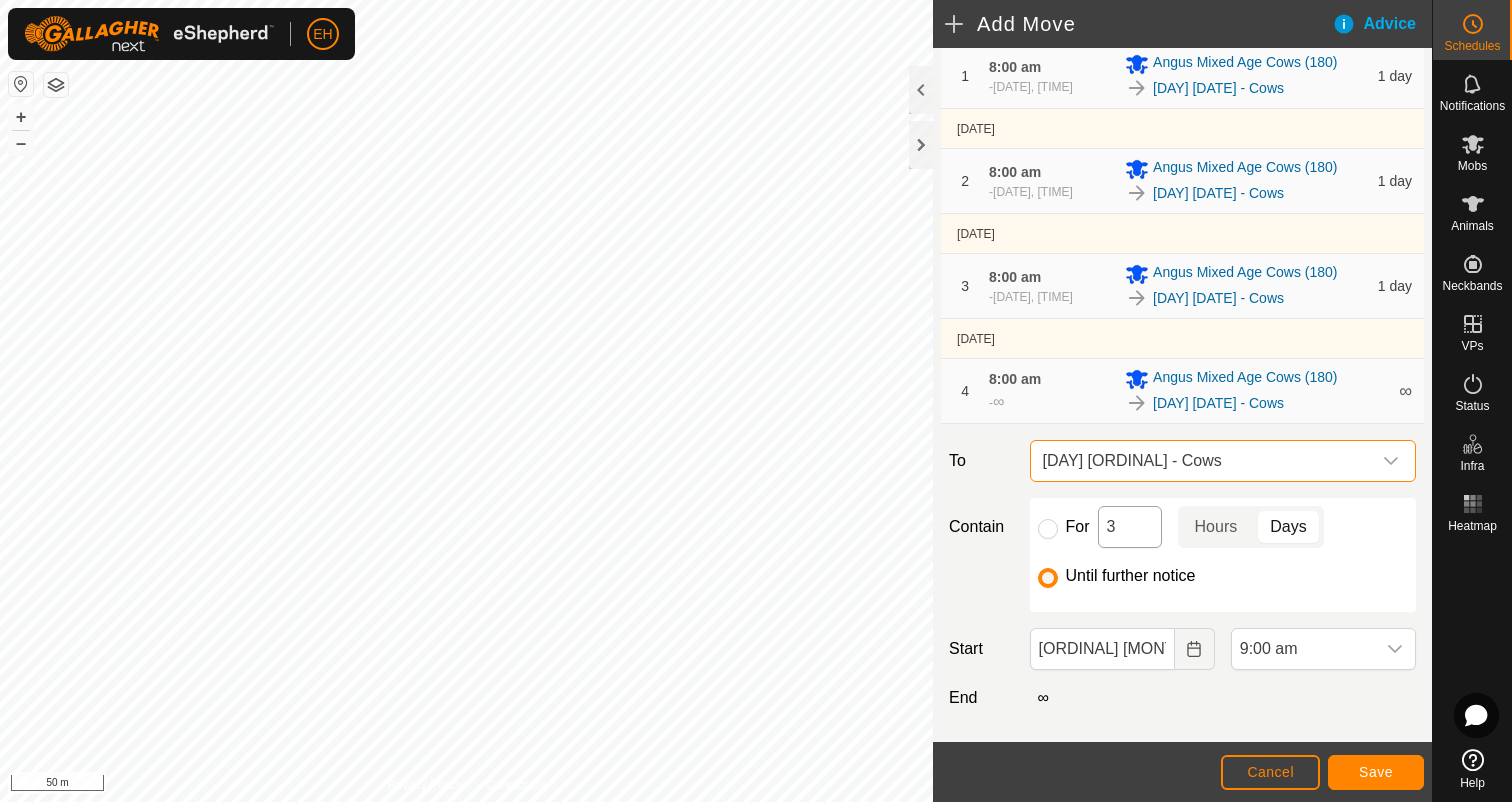 scroll, scrollTop: 313, scrollLeft: 0, axis: vertical 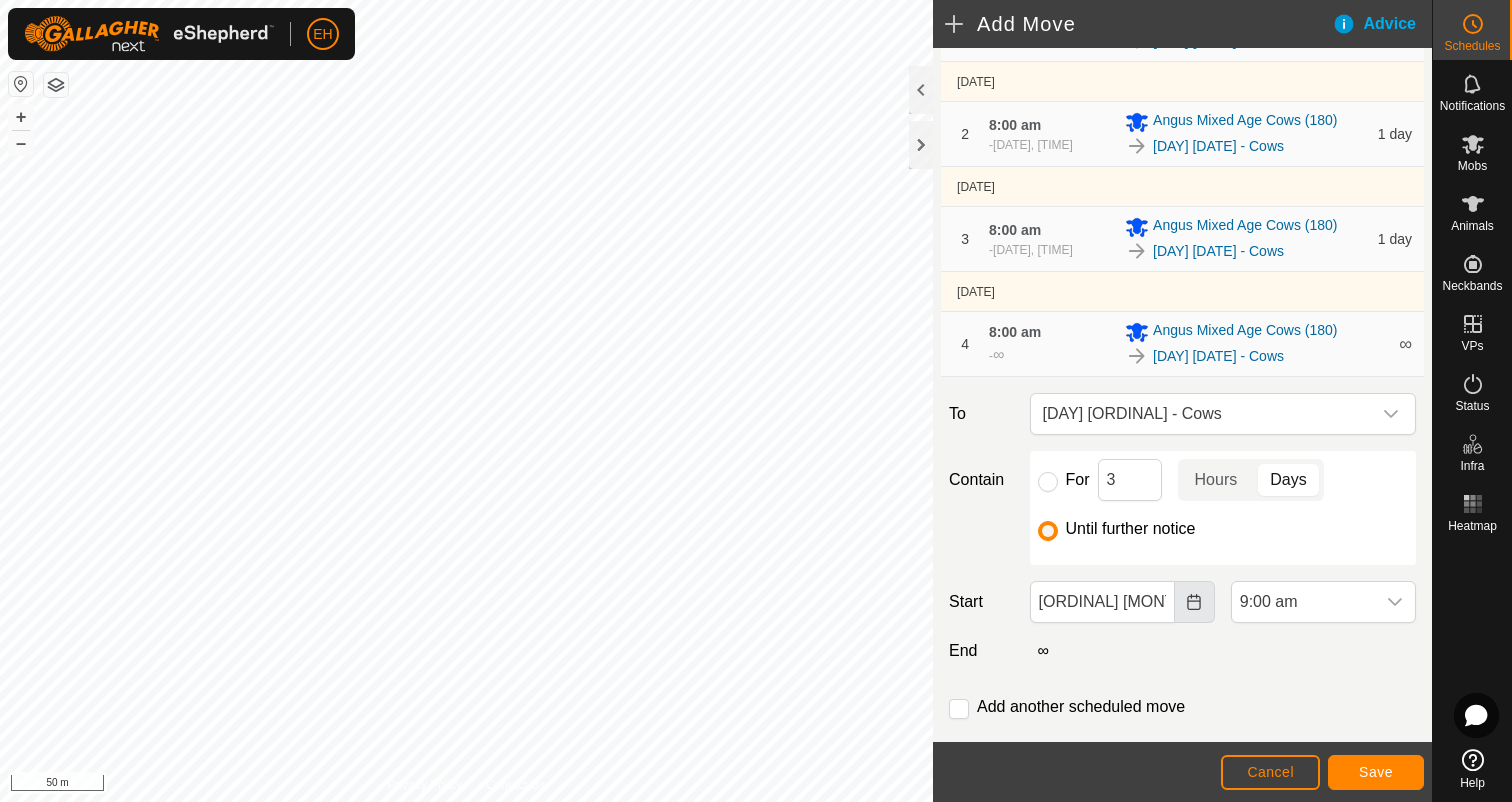 click 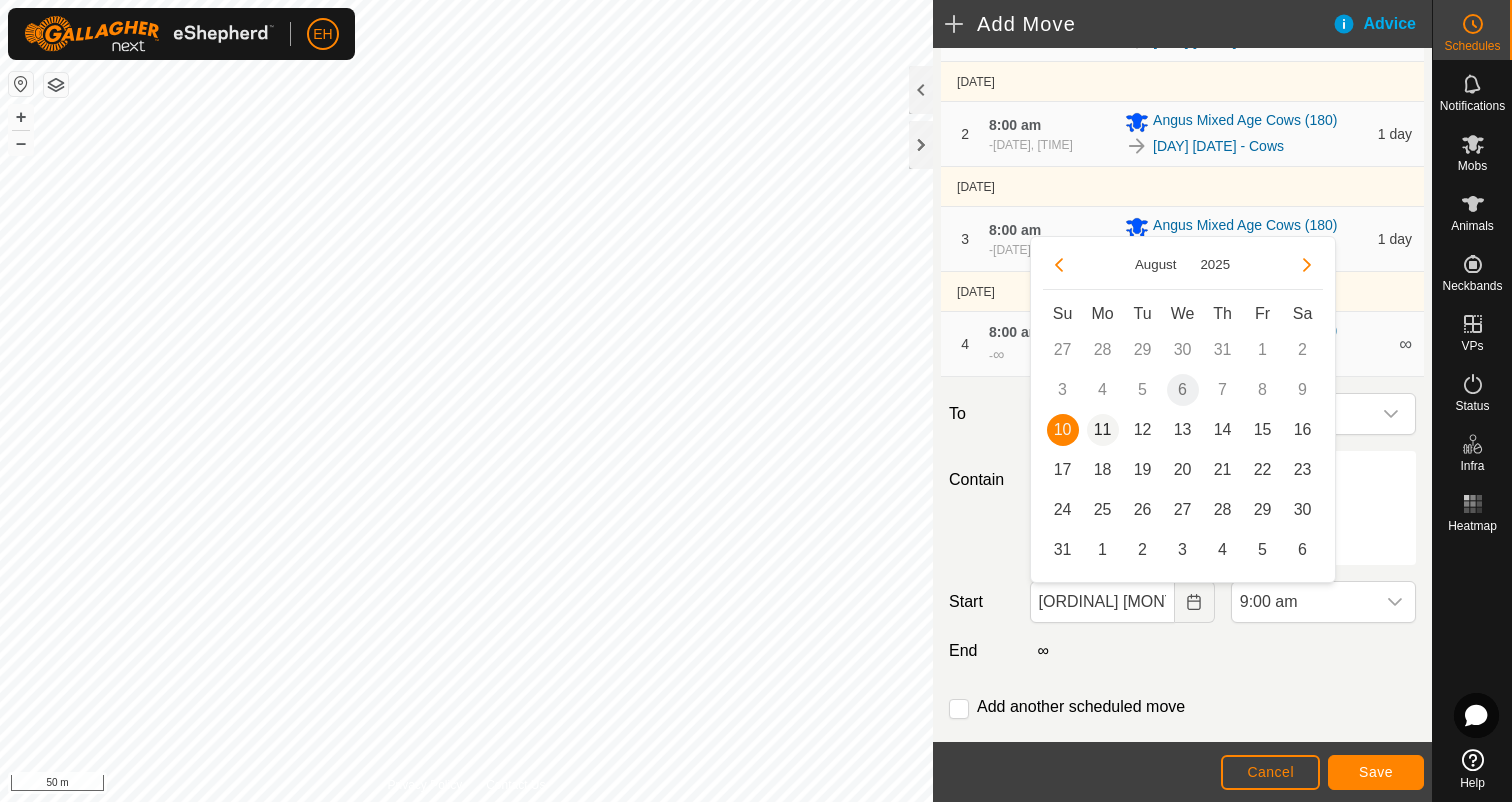 click on "11" at bounding box center (1103, 430) 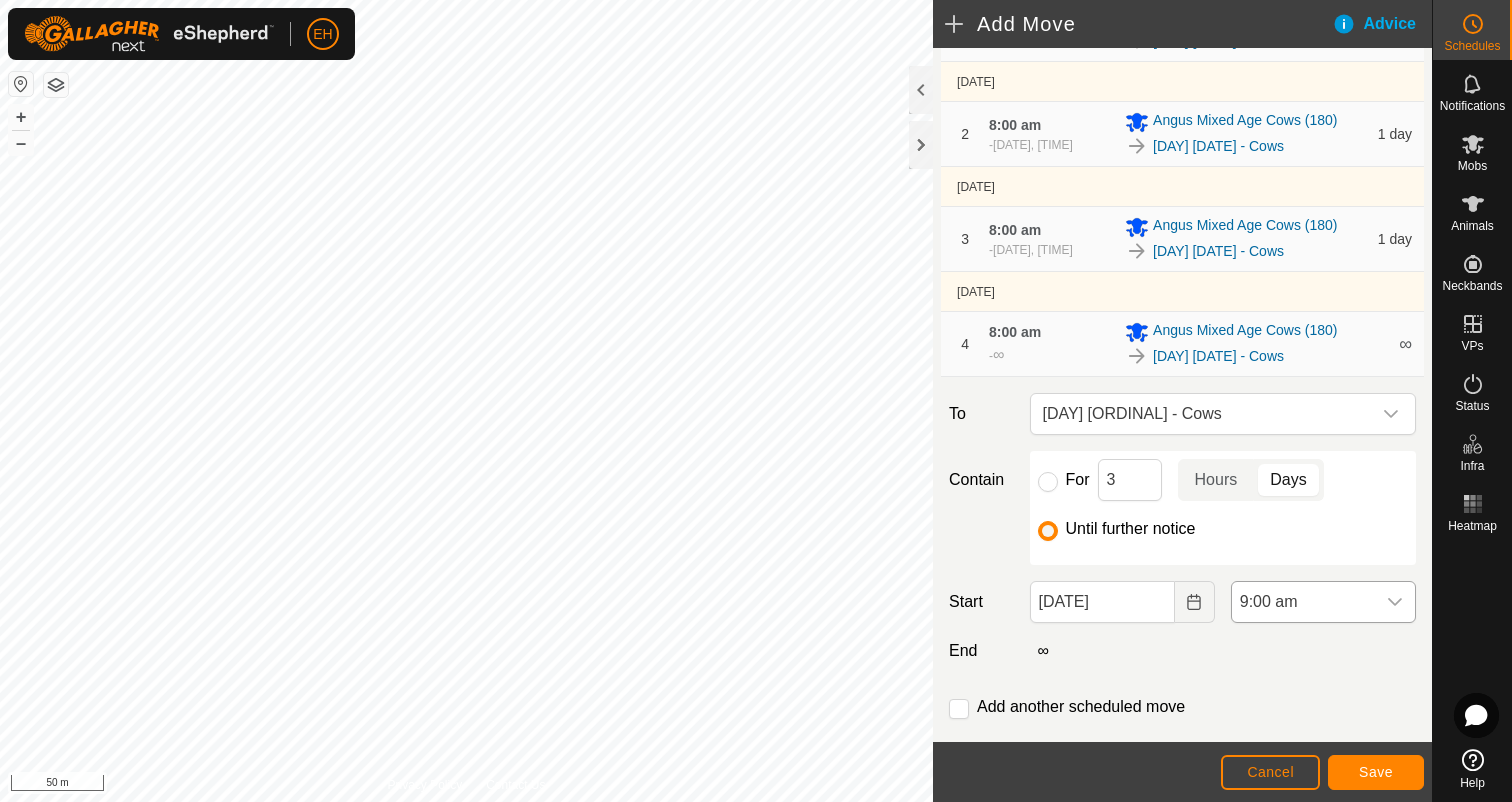 click 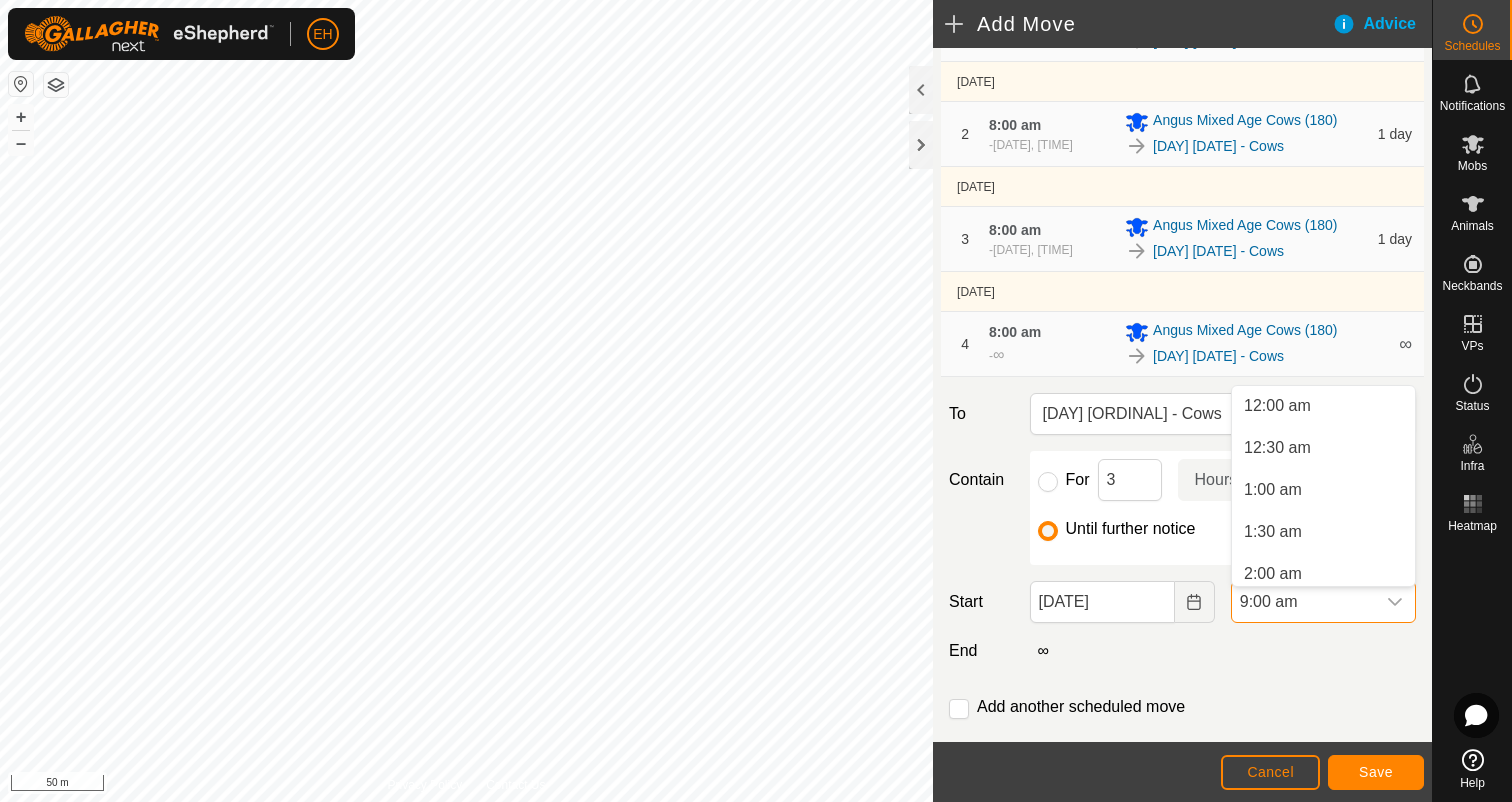 scroll, scrollTop: 596, scrollLeft: 0, axis: vertical 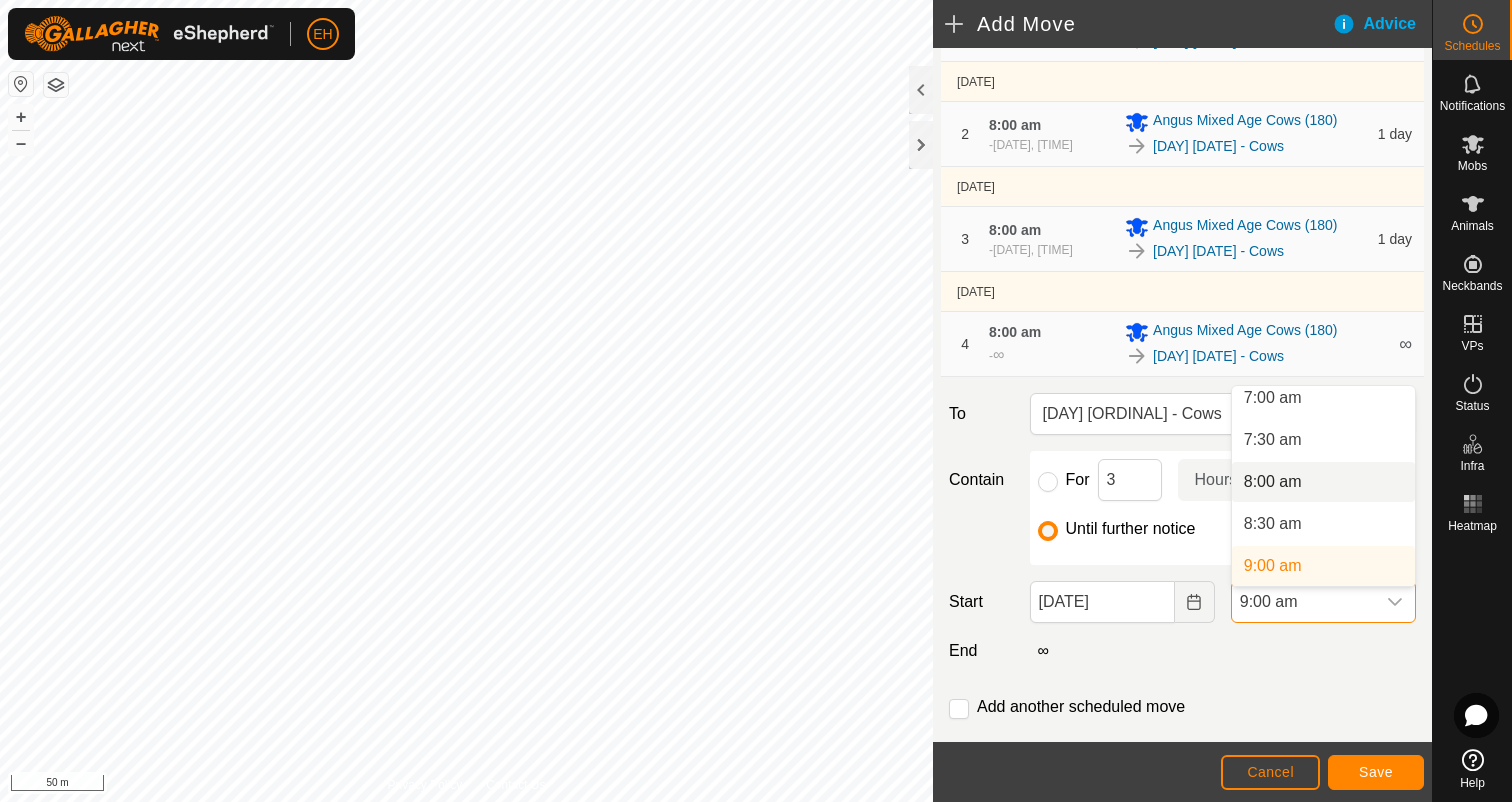 click on "8:00 am" at bounding box center (1323, 482) 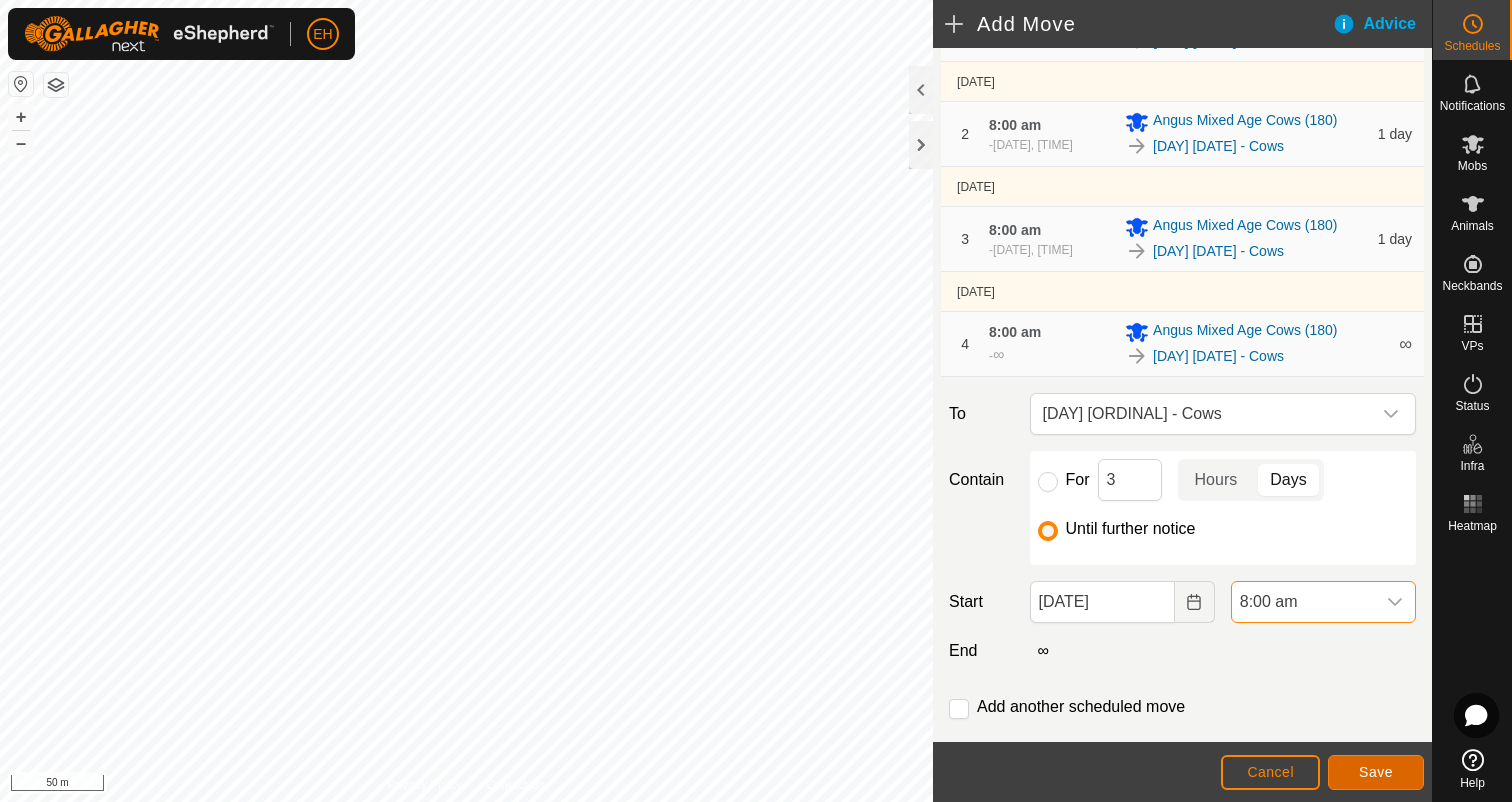 click on "Save" 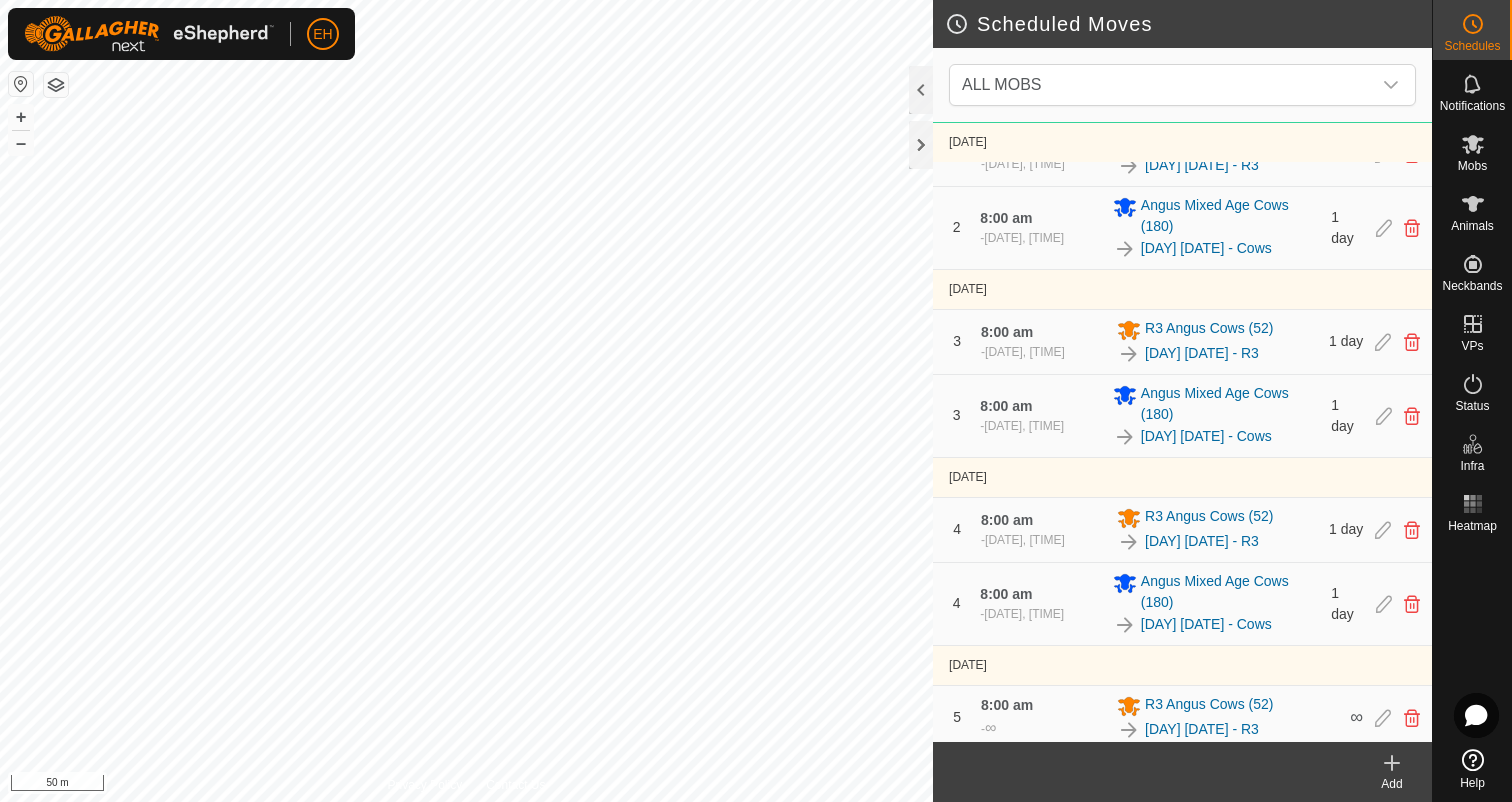 scroll, scrollTop: 541, scrollLeft: 0, axis: vertical 